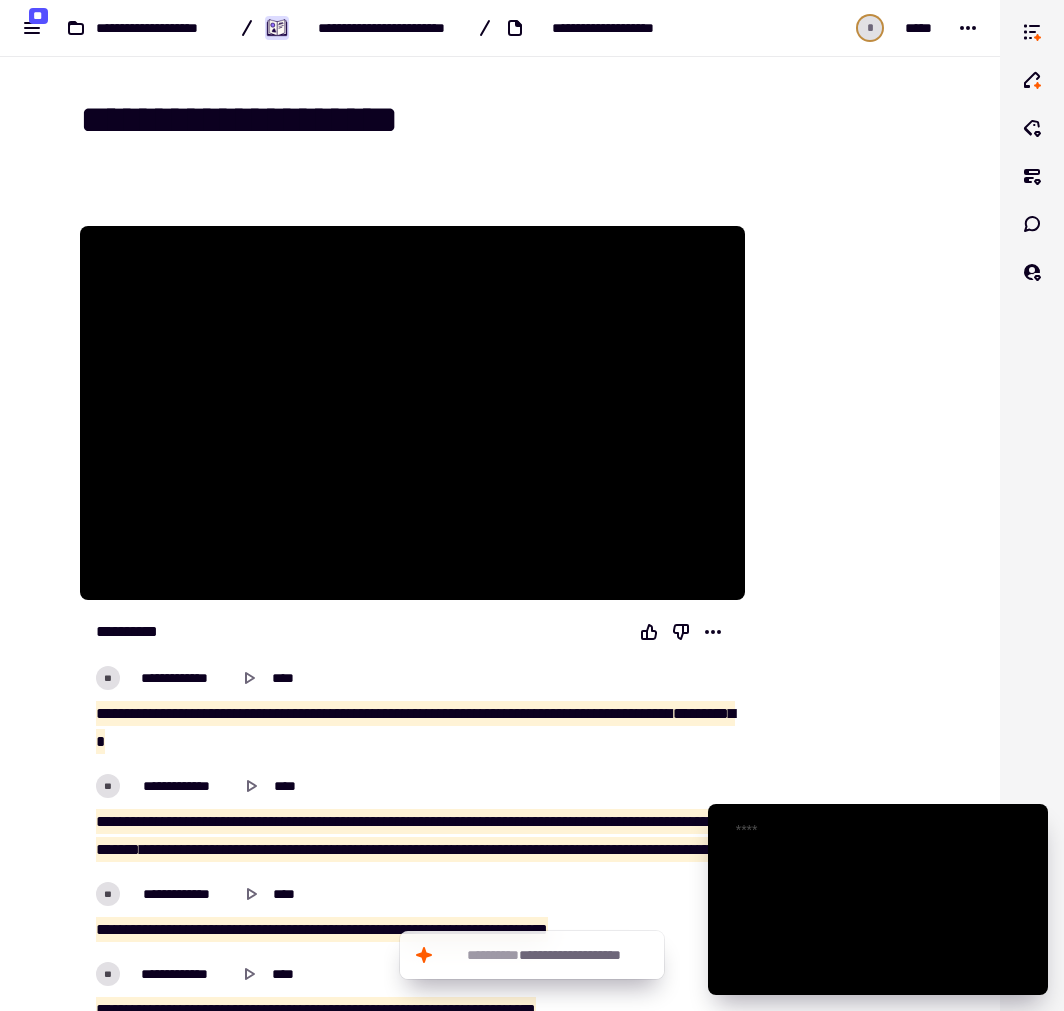 scroll, scrollTop: 0, scrollLeft: 0, axis: both 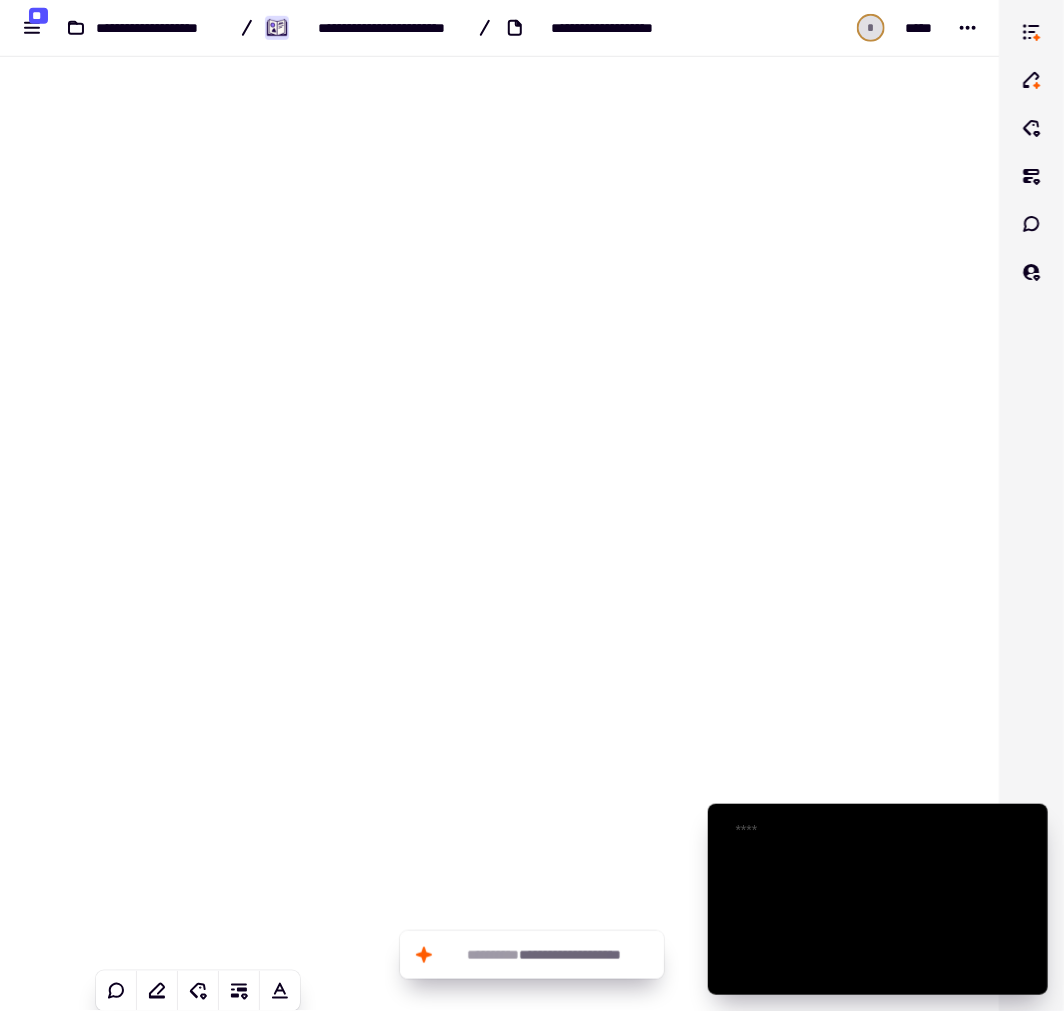 click at bounding box center [847, -13132] 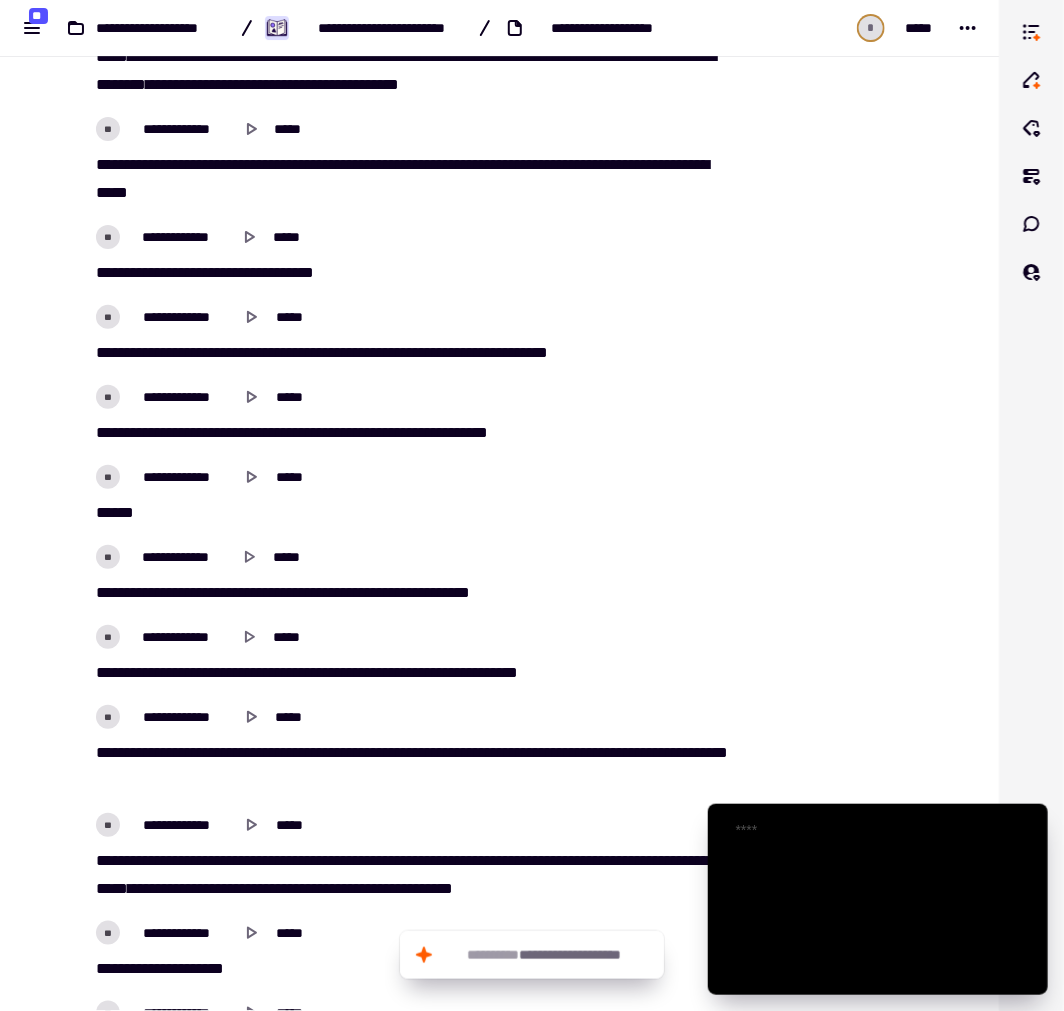 scroll, scrollTop: 25986, scrollLeft: 0, axis: vertical 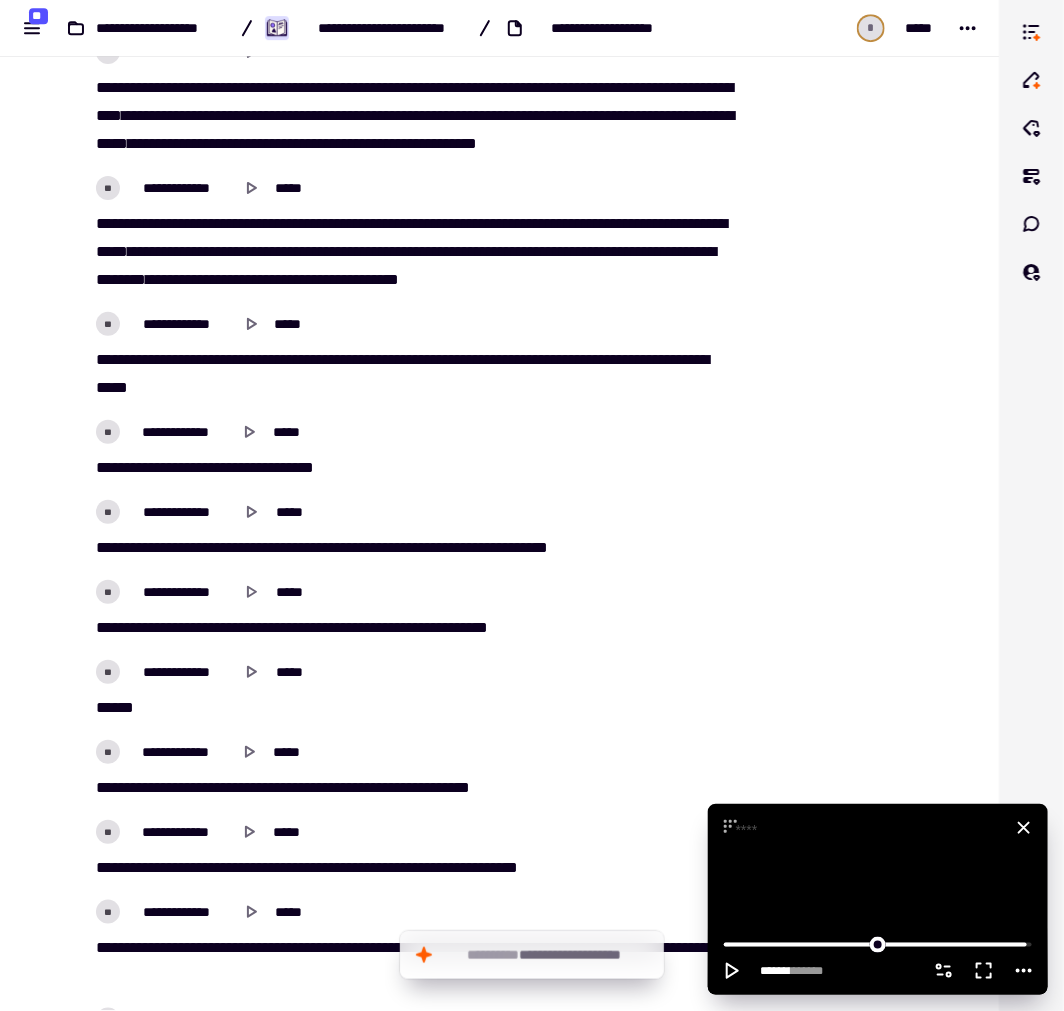 click at bounding box center (878, 899) 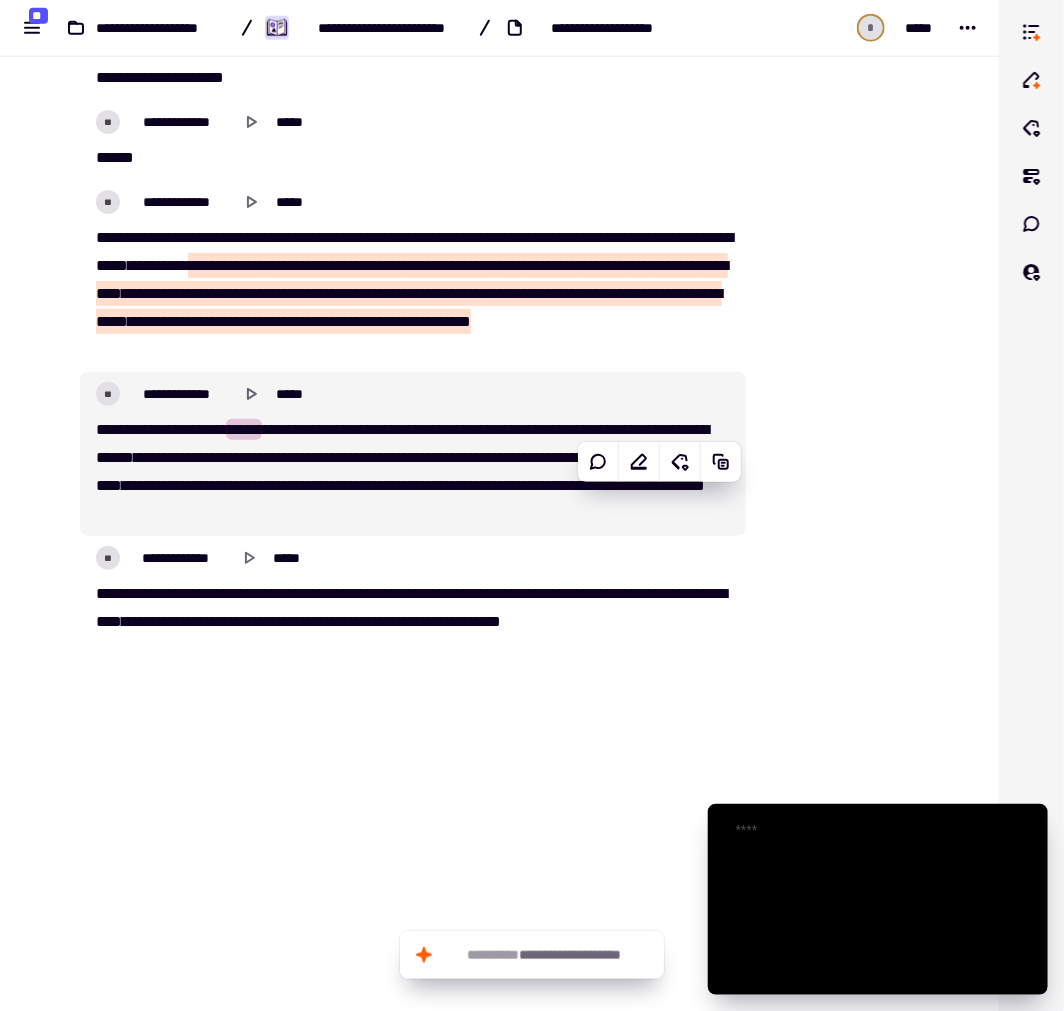 scroll, scrollTop: 27097, scrollLeft: 0, axis: vertical 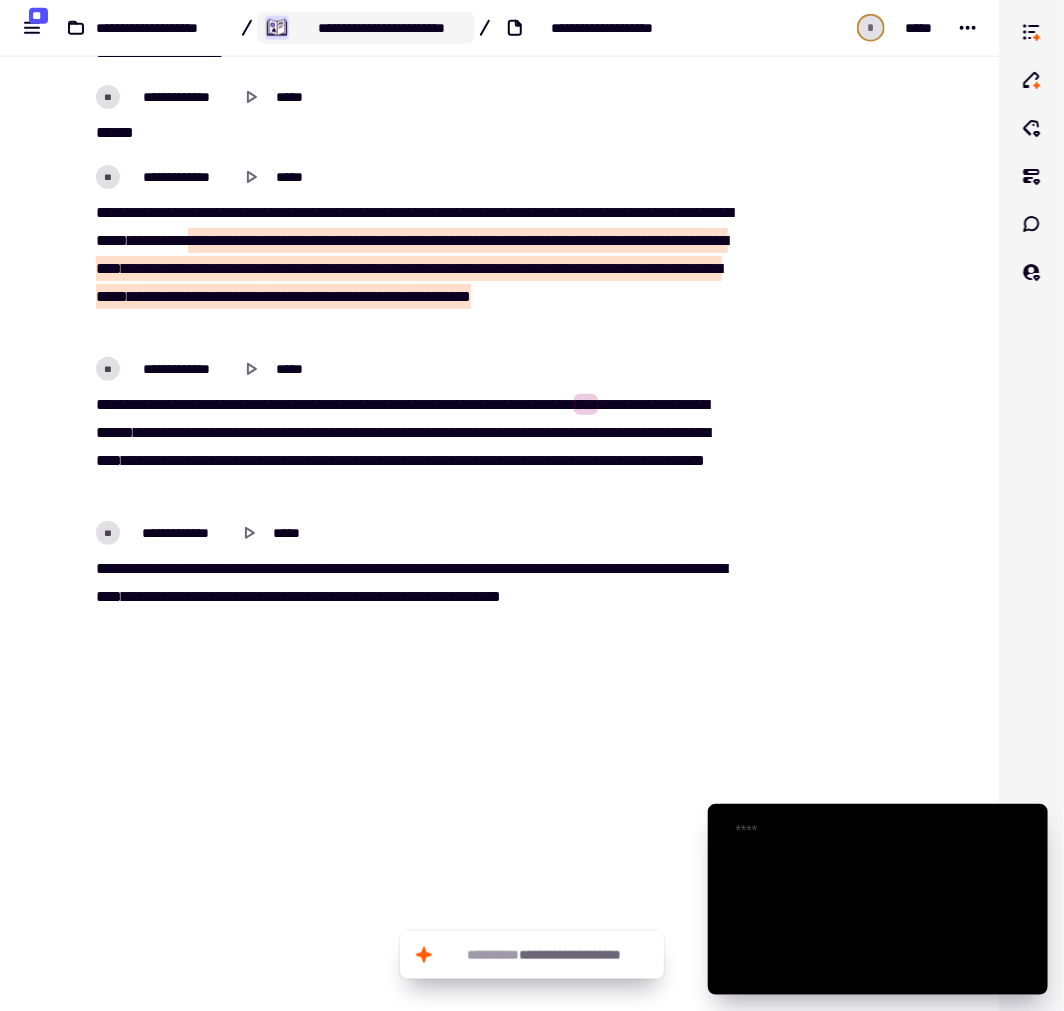 type on "*******" 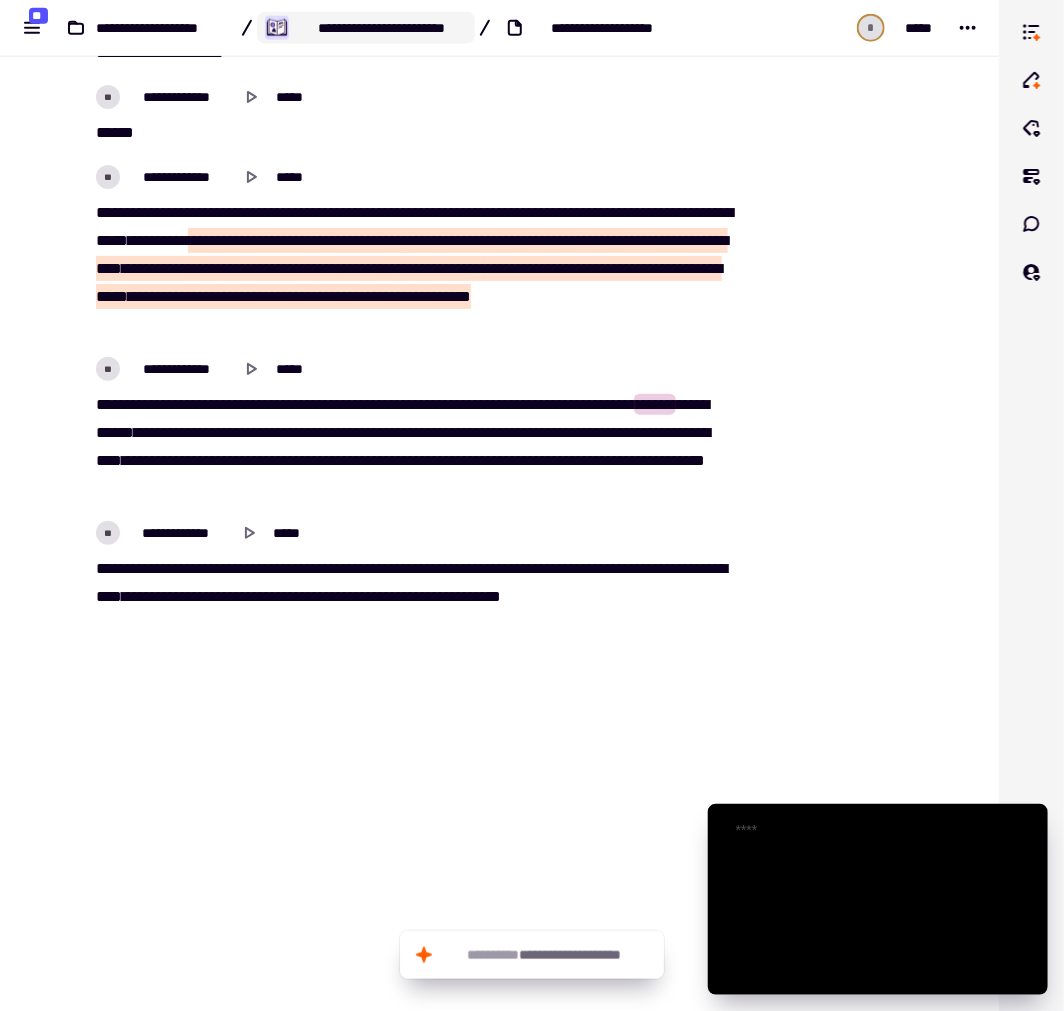 click on "**********" 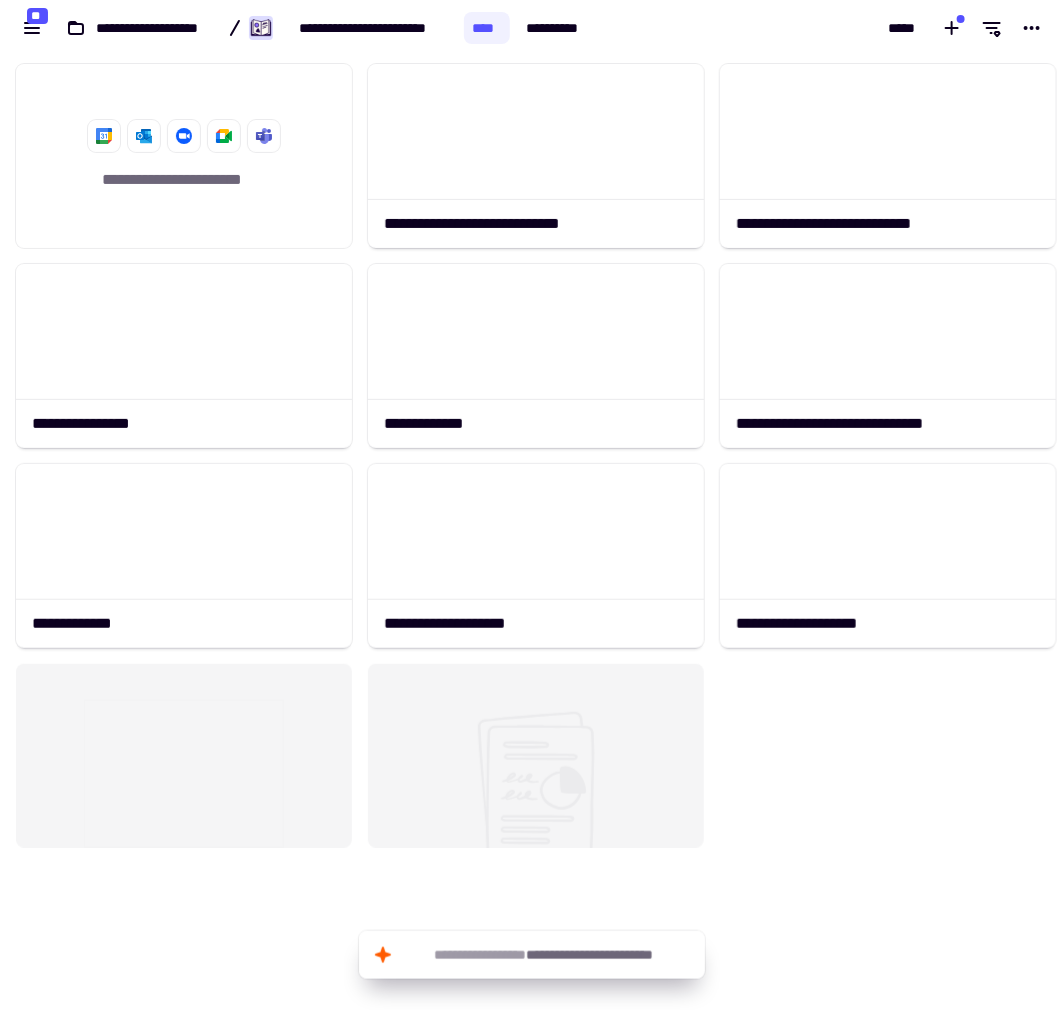 scroll, scrollTop: 16, scrollLeft: 17, axis: both 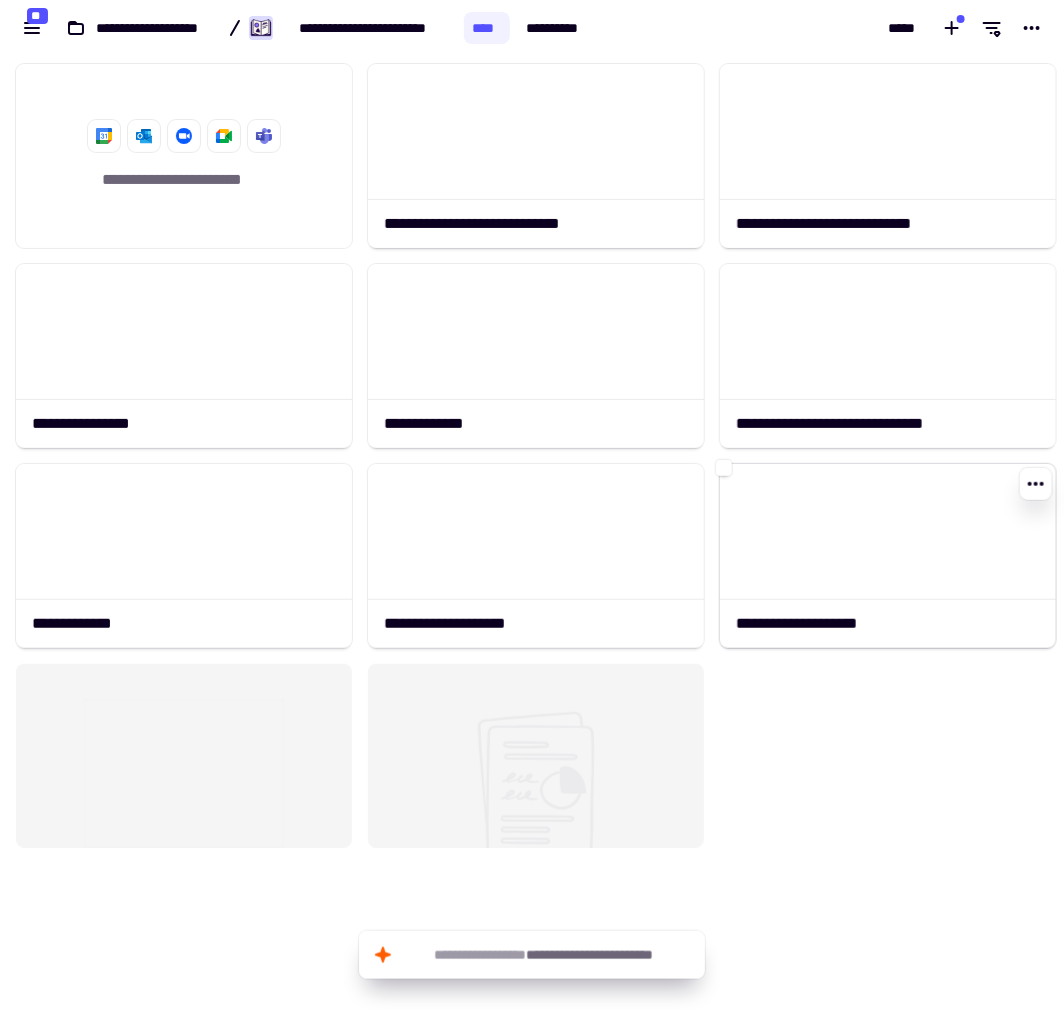click 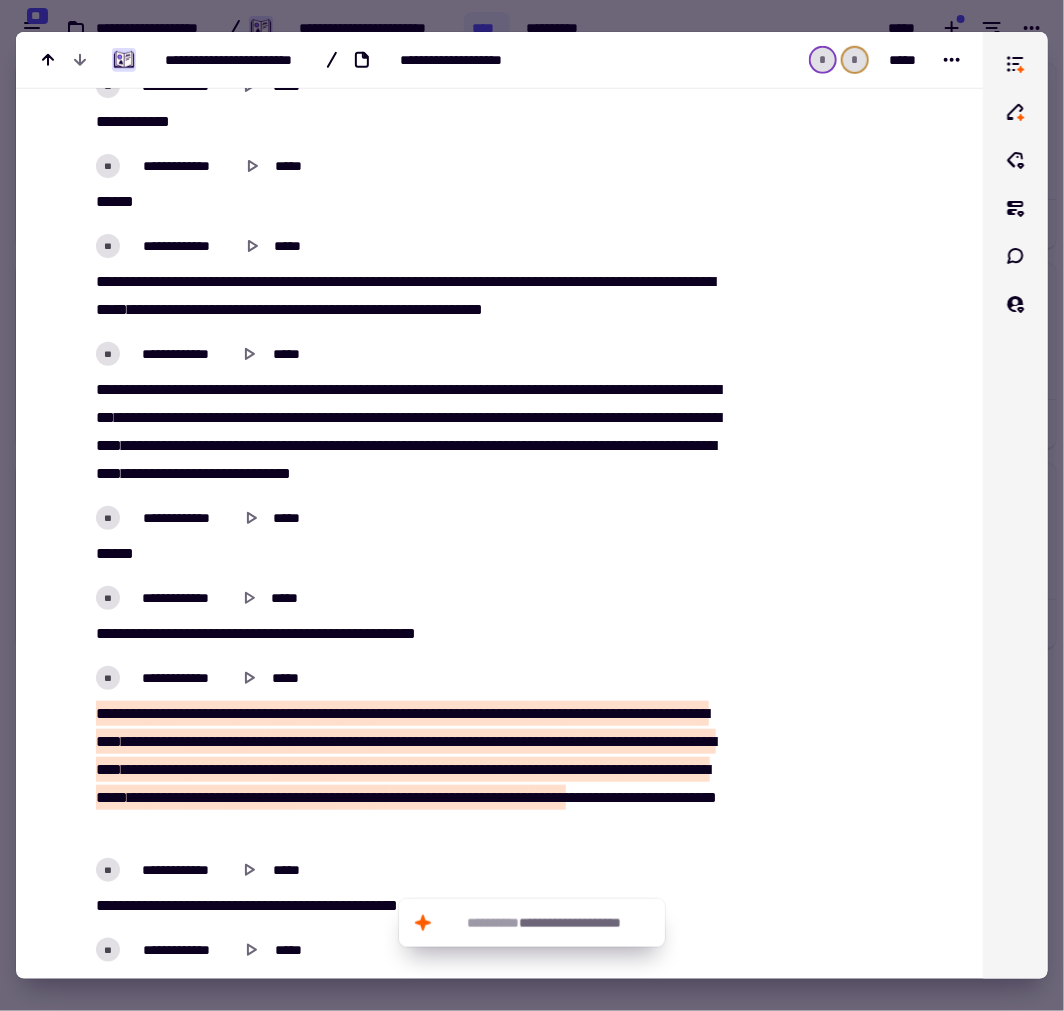 scroll, scrollTop: 38782, scrollLeft: 0, axis: vertical 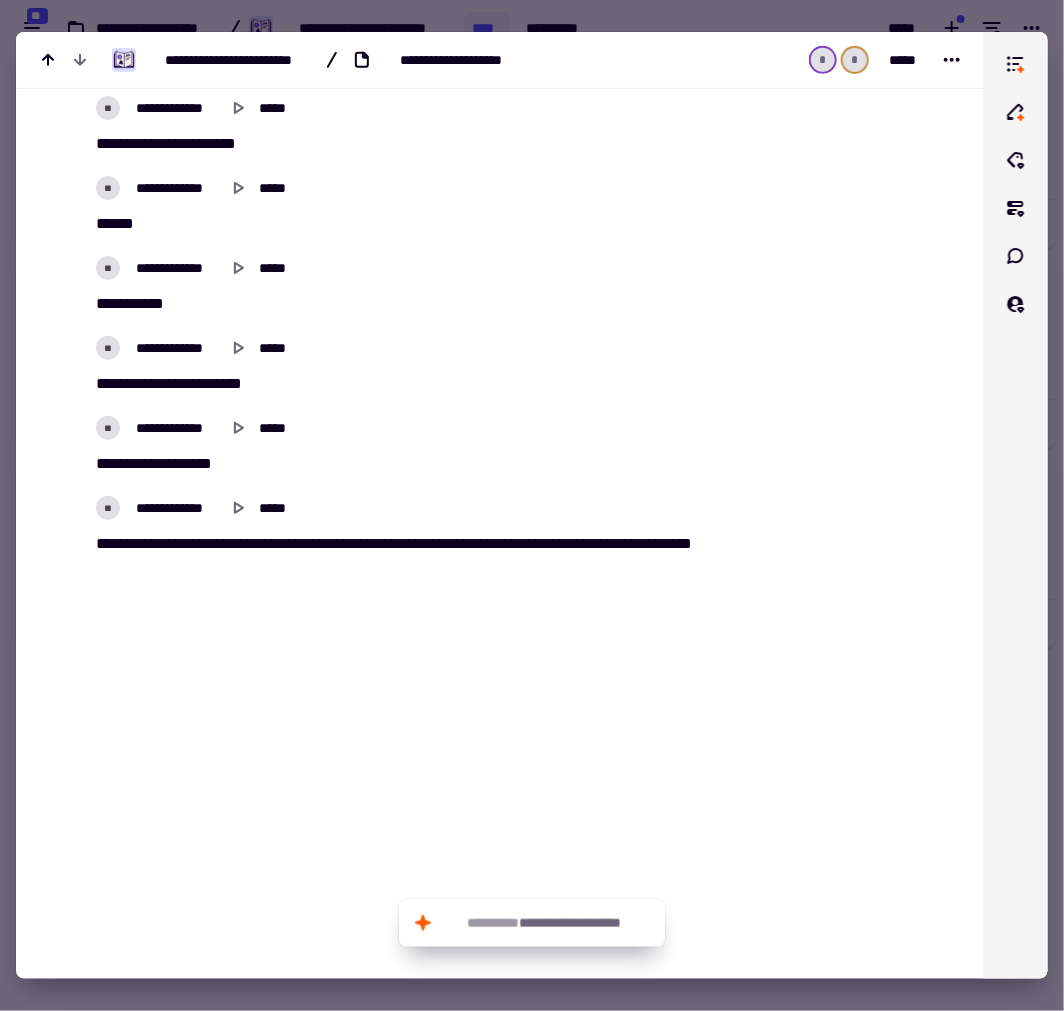 drag, startPoint x: 130, startPoint y: 817, endPoint x: 323, endPoint y: 650, distance: 255.22147 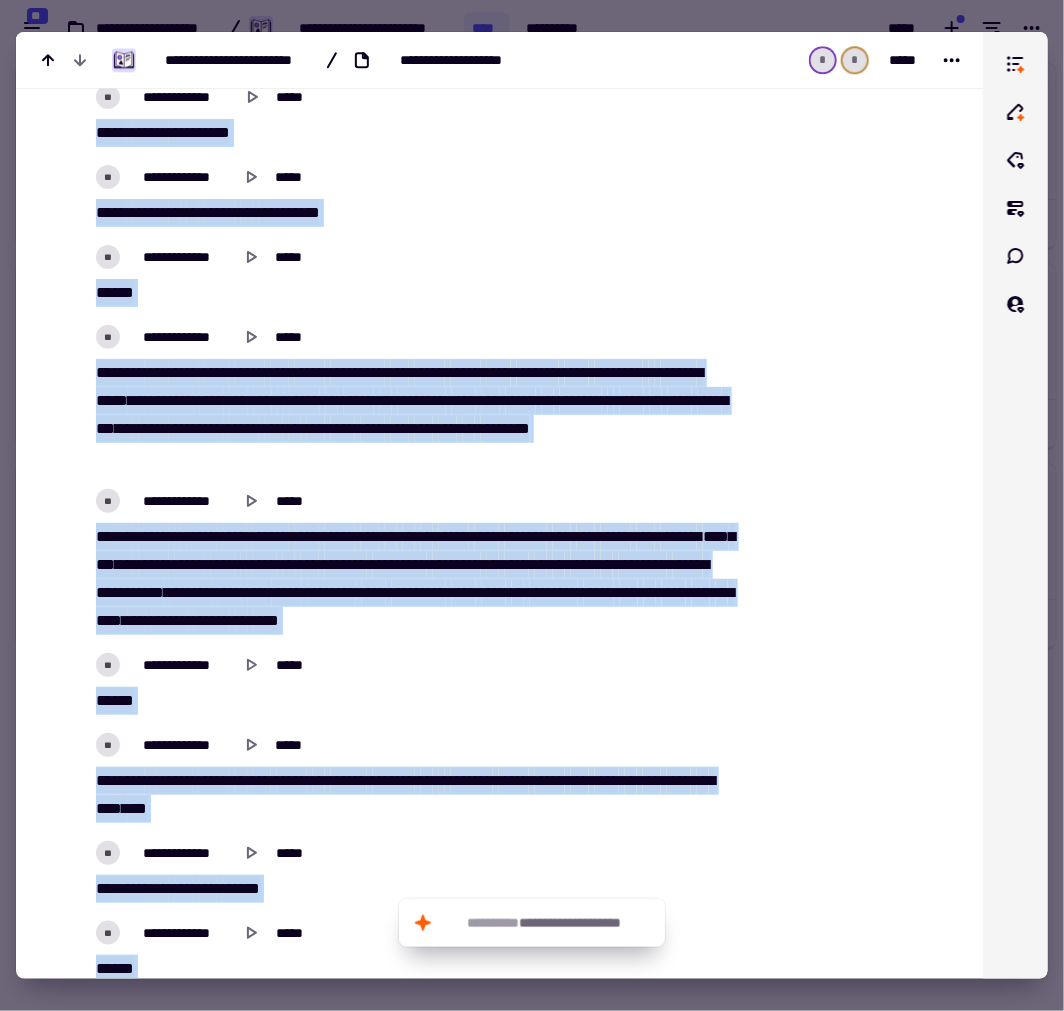 scroll, scrollTop: 35226, scrollLeft: 0, axis: vertical 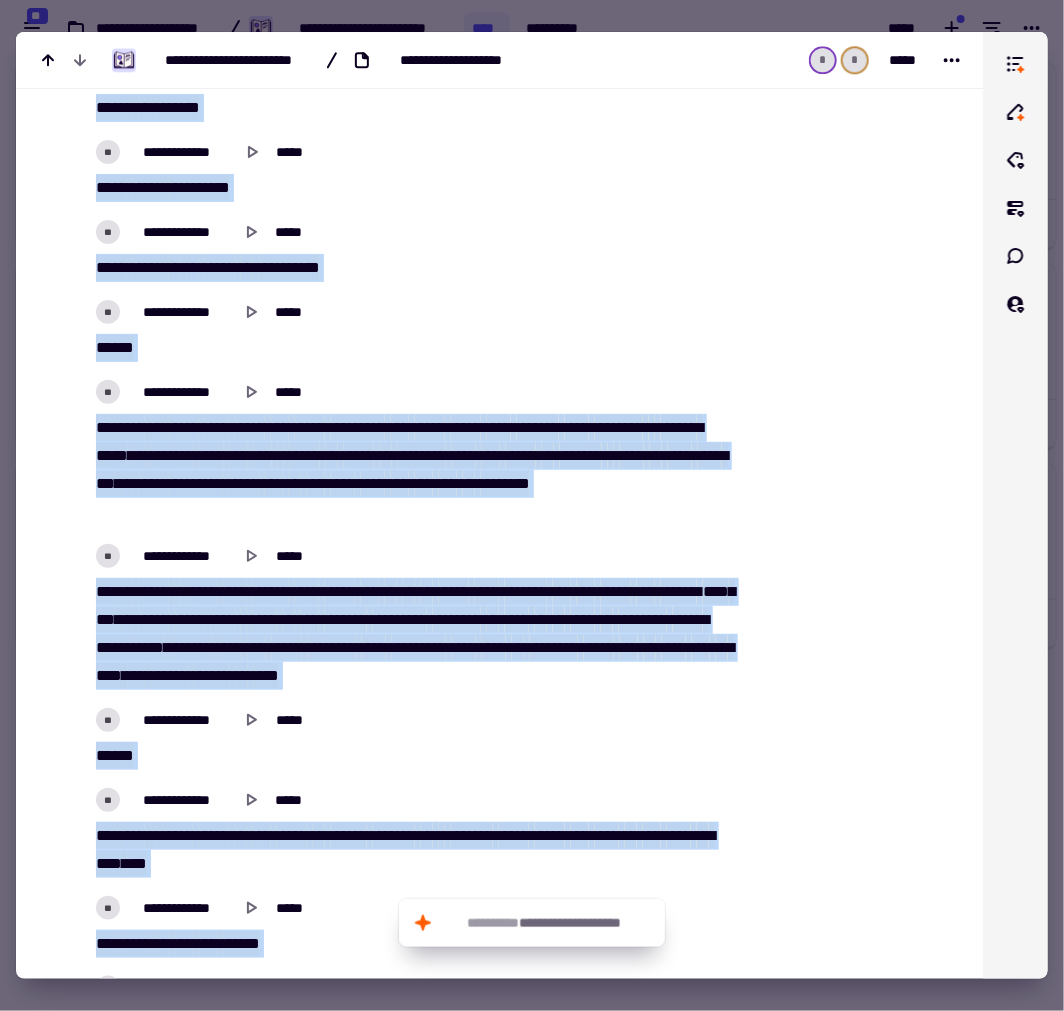 click on "**" at bounding box center (127, 483) 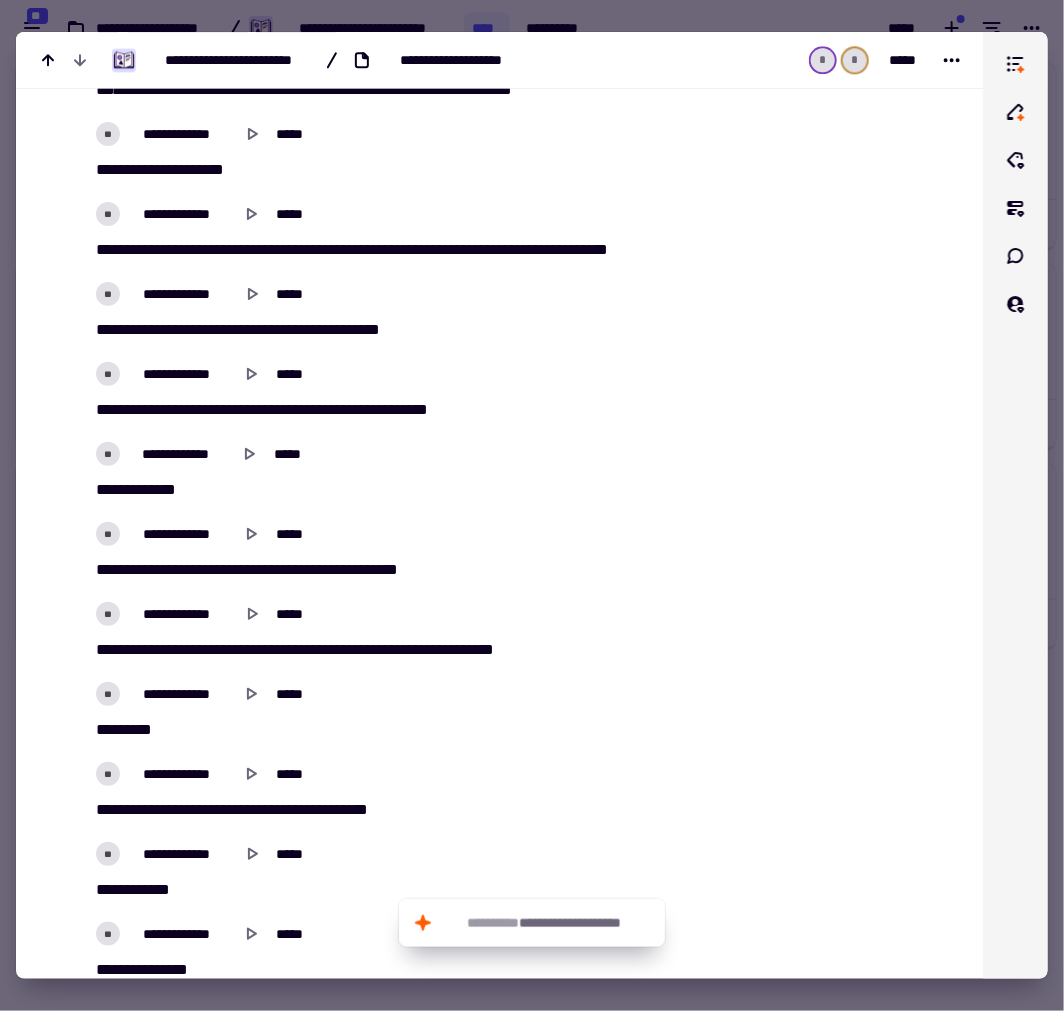 scroll, scrollTop: 32560, scrollLeft: 0, axis: vertical 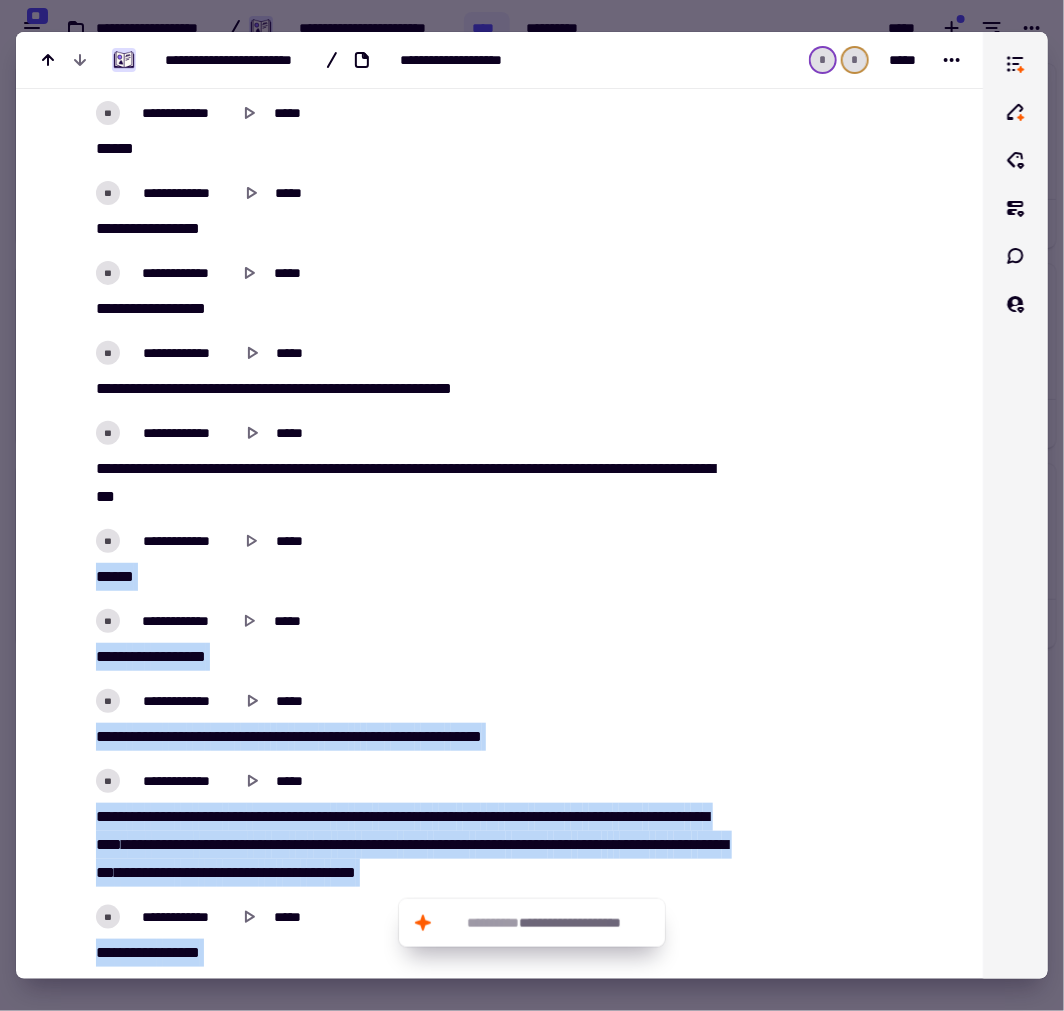 drag, startPoint x: 478, startPoint y: 574, endPoint x: 386, endPoint y: 478, distance: 132.96616 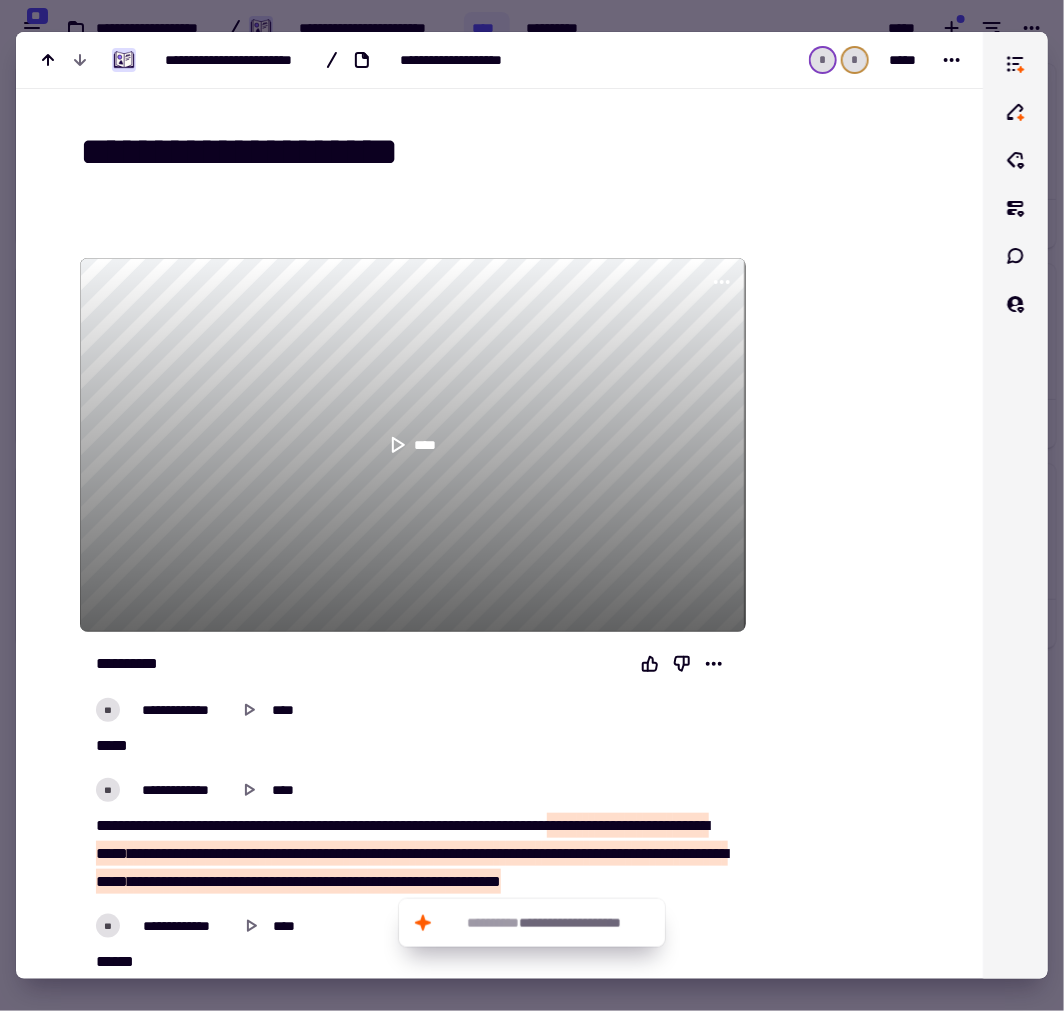 scroll, scrollTop: 333, scrollLeft: 0, axis: vertical 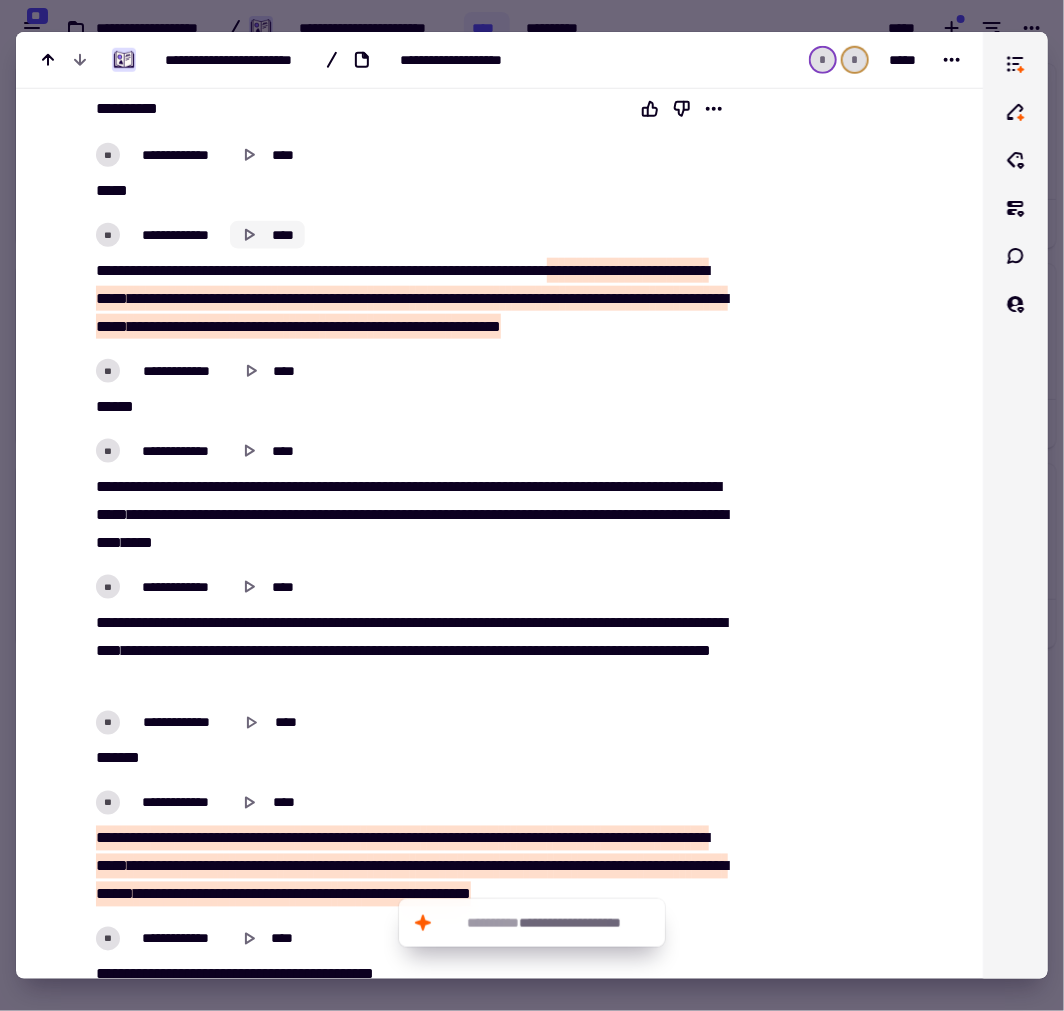 click 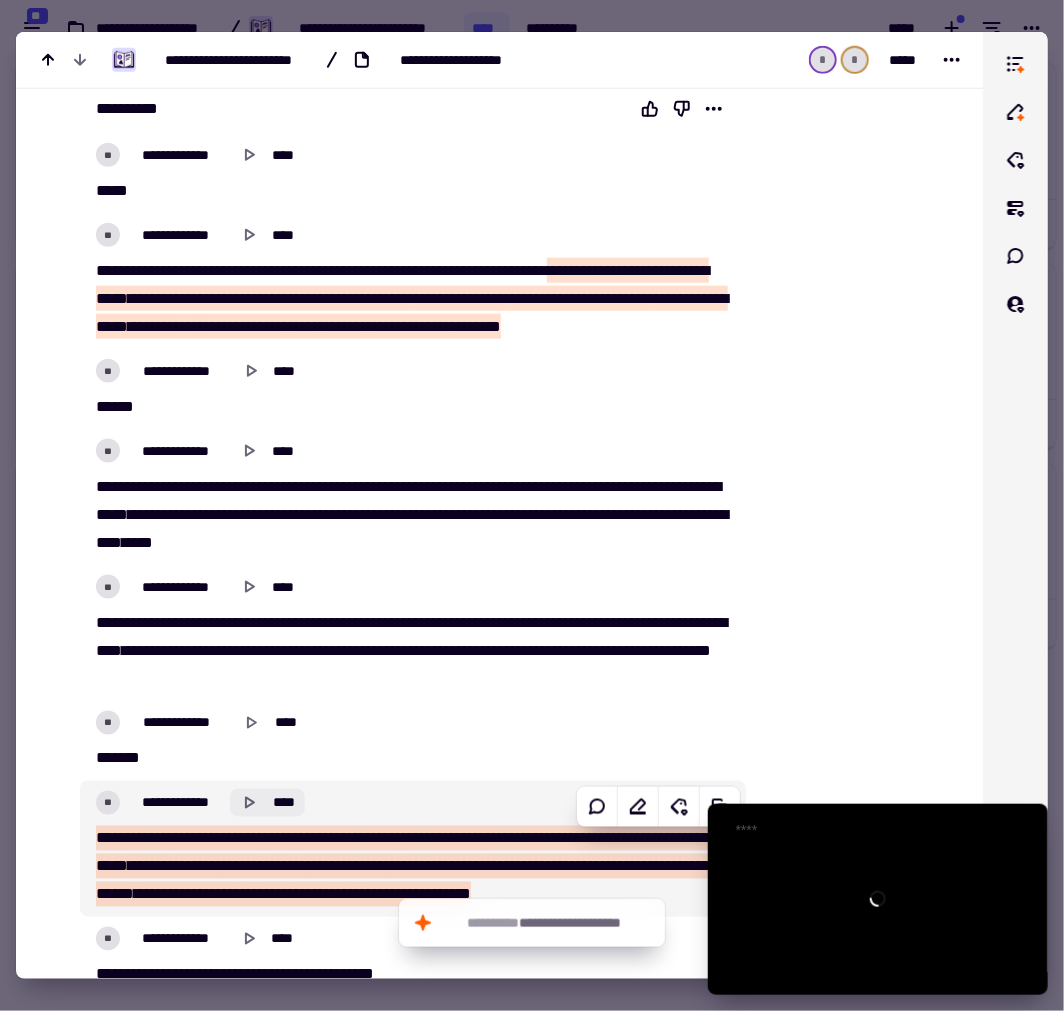 click on "****" 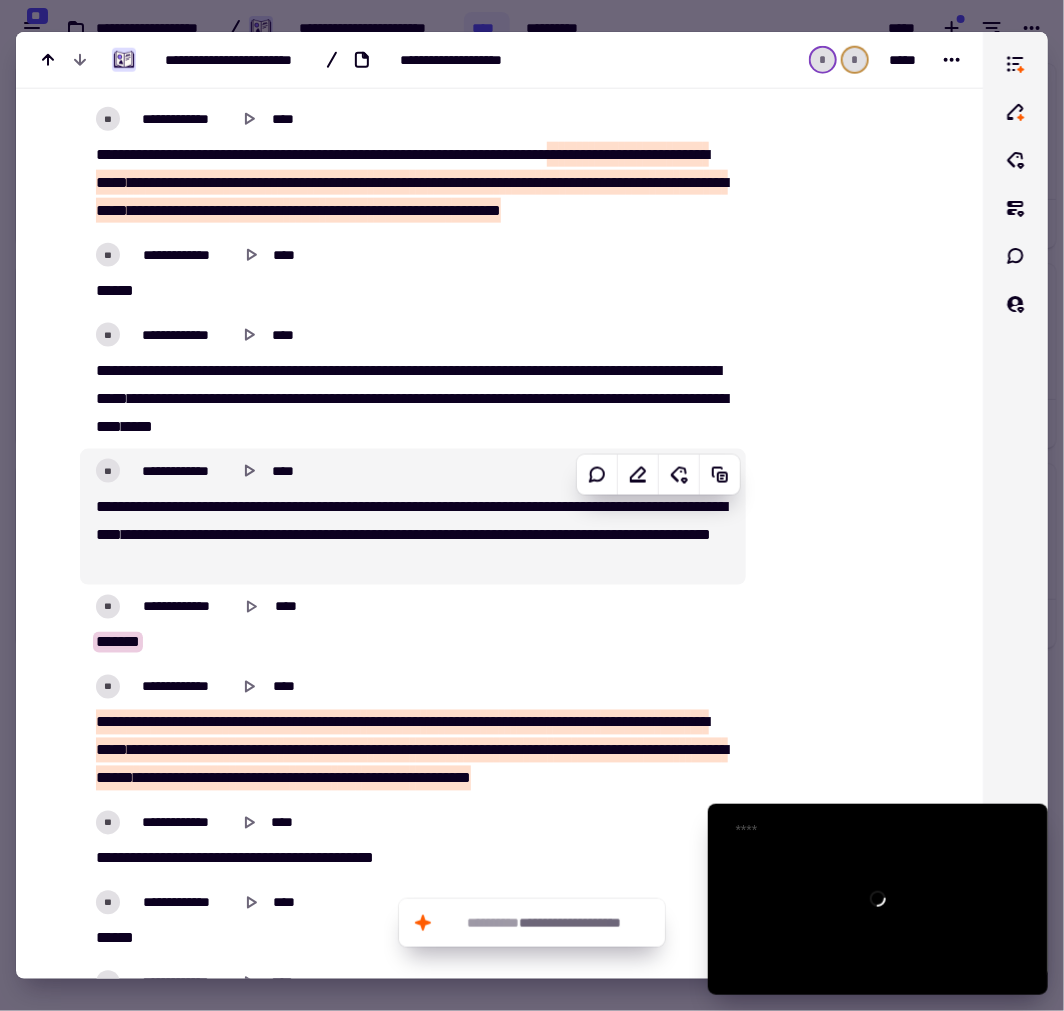 scroll, scrollTop: 777, scrollLeft: 0, axis: vertical 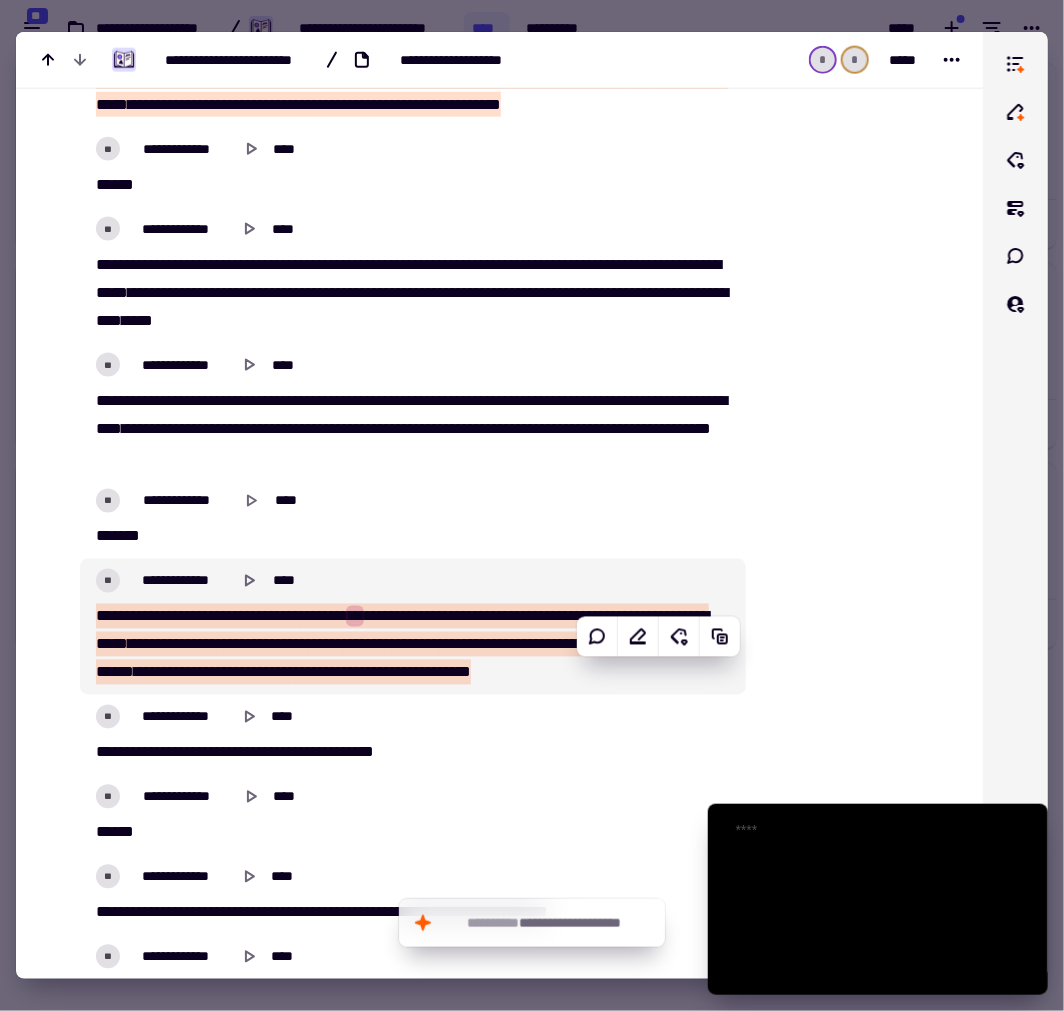 type on "*****" 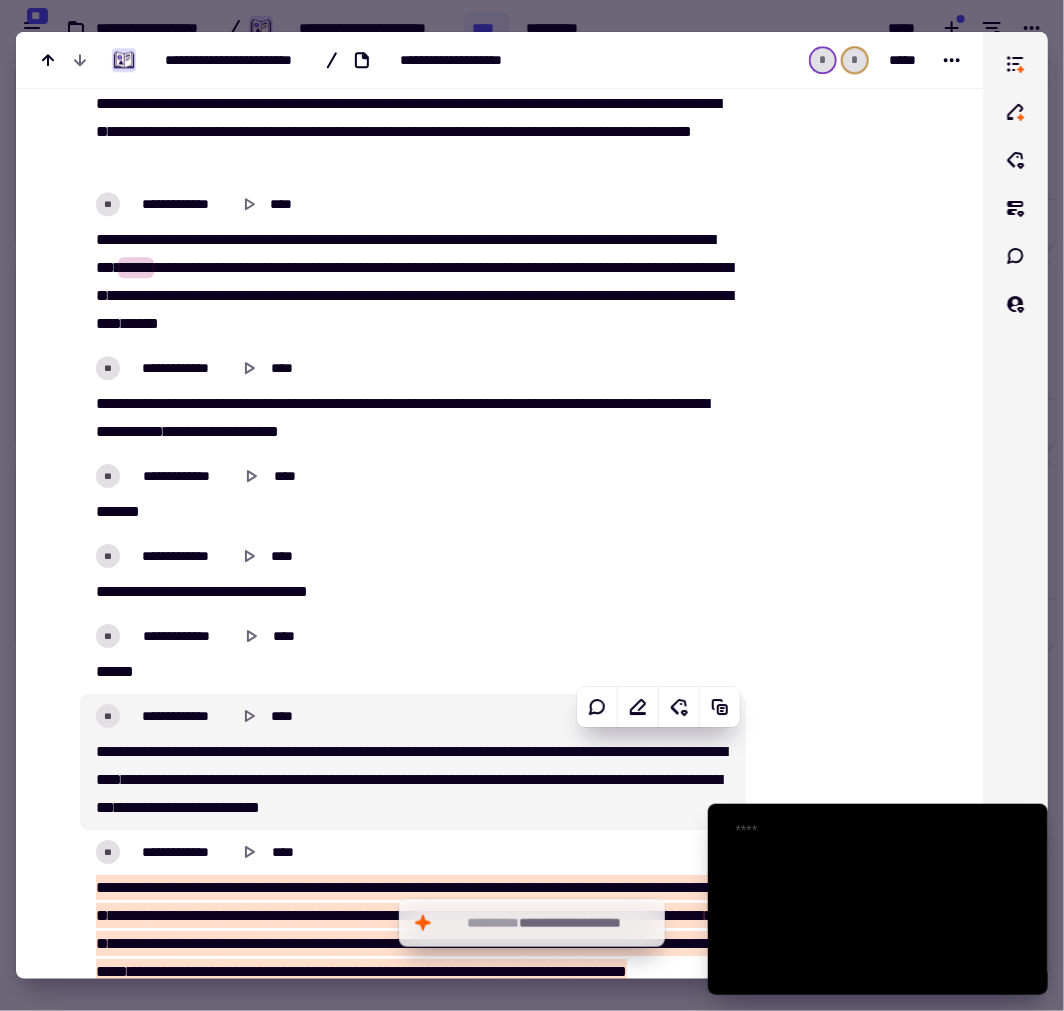 scroll, scrollTop: 1888, scrollLeft: 0, axis: vertical 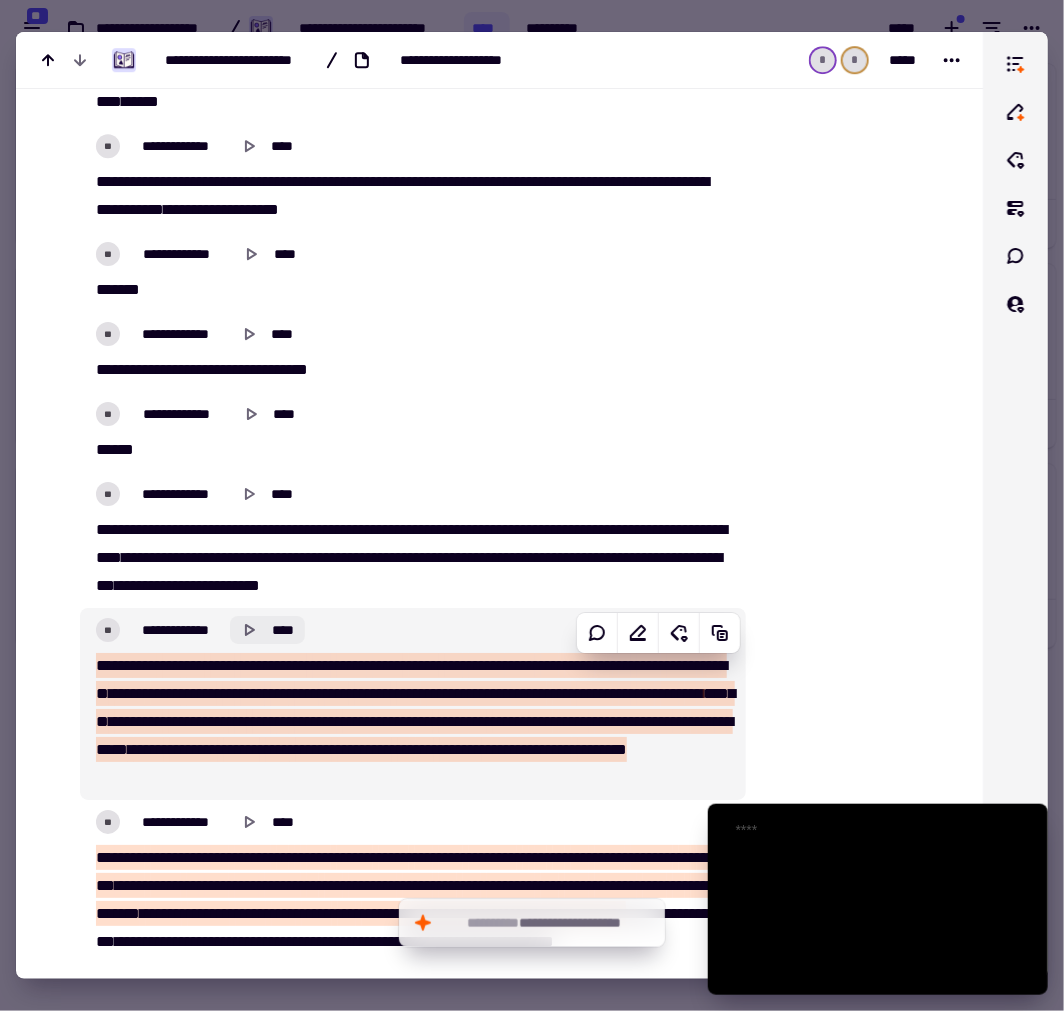 click 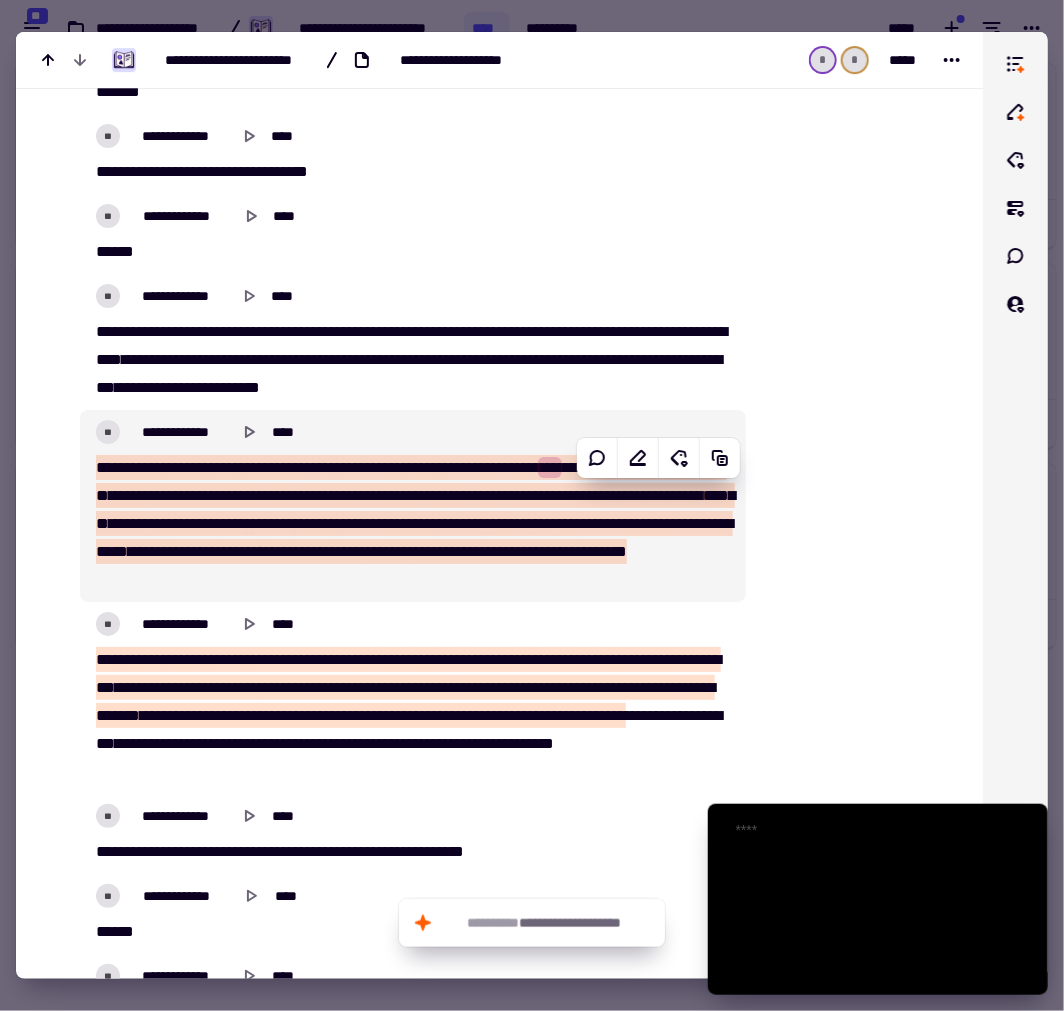 scroll, scrollTop: 2111, scrollLeft: 0, axis: vertical 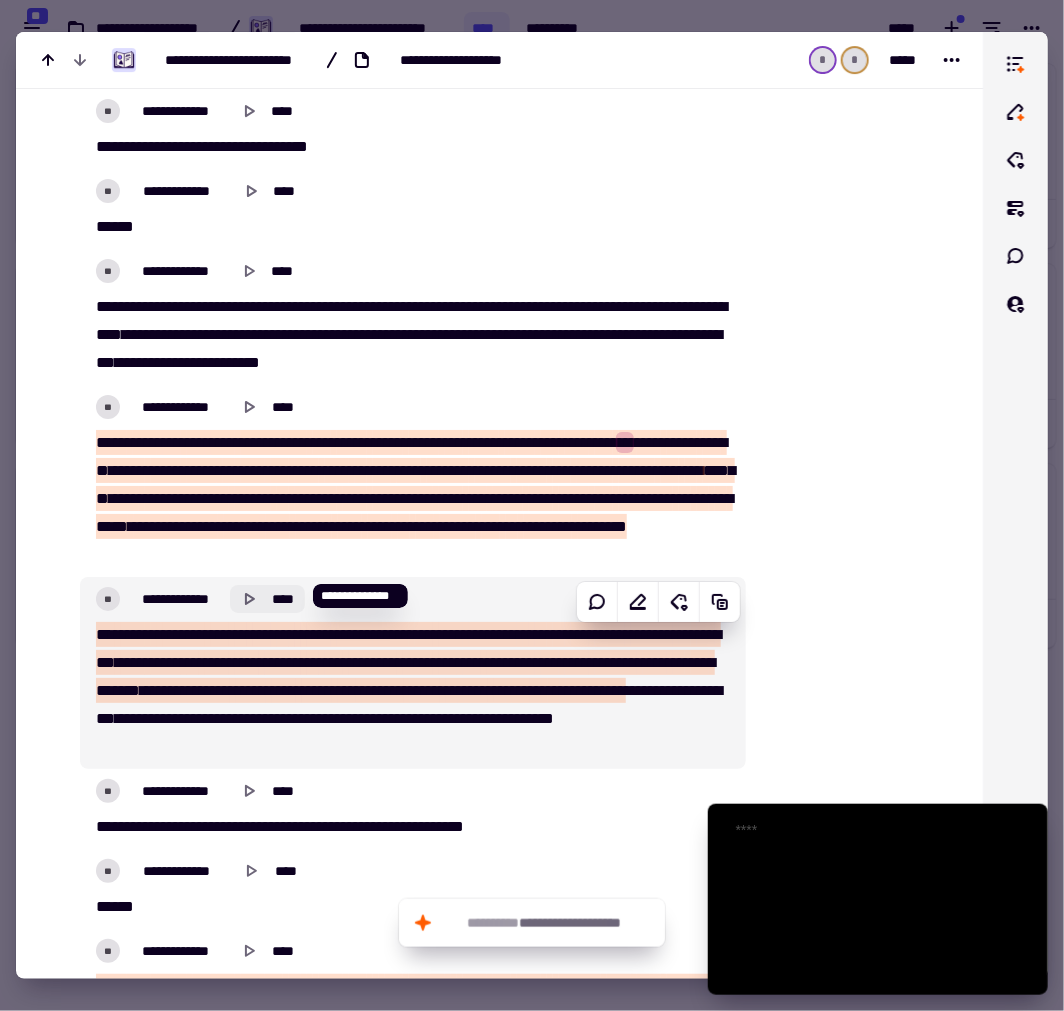 click 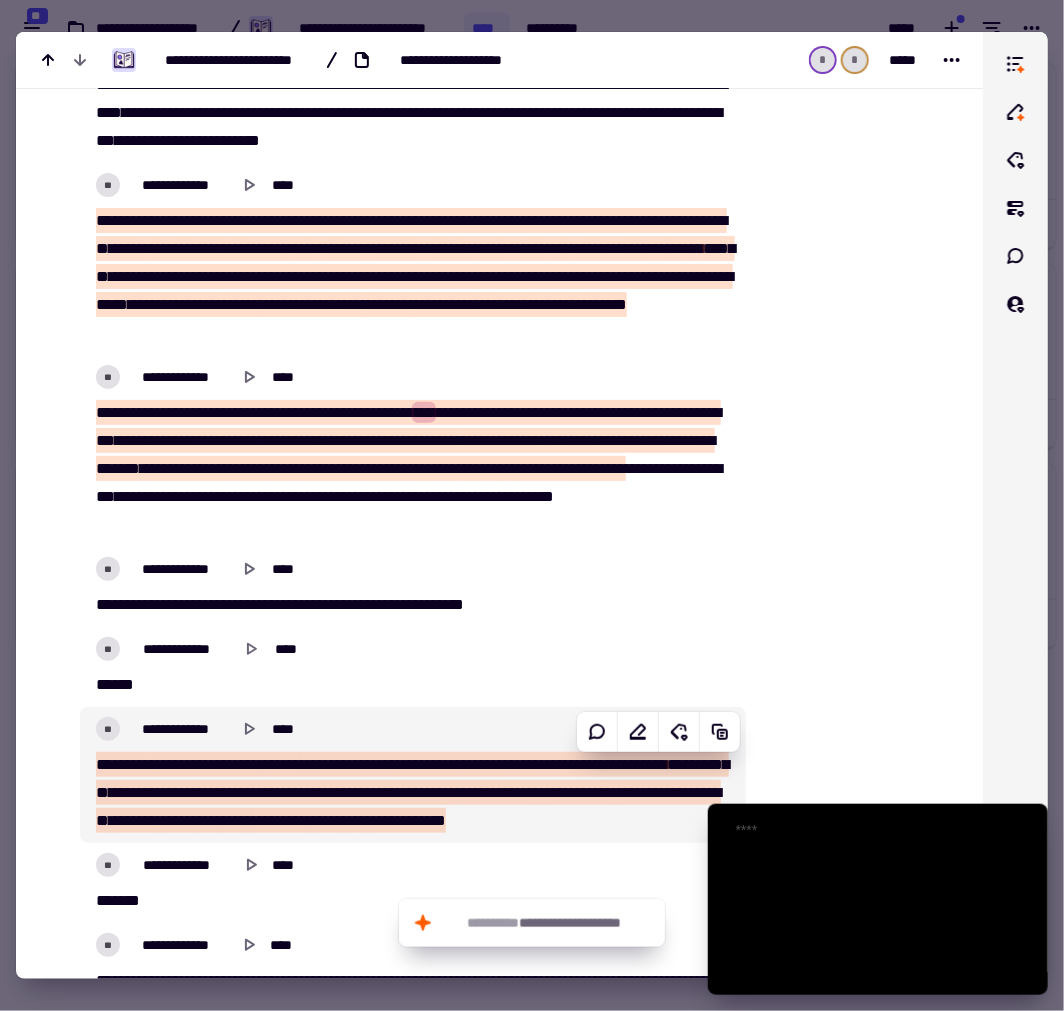 scroll, scrollTop: 2666, scrollLeft: 0, axis: vertical 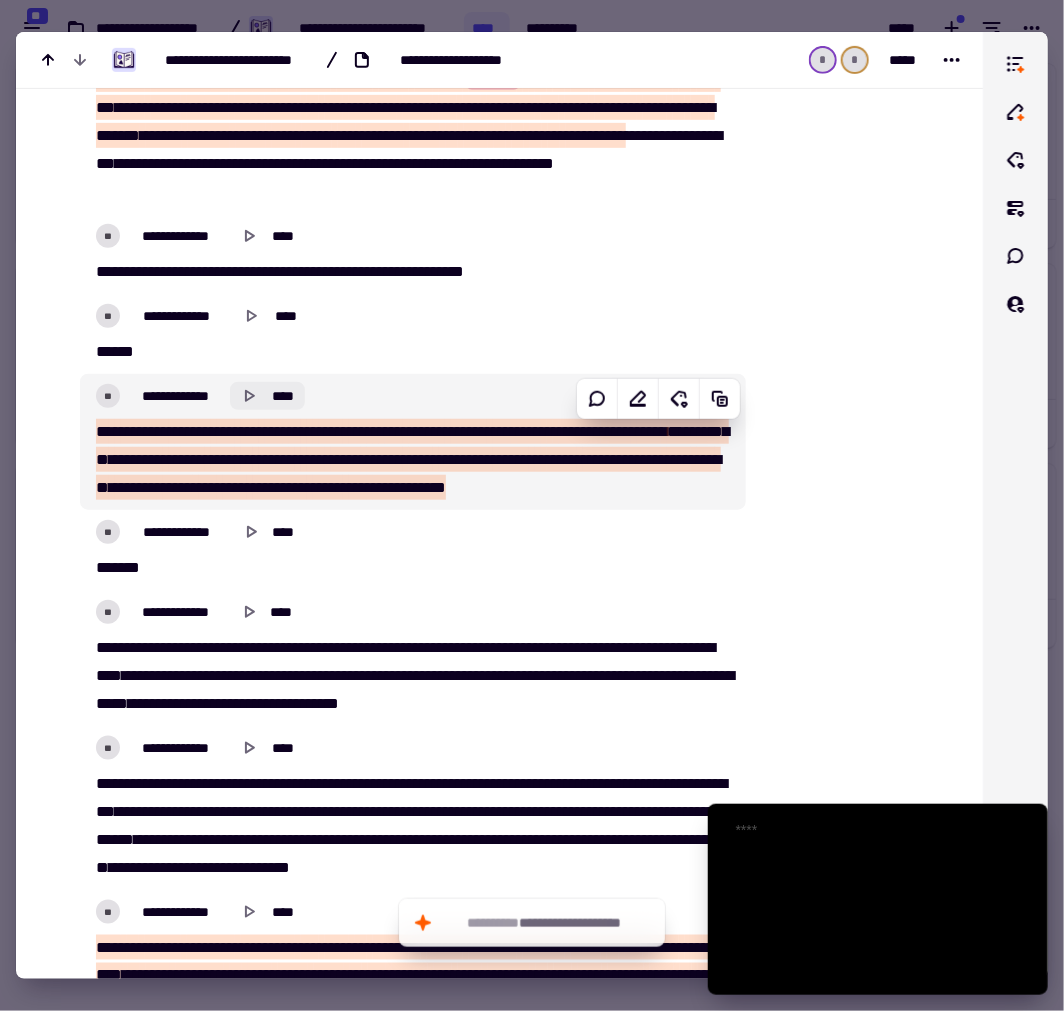 click 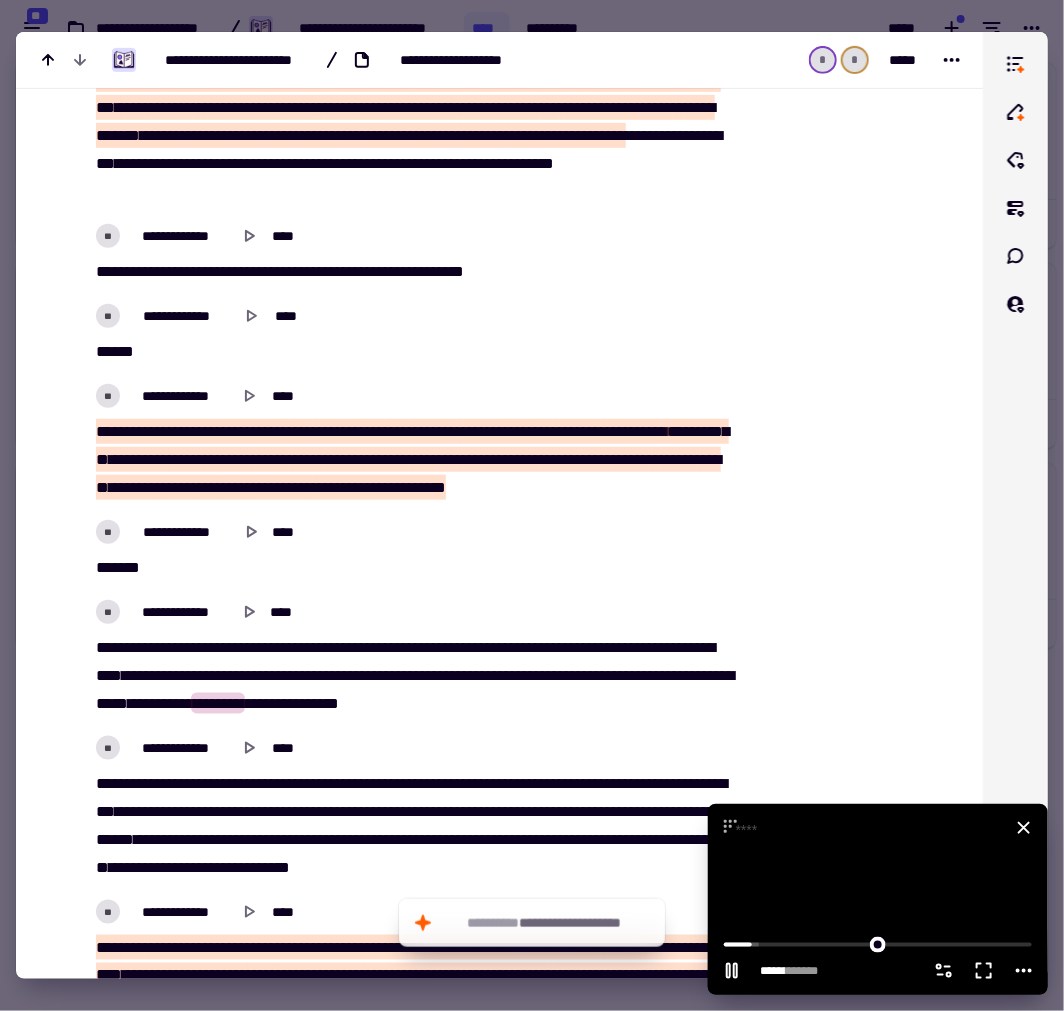 click at bounding box center (878, 899) 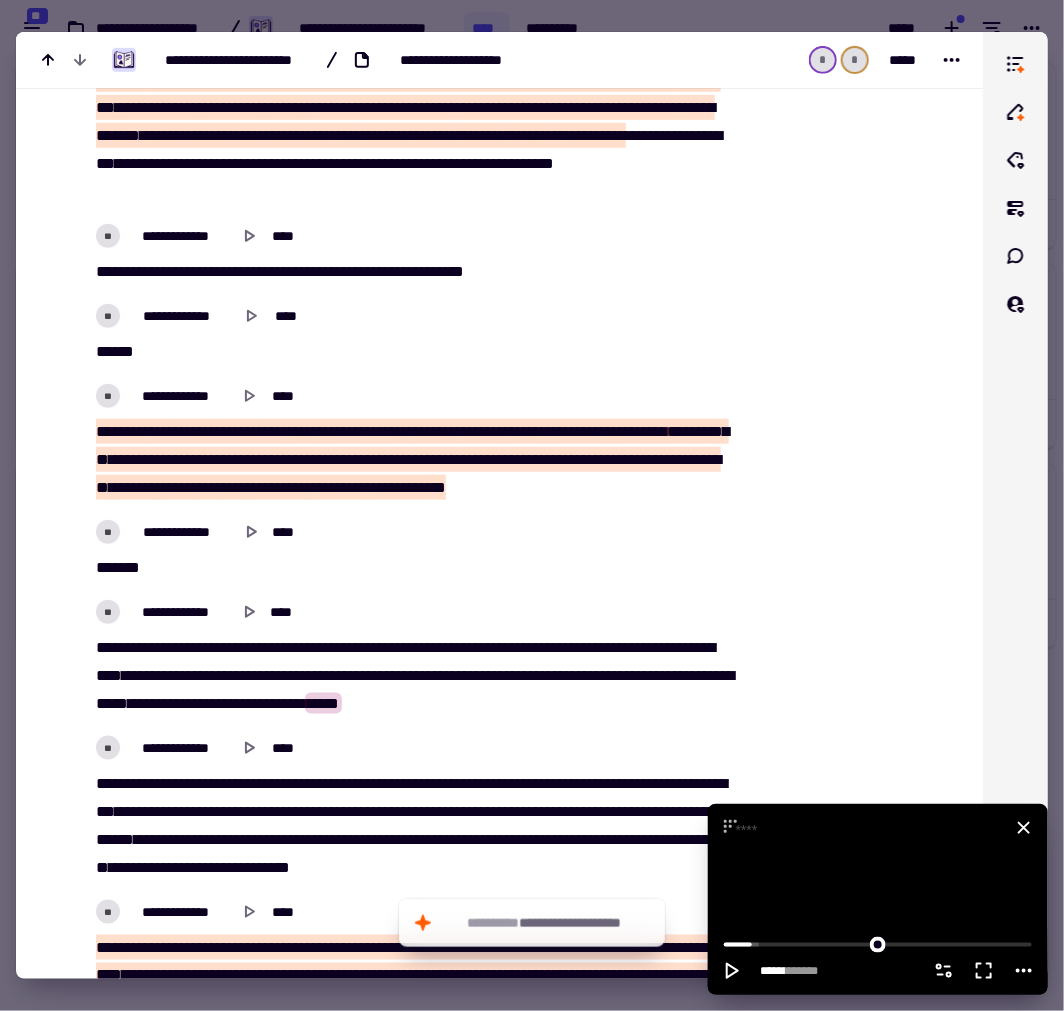 click at bounding box center (878, 899) 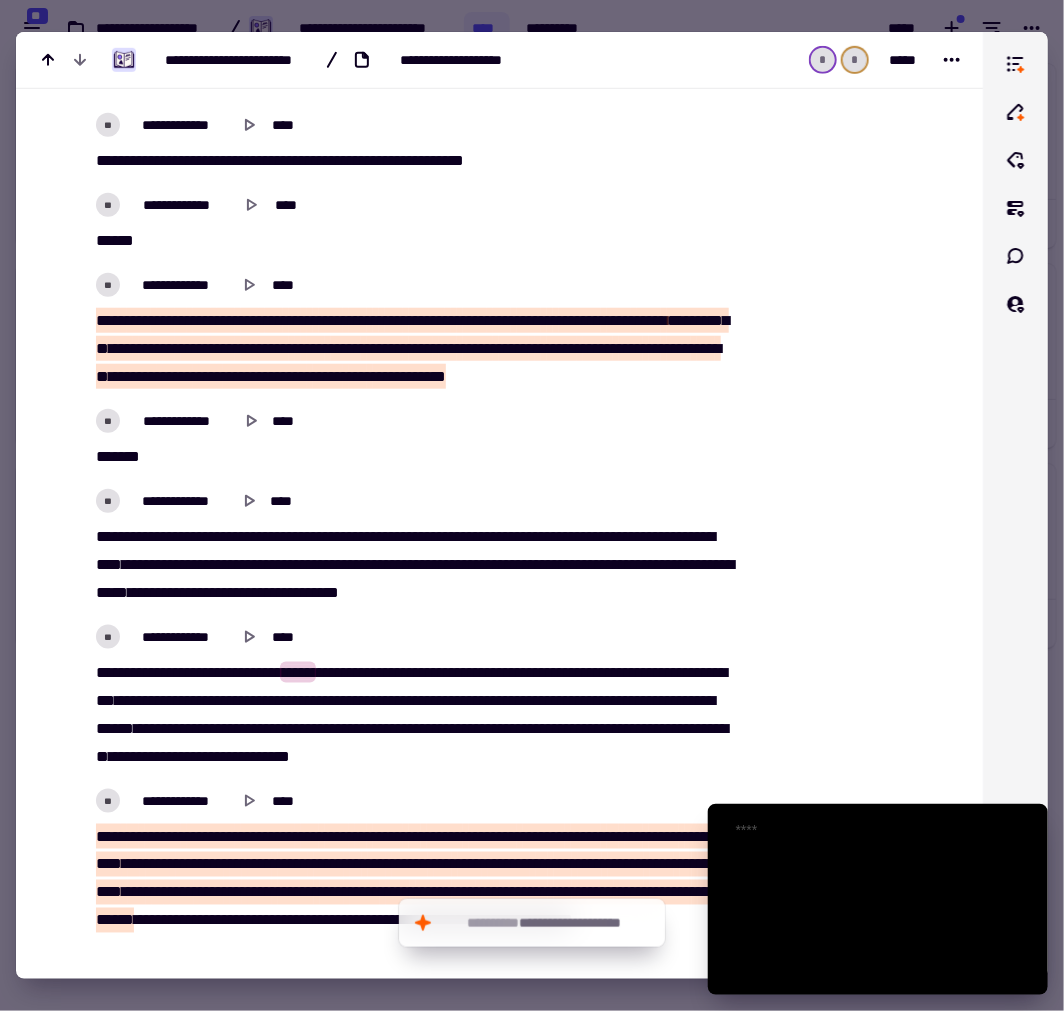 scroll, scrollTop: 3000, scrollLeft: 0, axis: vertical 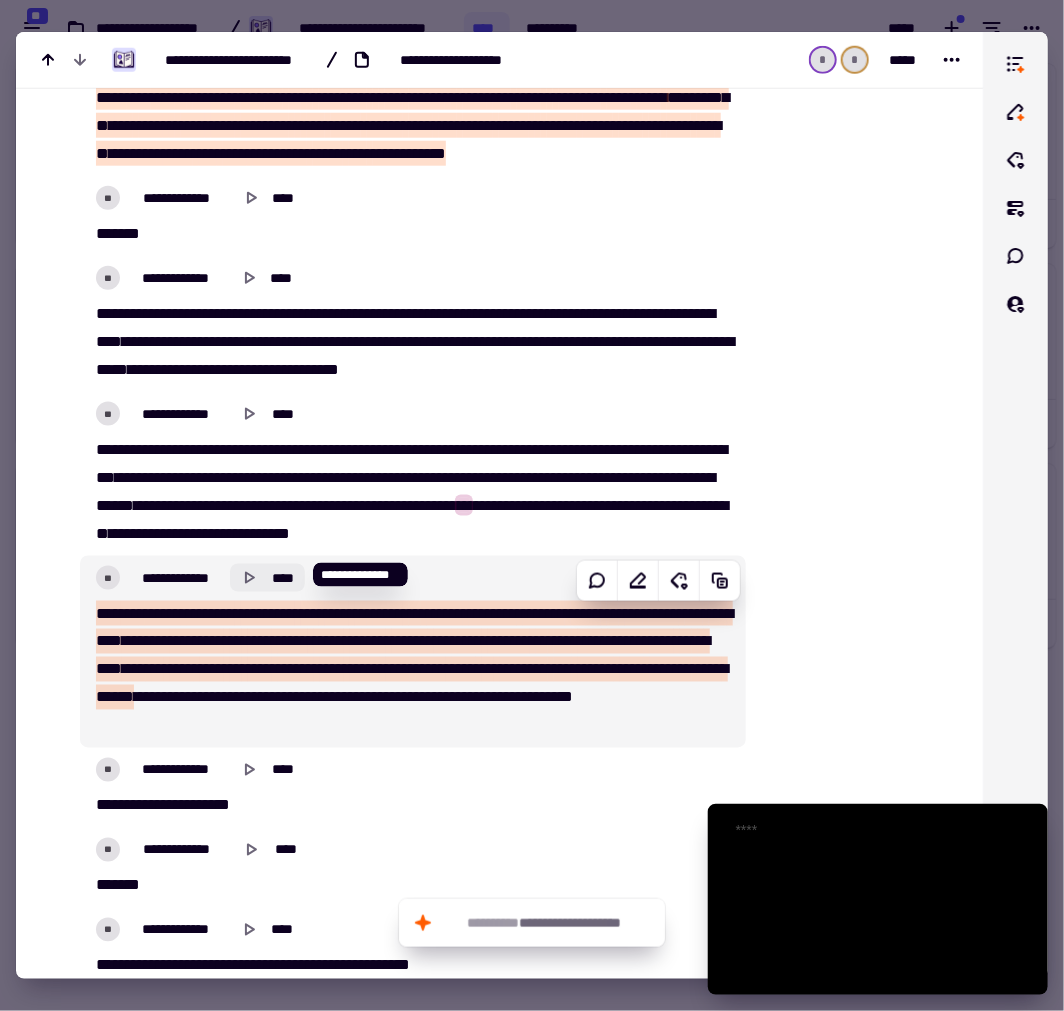 click 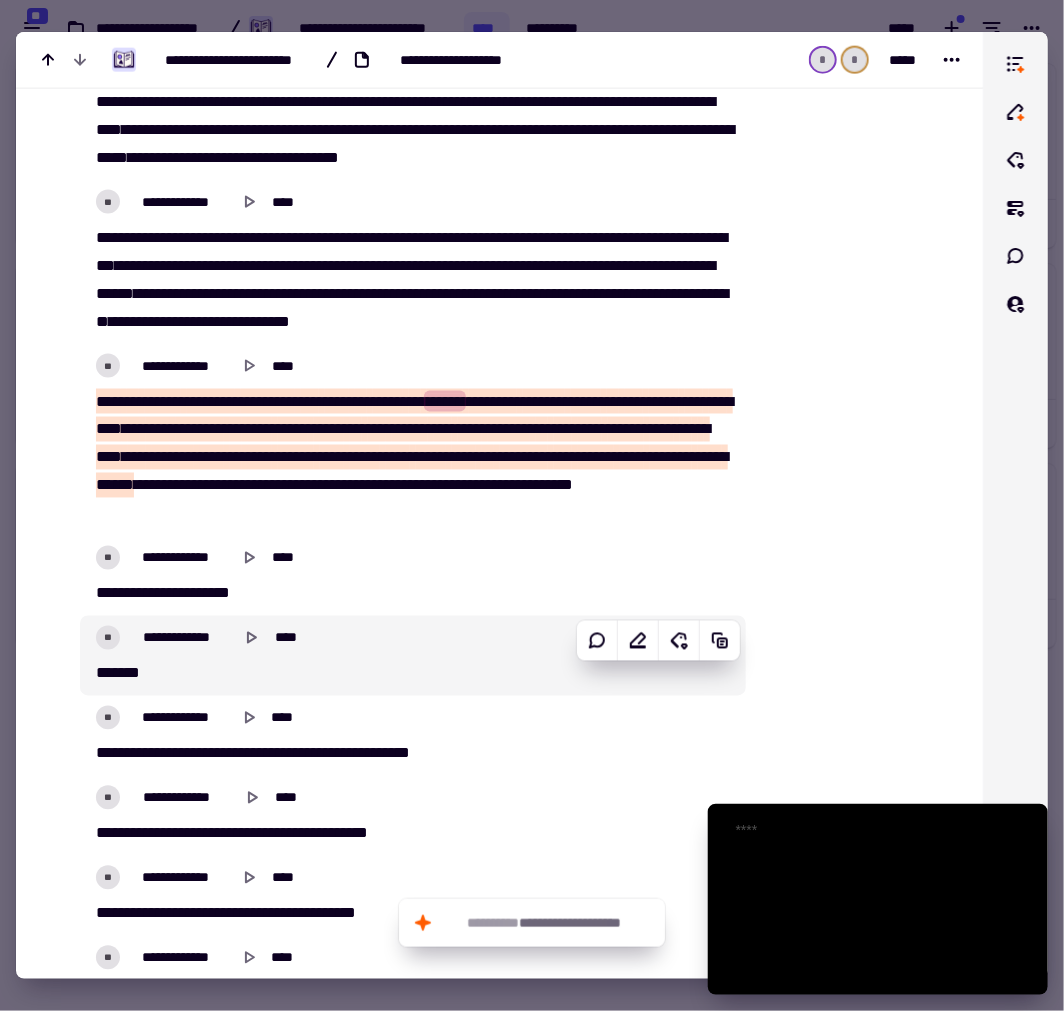 scroll, scrollTop: 3222, scrollLeft: 0, axis: vertical 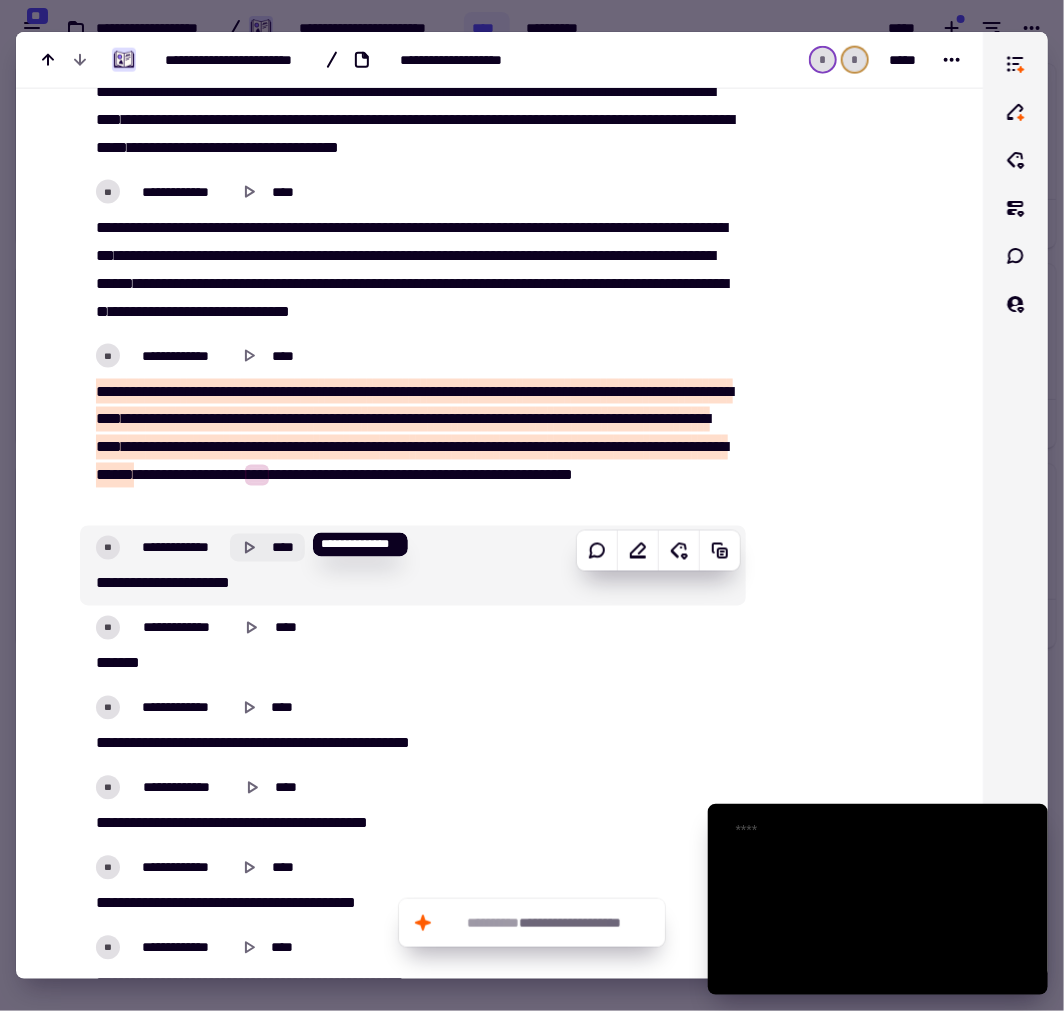 click 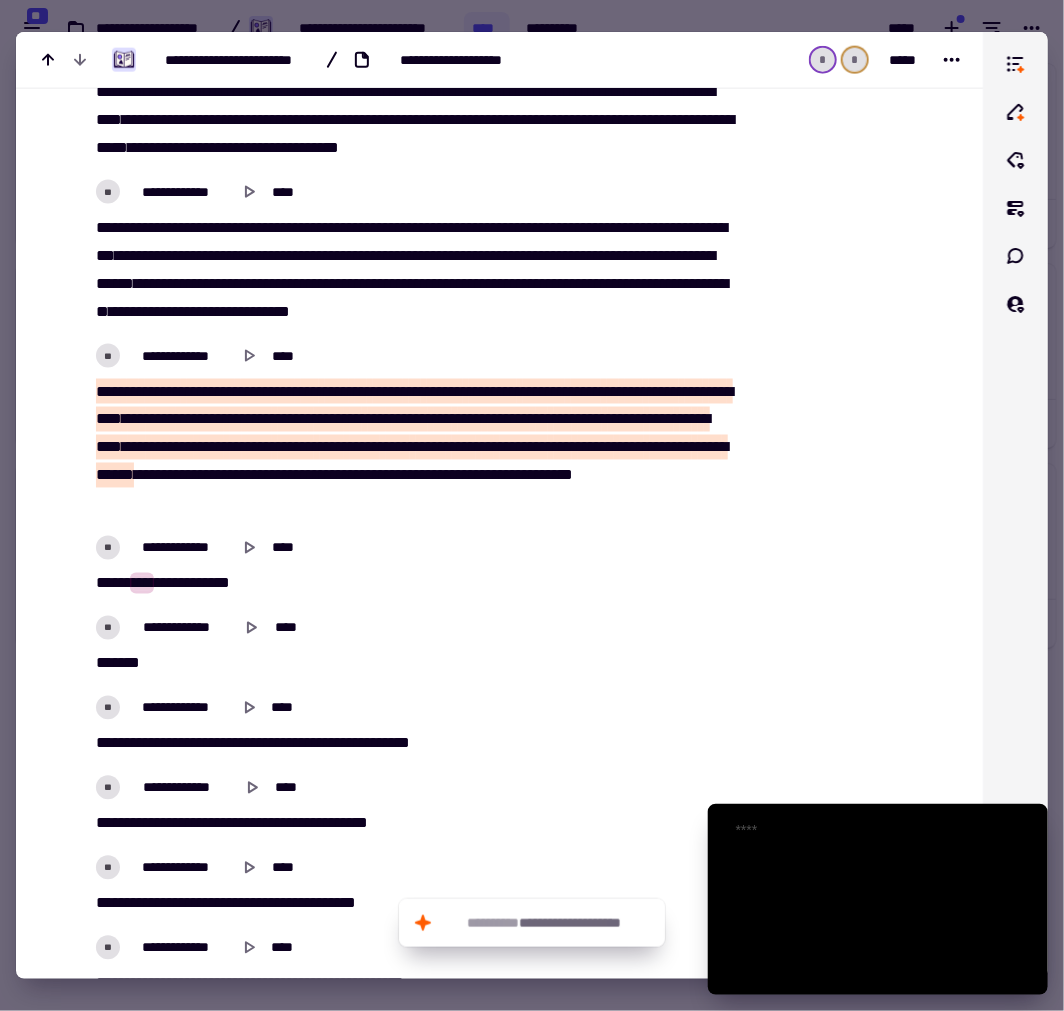 click on "****" at bounding box center (247, 743) 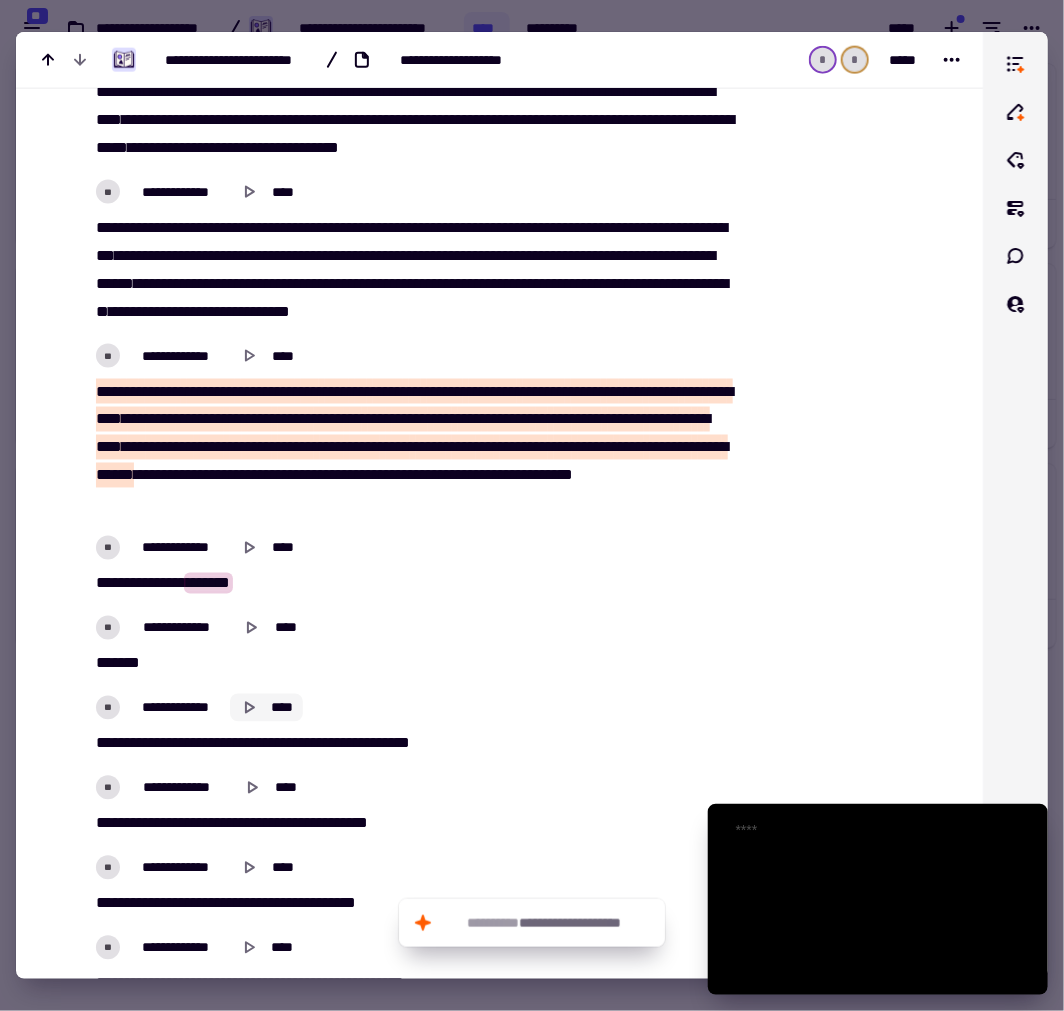 click on "****" 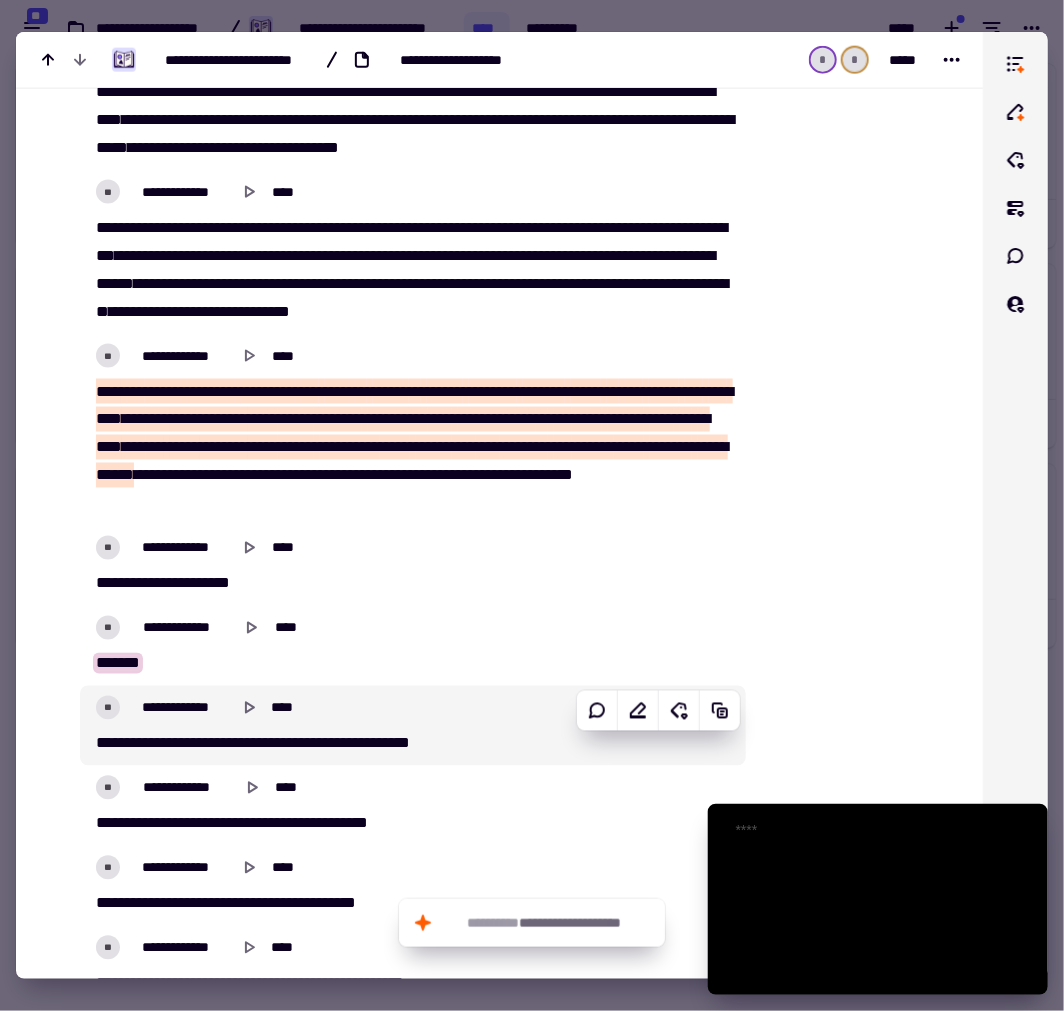 scroll, scrollTop: 3444, scrollLeft: 0, axis: vertical 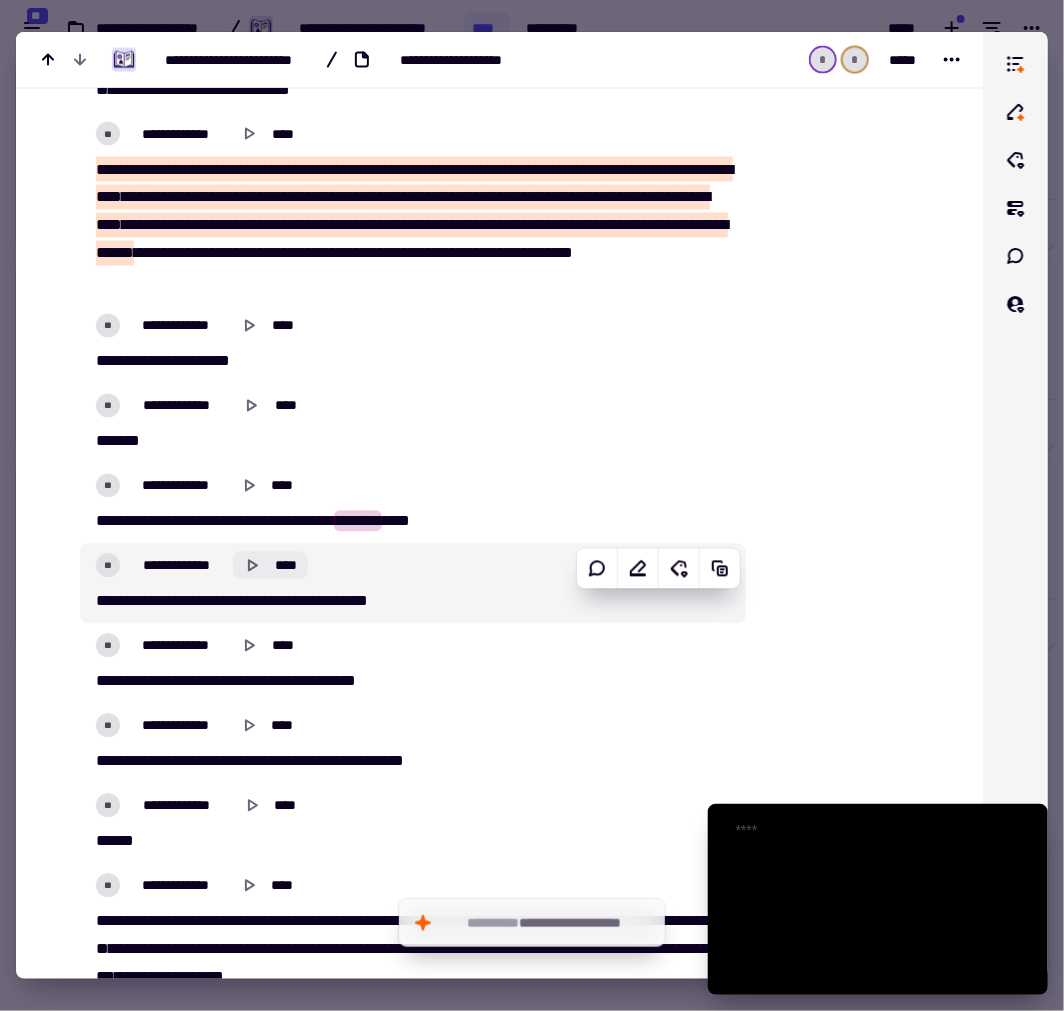 click 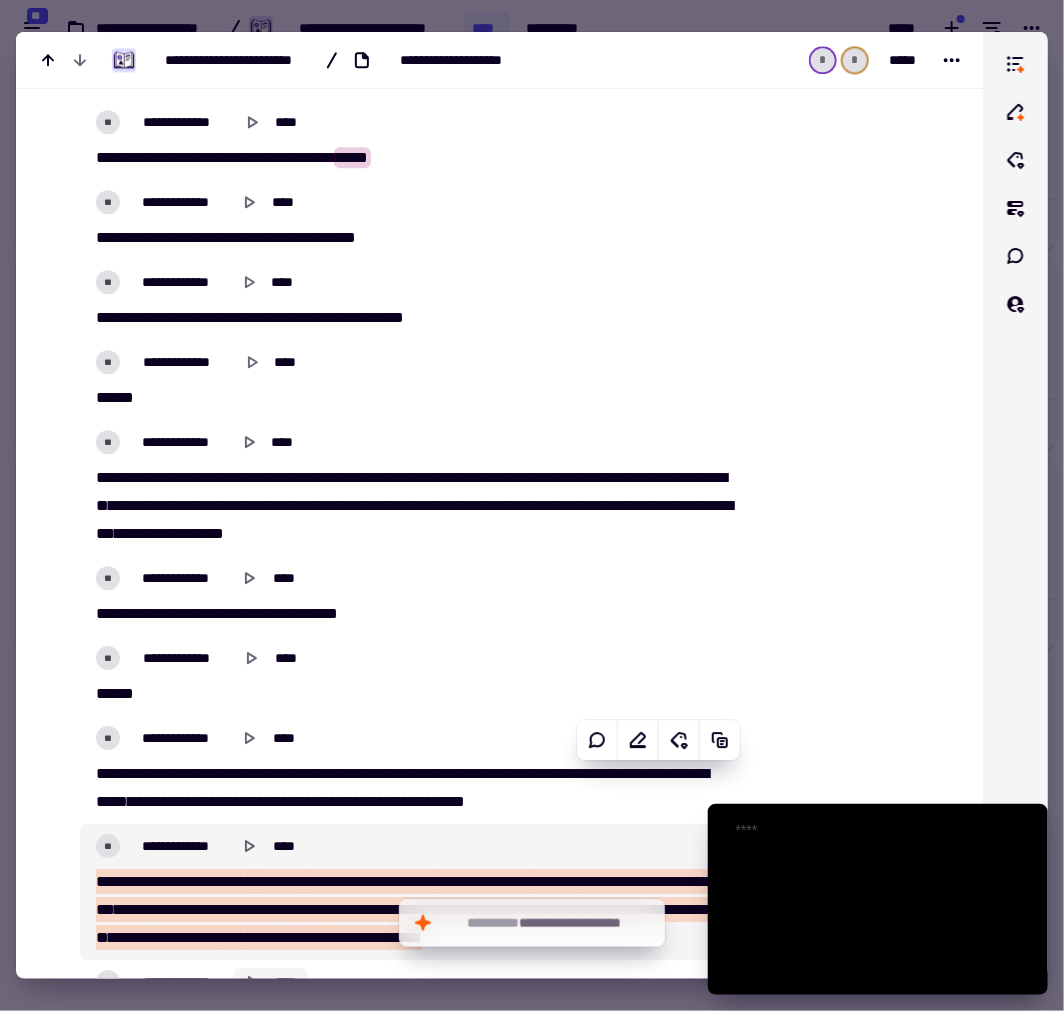 scroll, scrollTop: 4222, scrollLeft: 0, axis: vertical 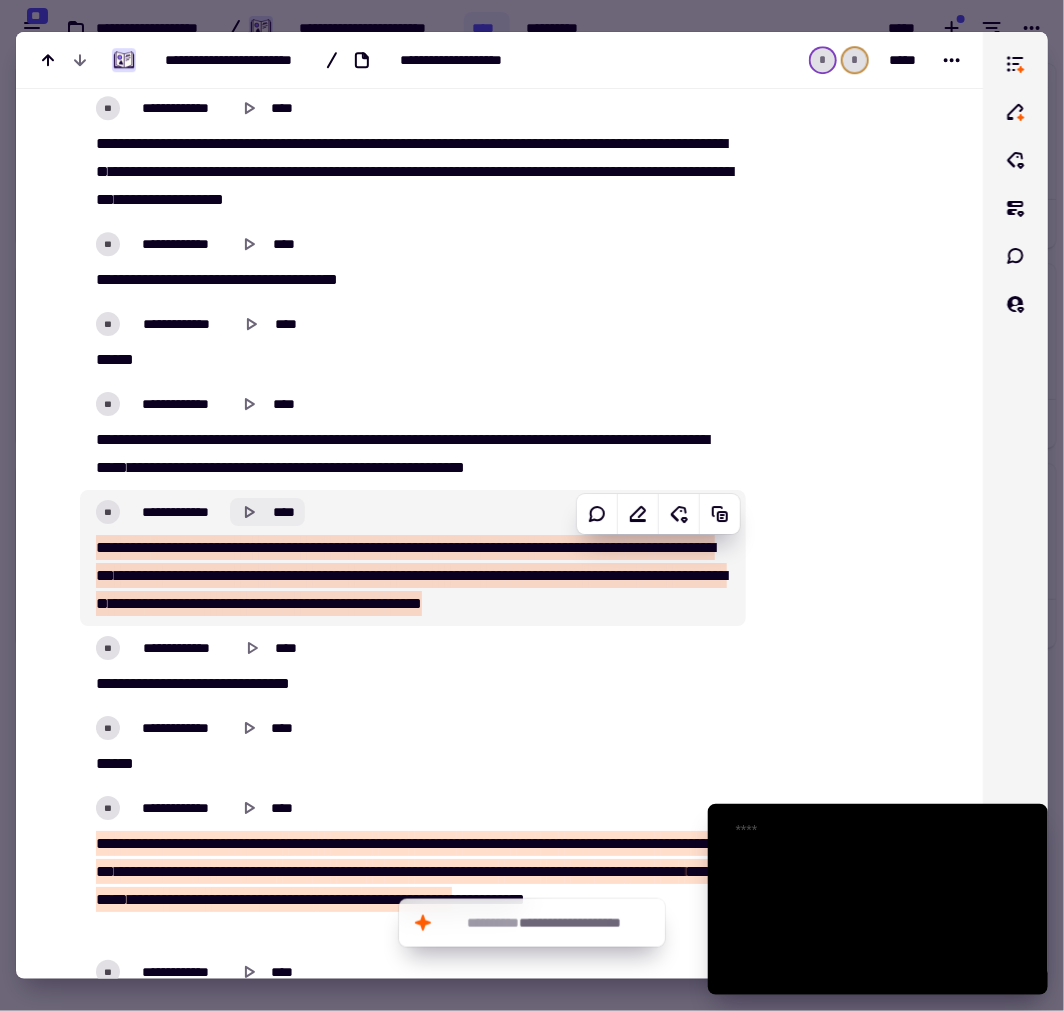click 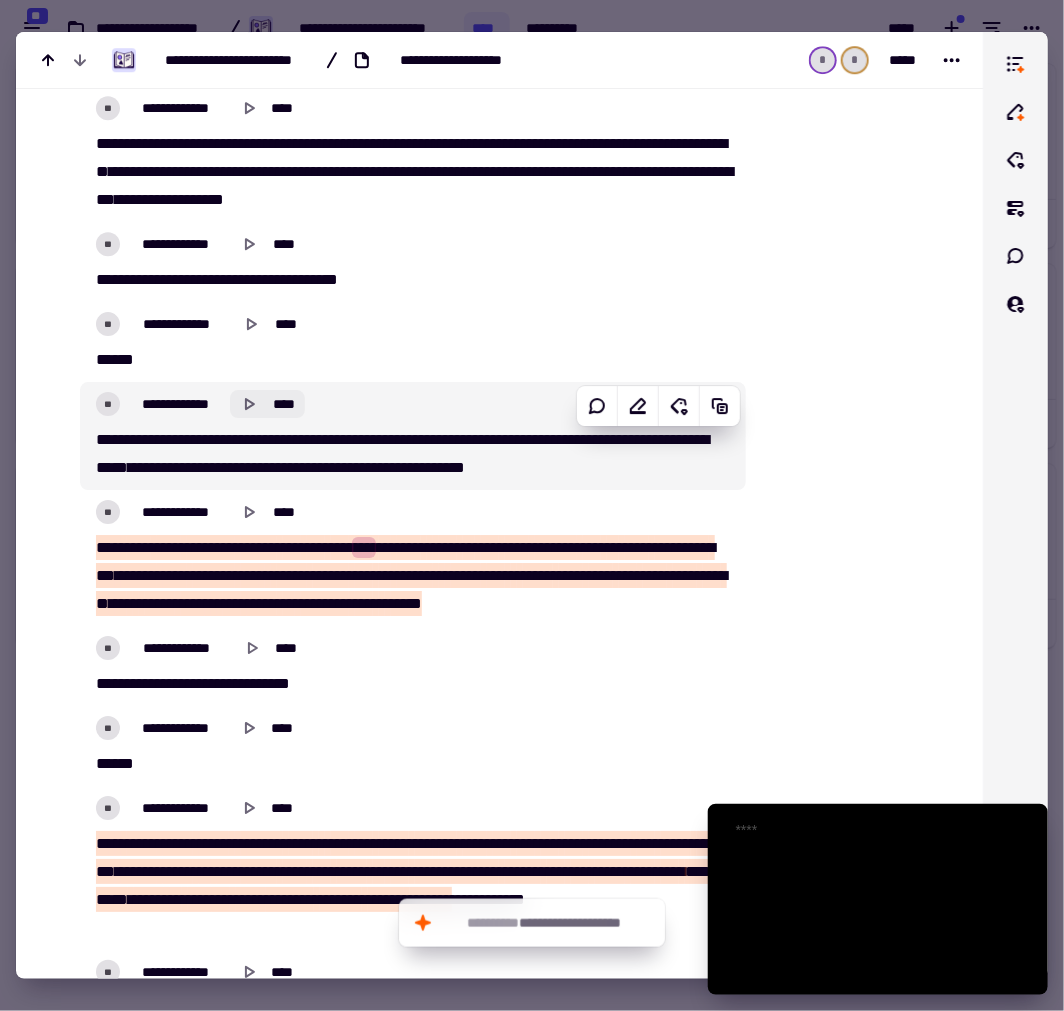 click 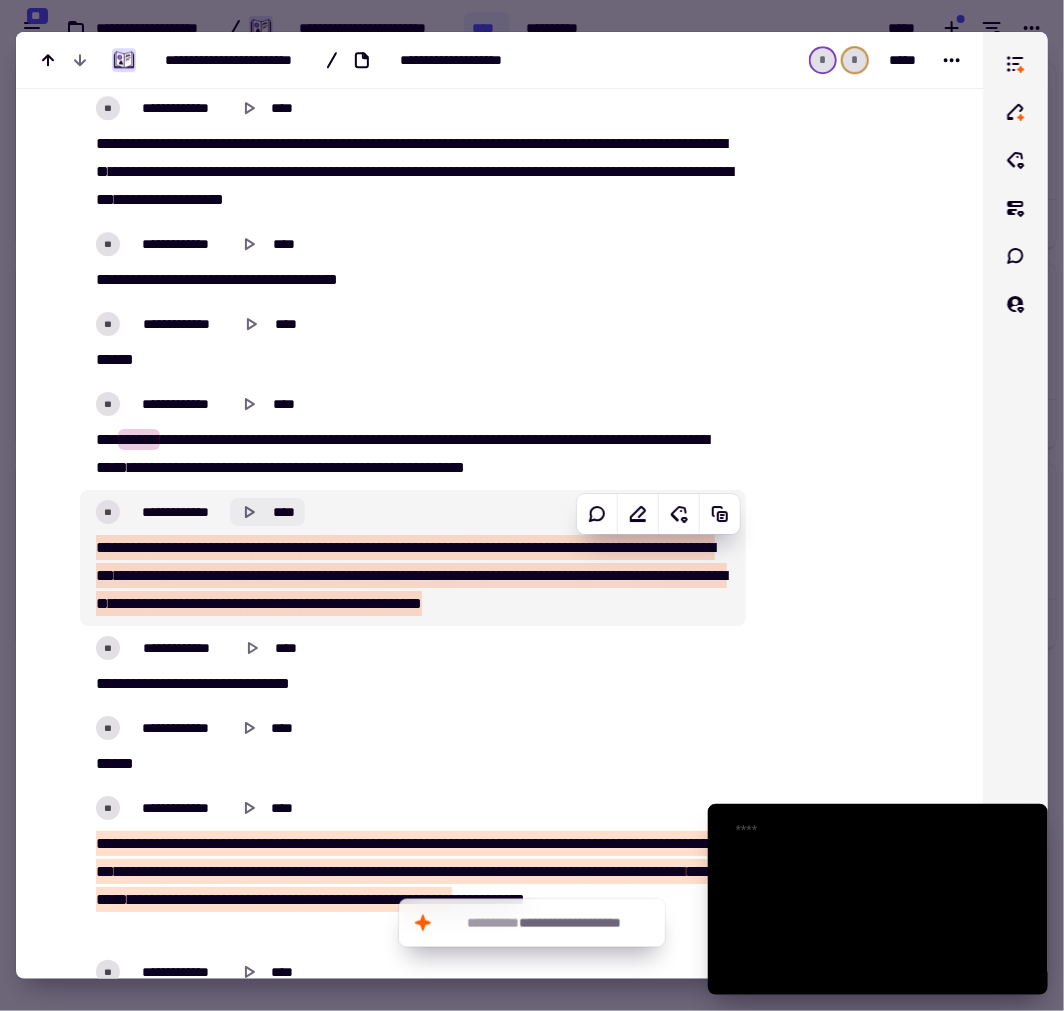 click 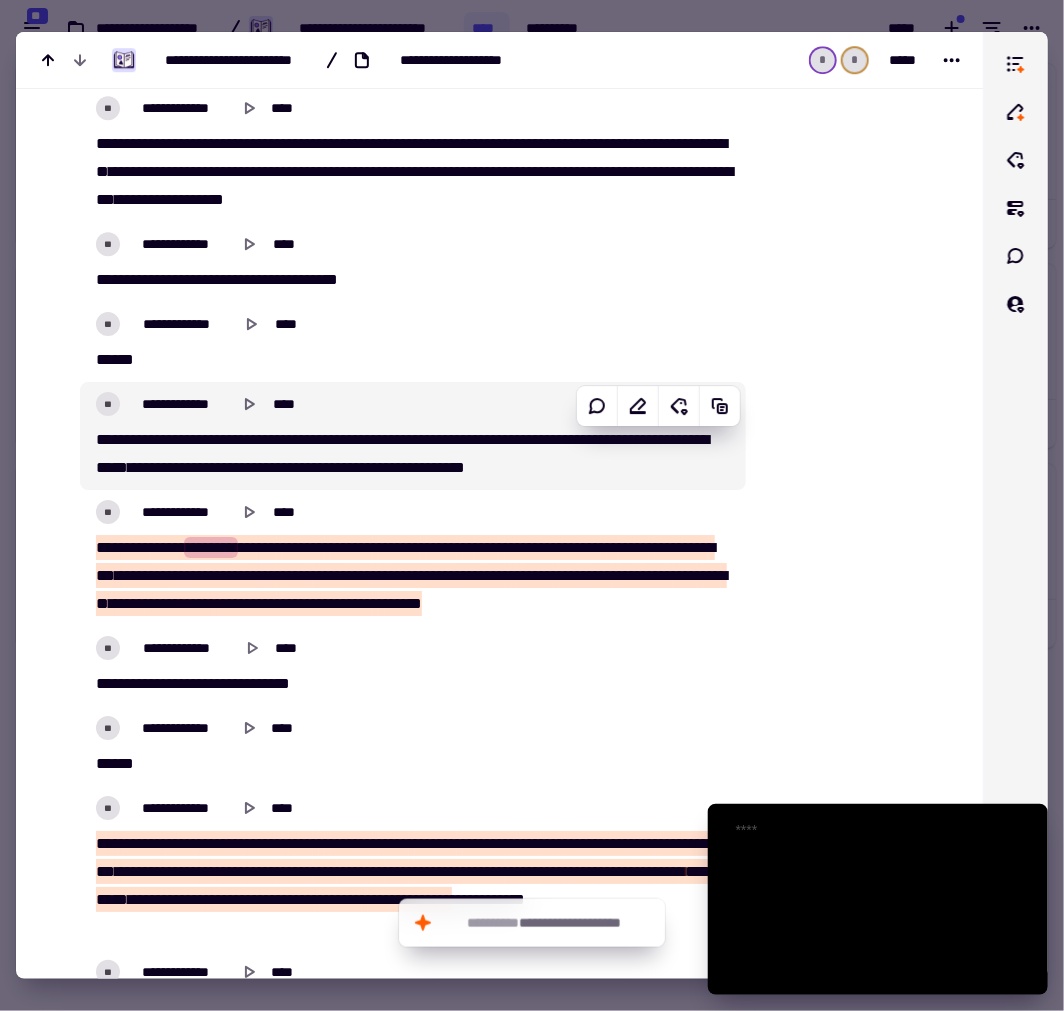 click on "**********" at bounding box center [412, 436] 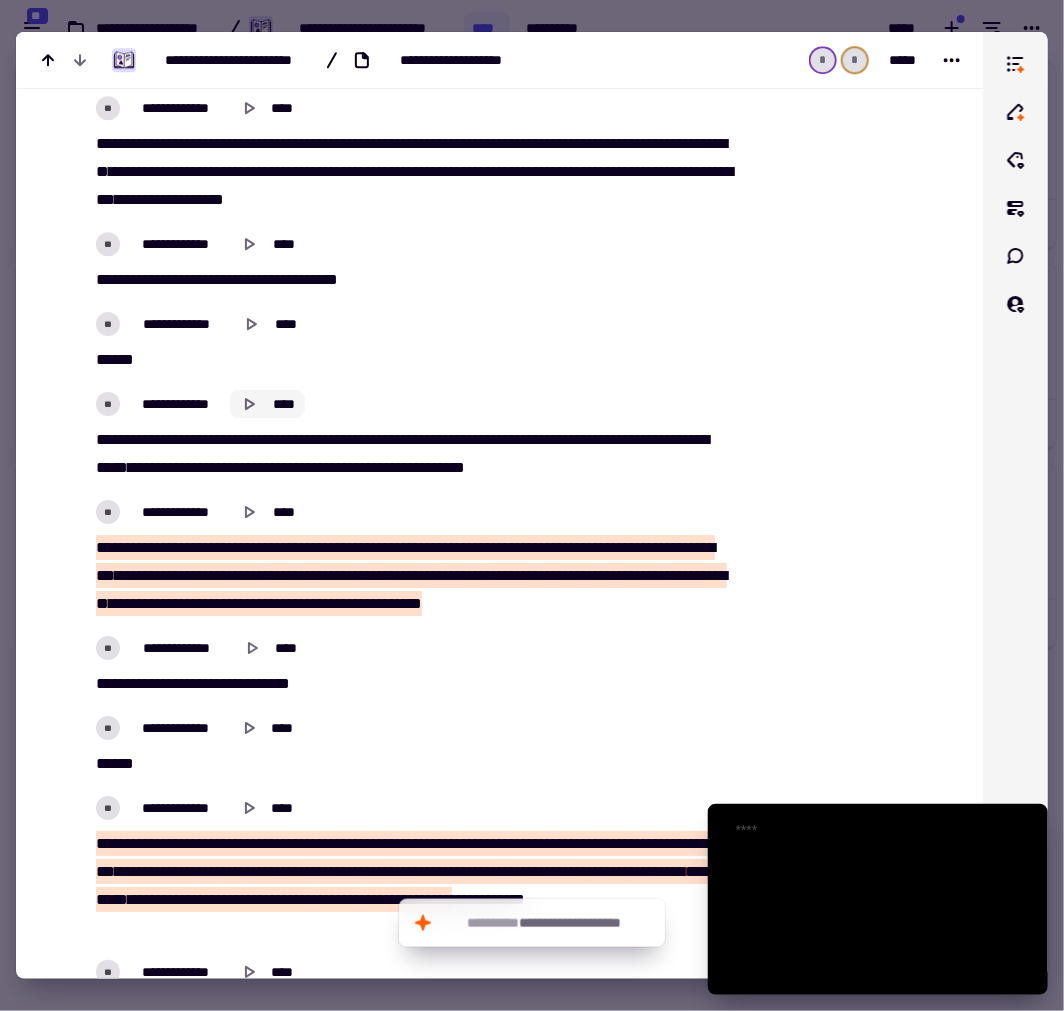 click 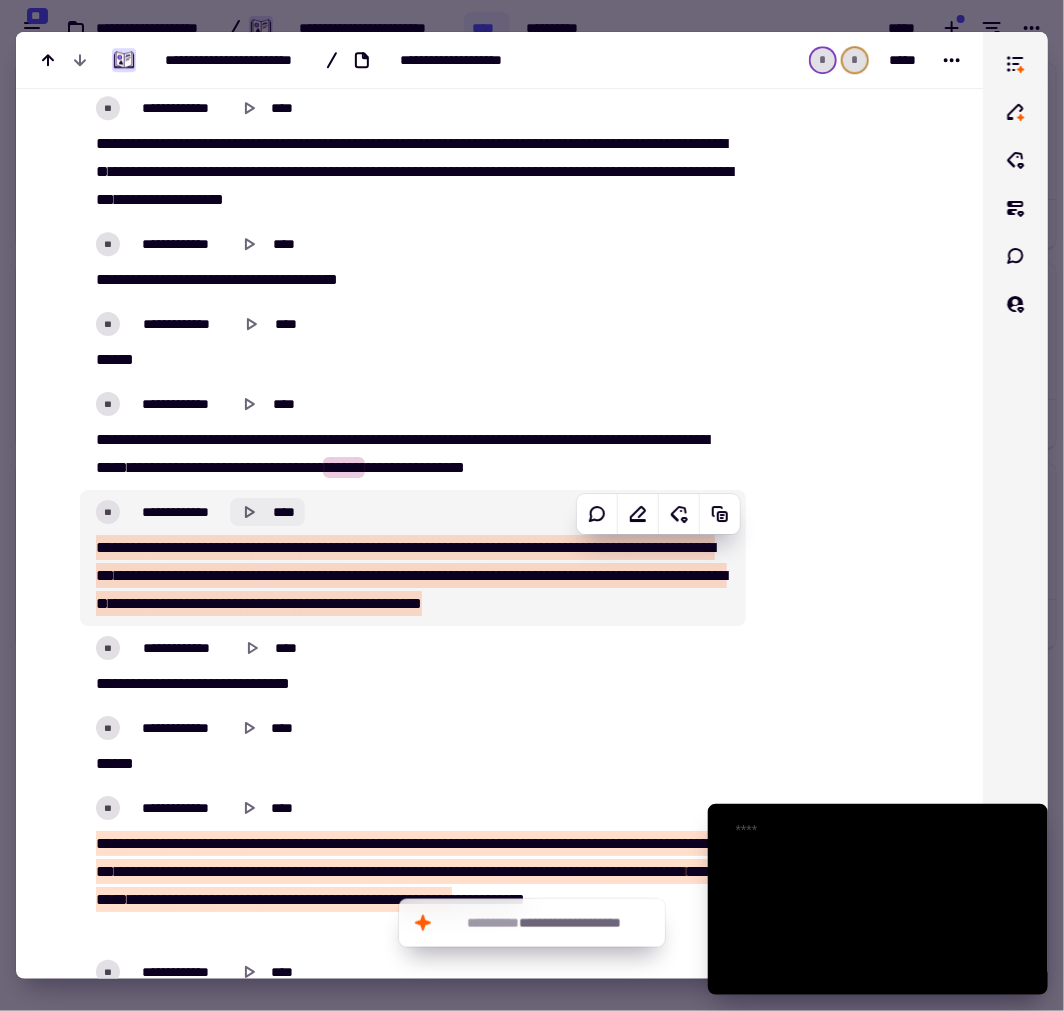 click on "****" 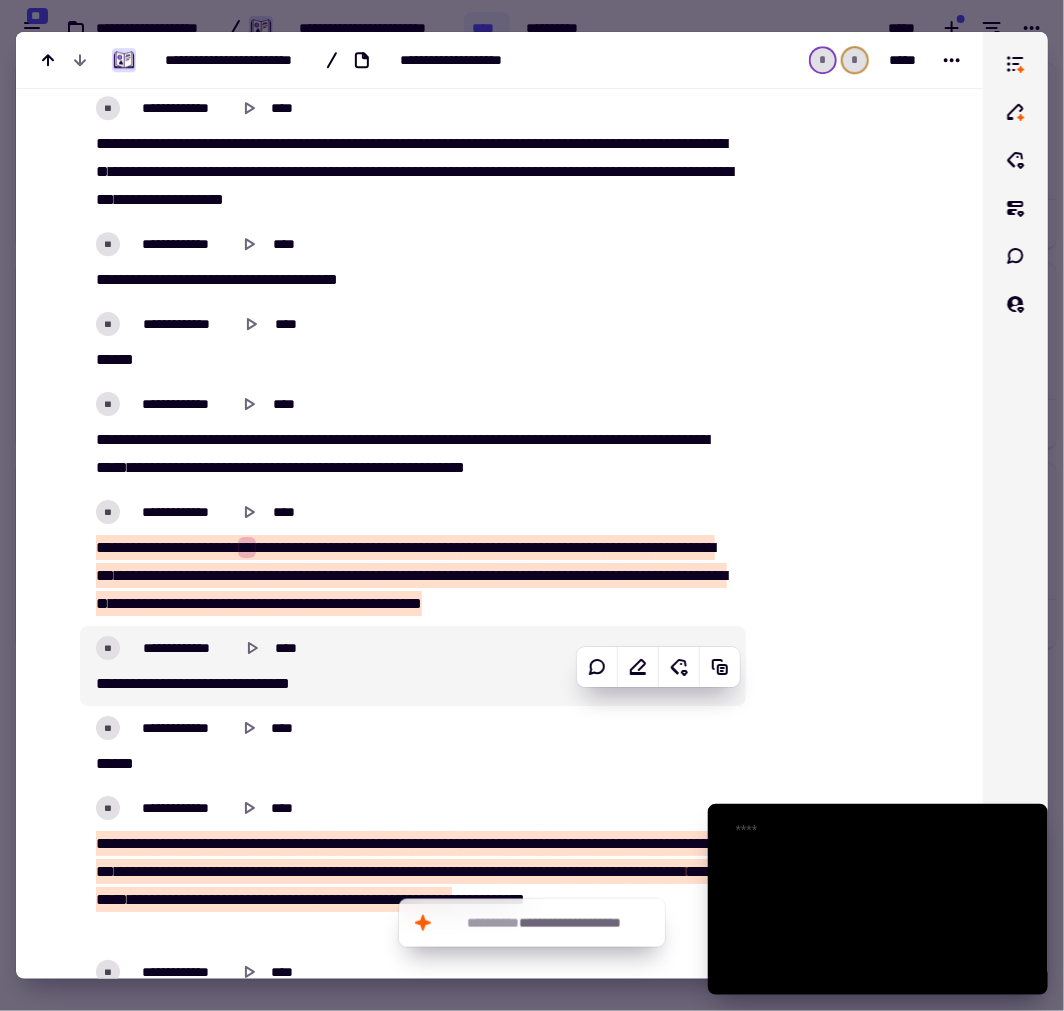 scroll, scrollTop: 4333, scrollLeft: 0, axis: vertical 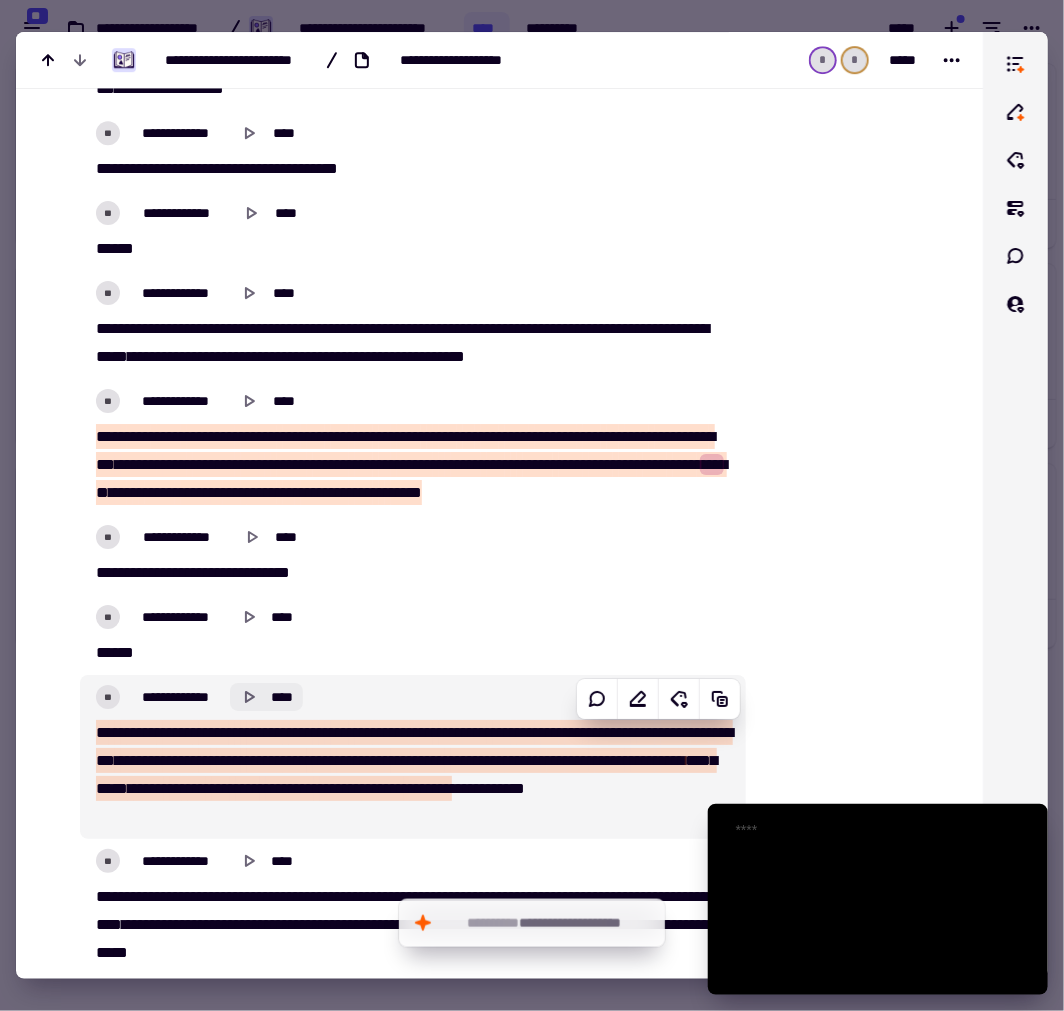 click 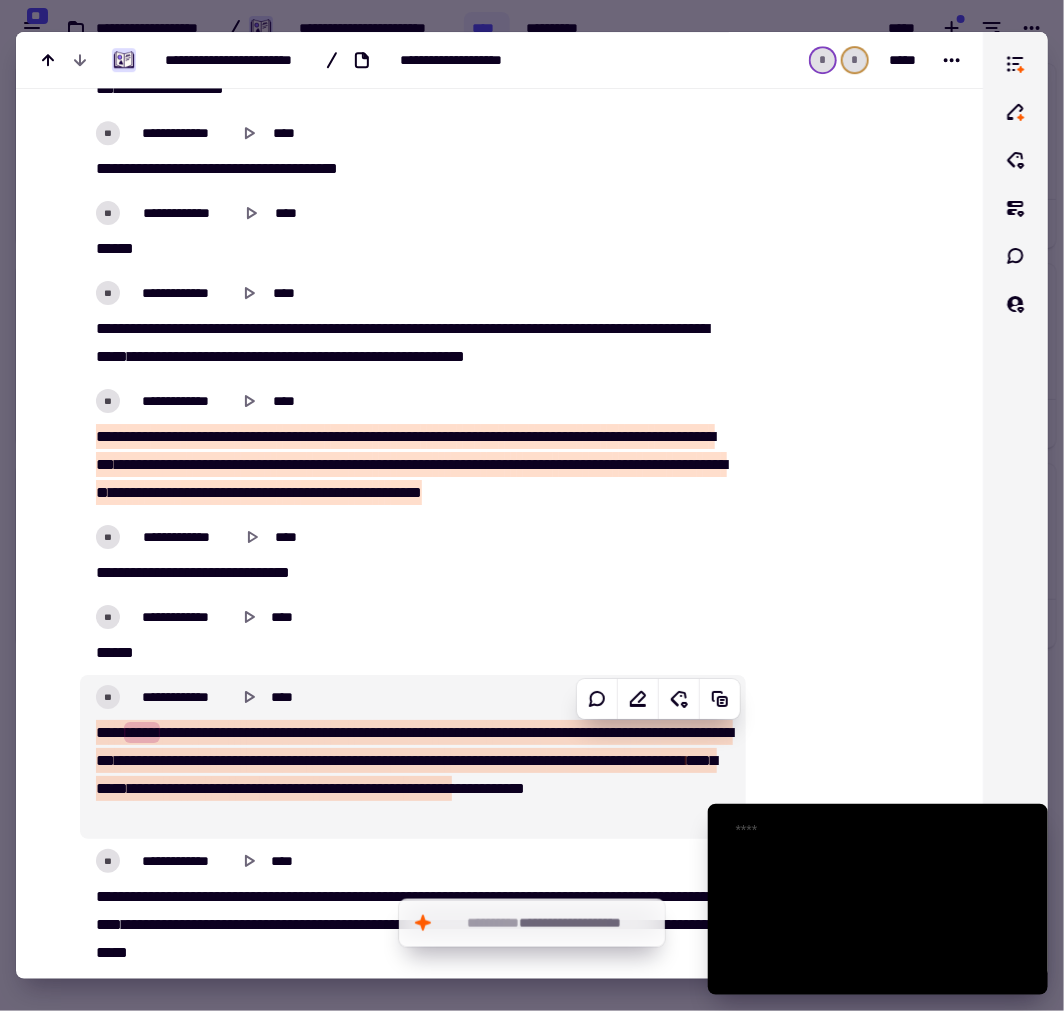 scroll, scrollTop: 4555, scrollLeft: 0, axis: vertical 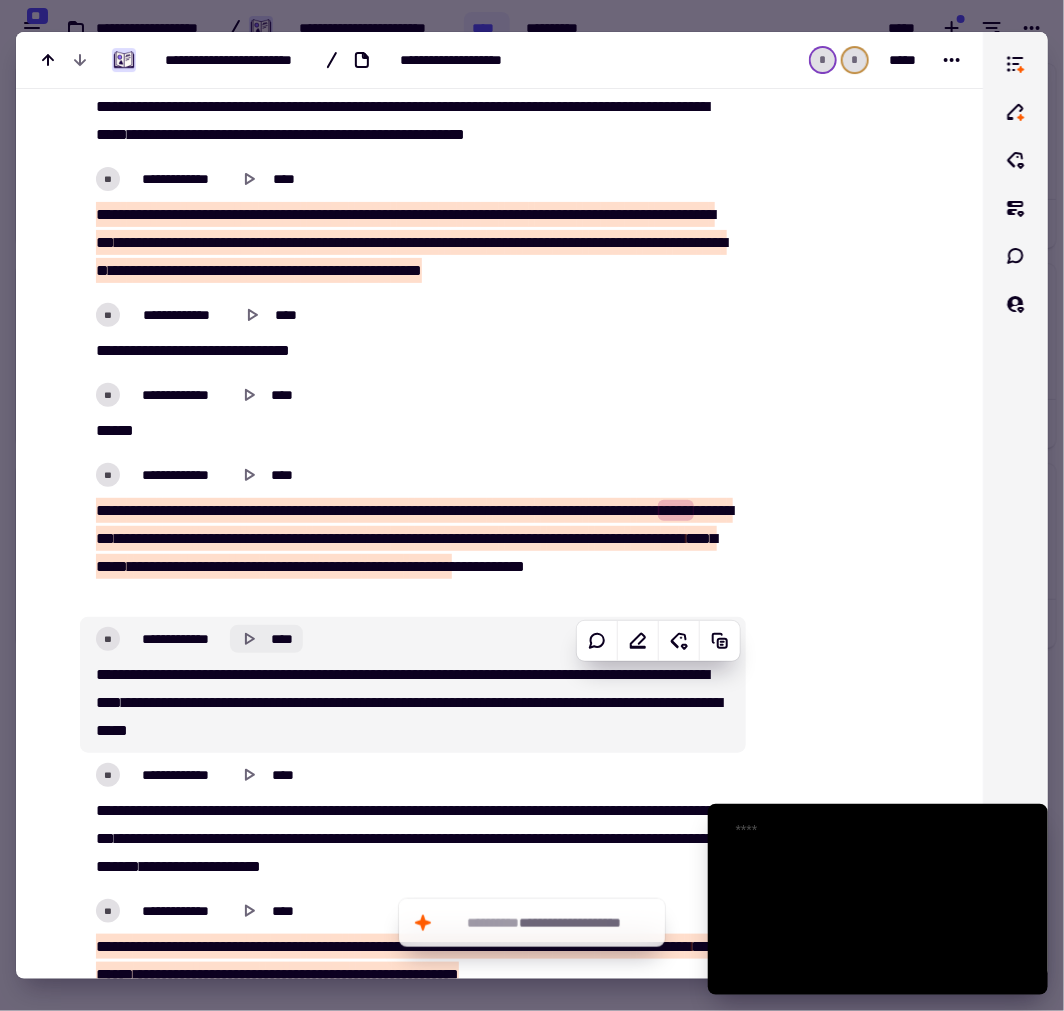 click on "****" 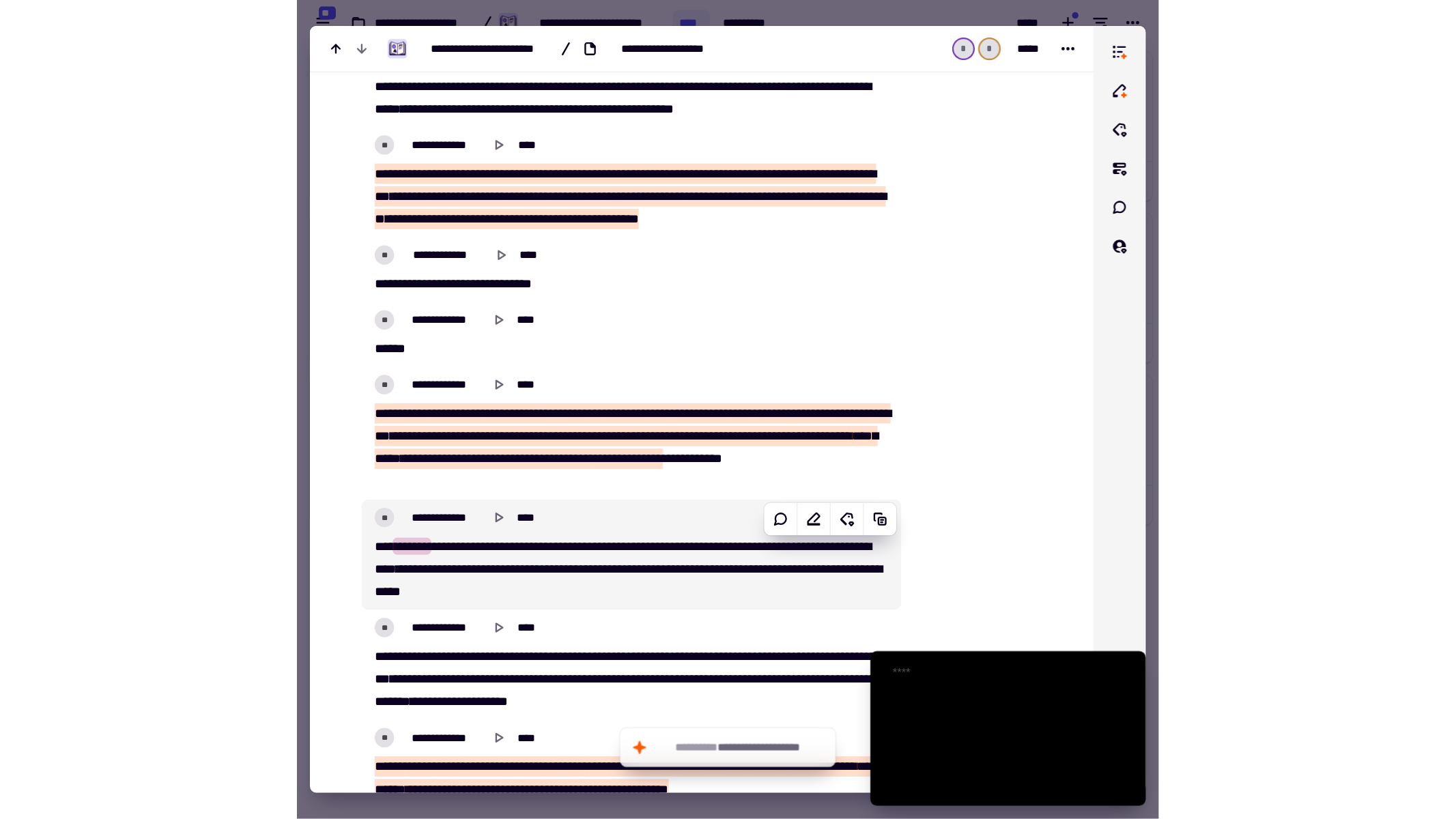 scroll, scrollTop: 3260, scrollLeft: 0, axis: vertical 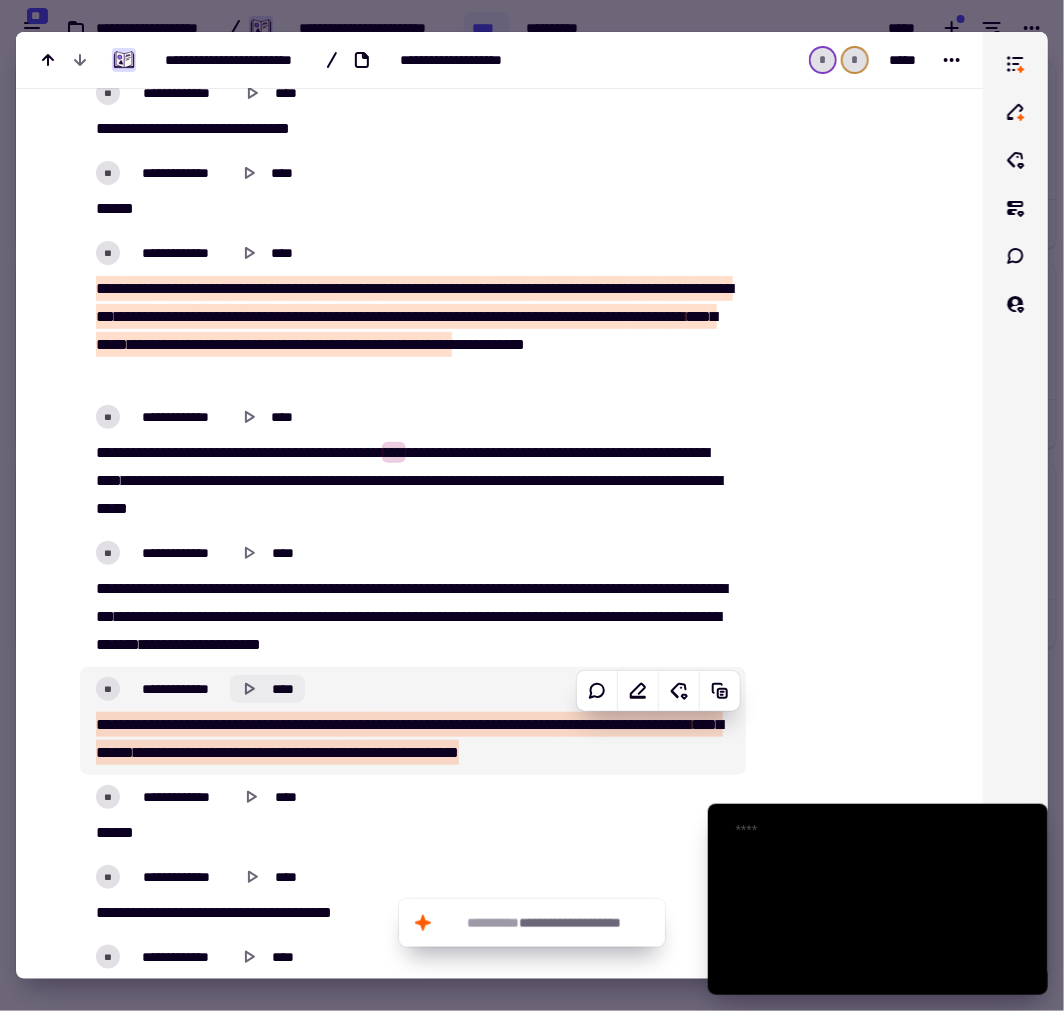 click on "****" 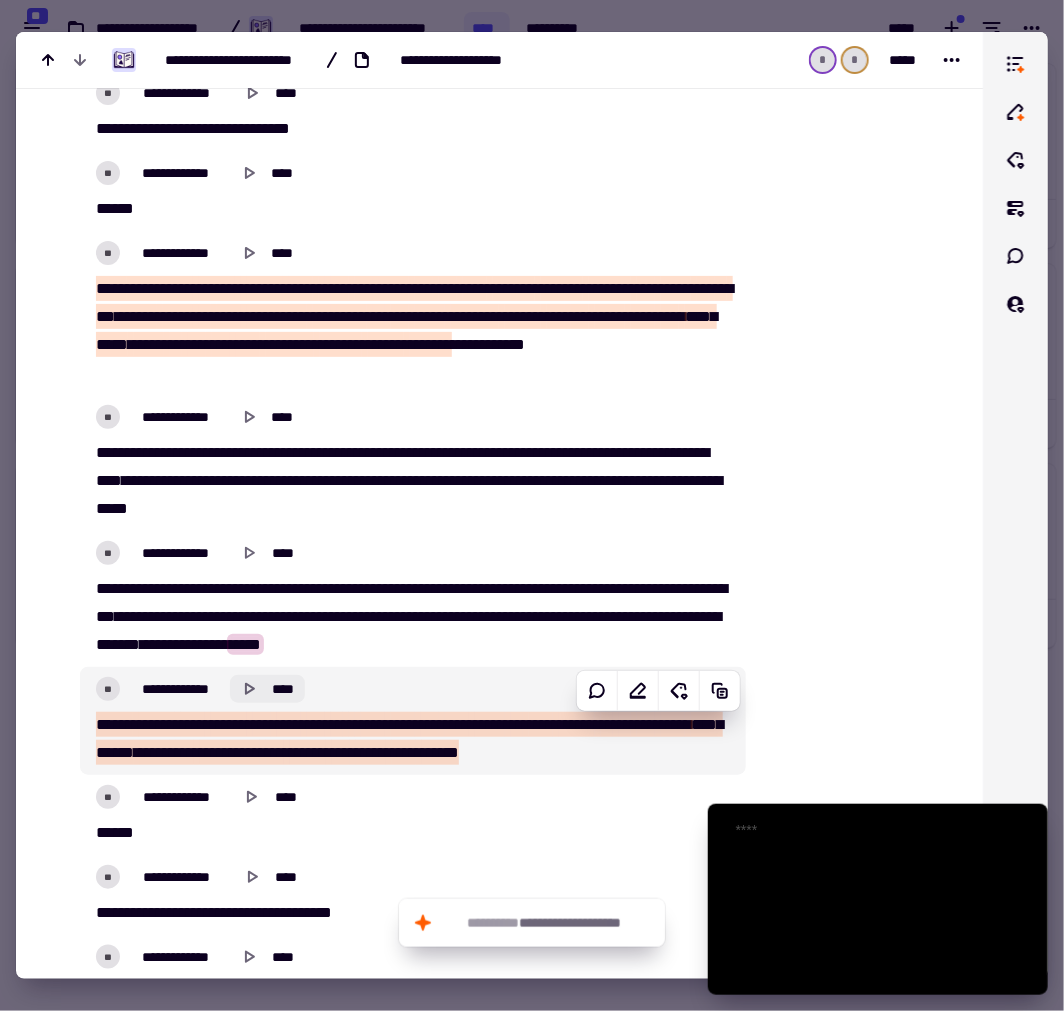 click 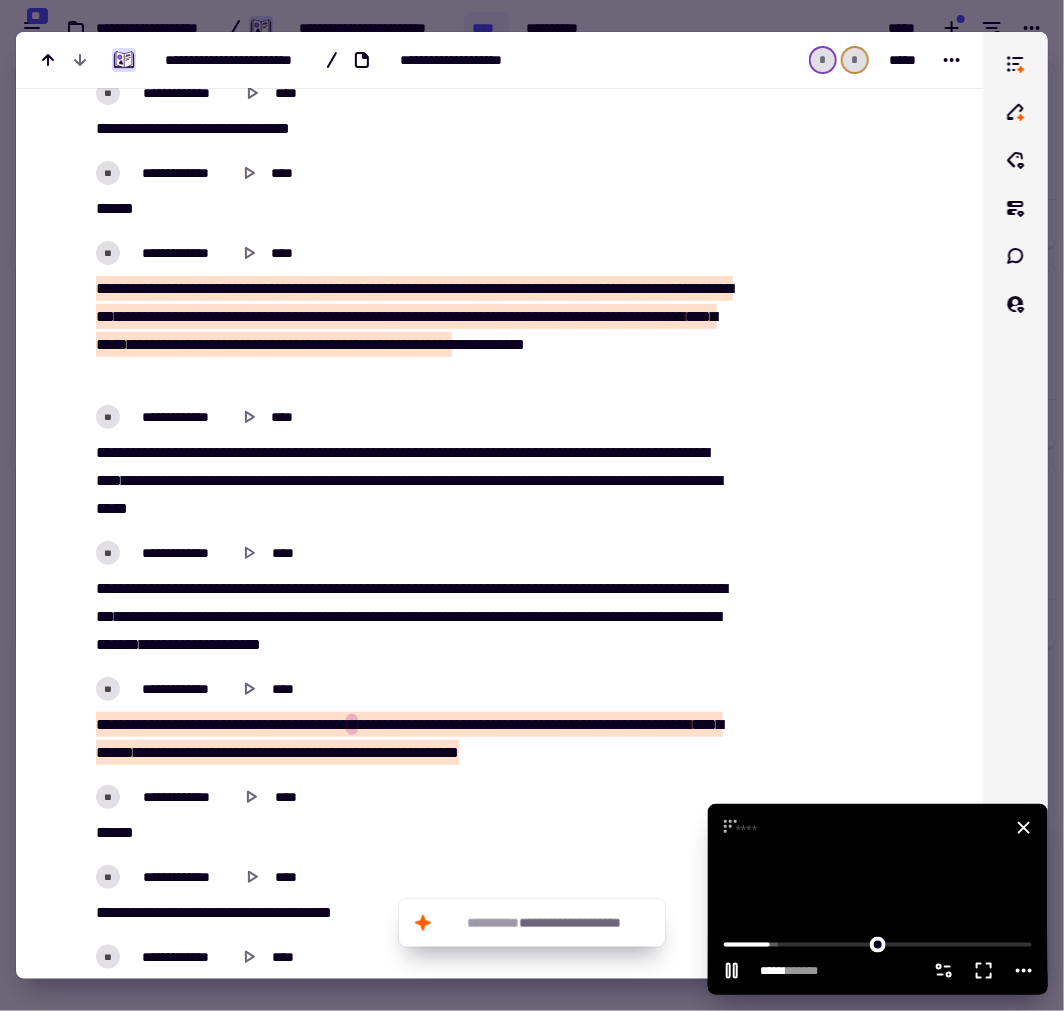 type on "******" 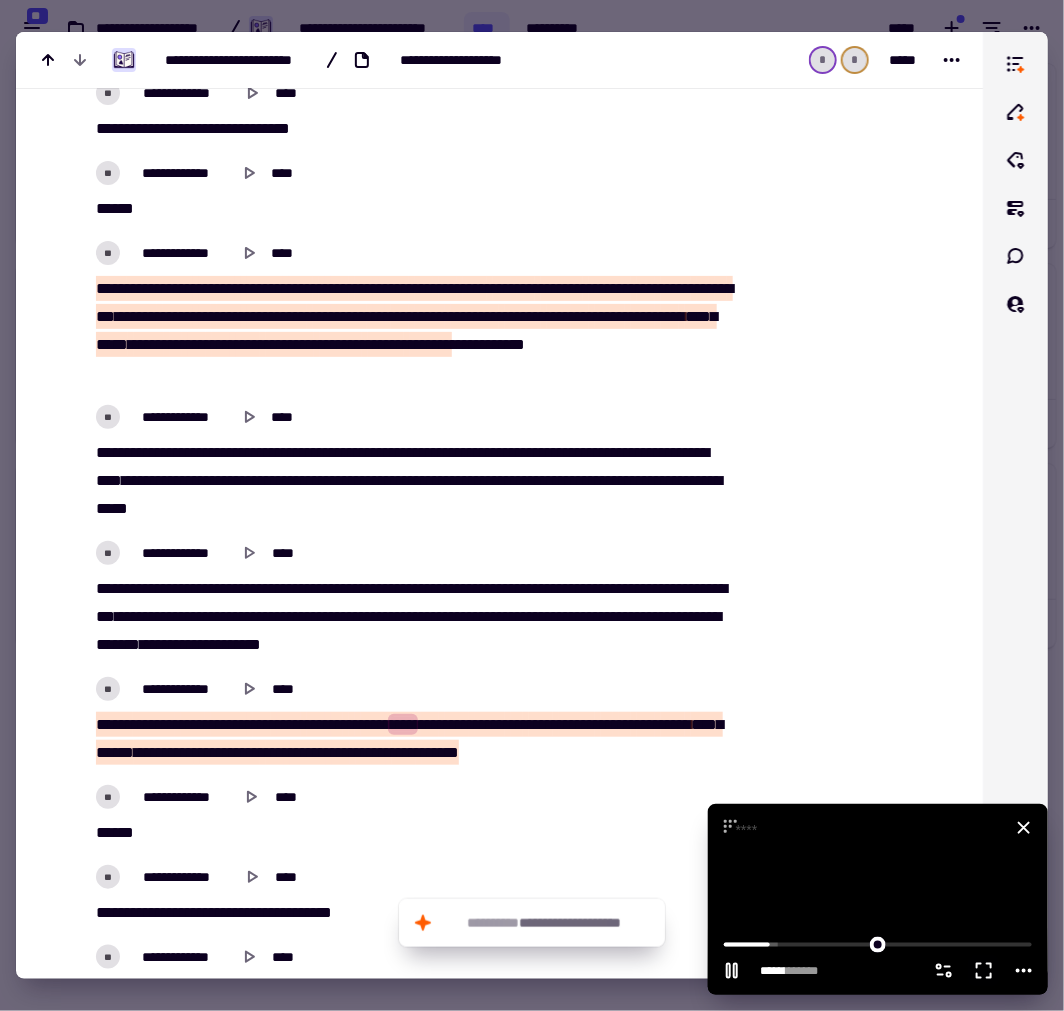 click 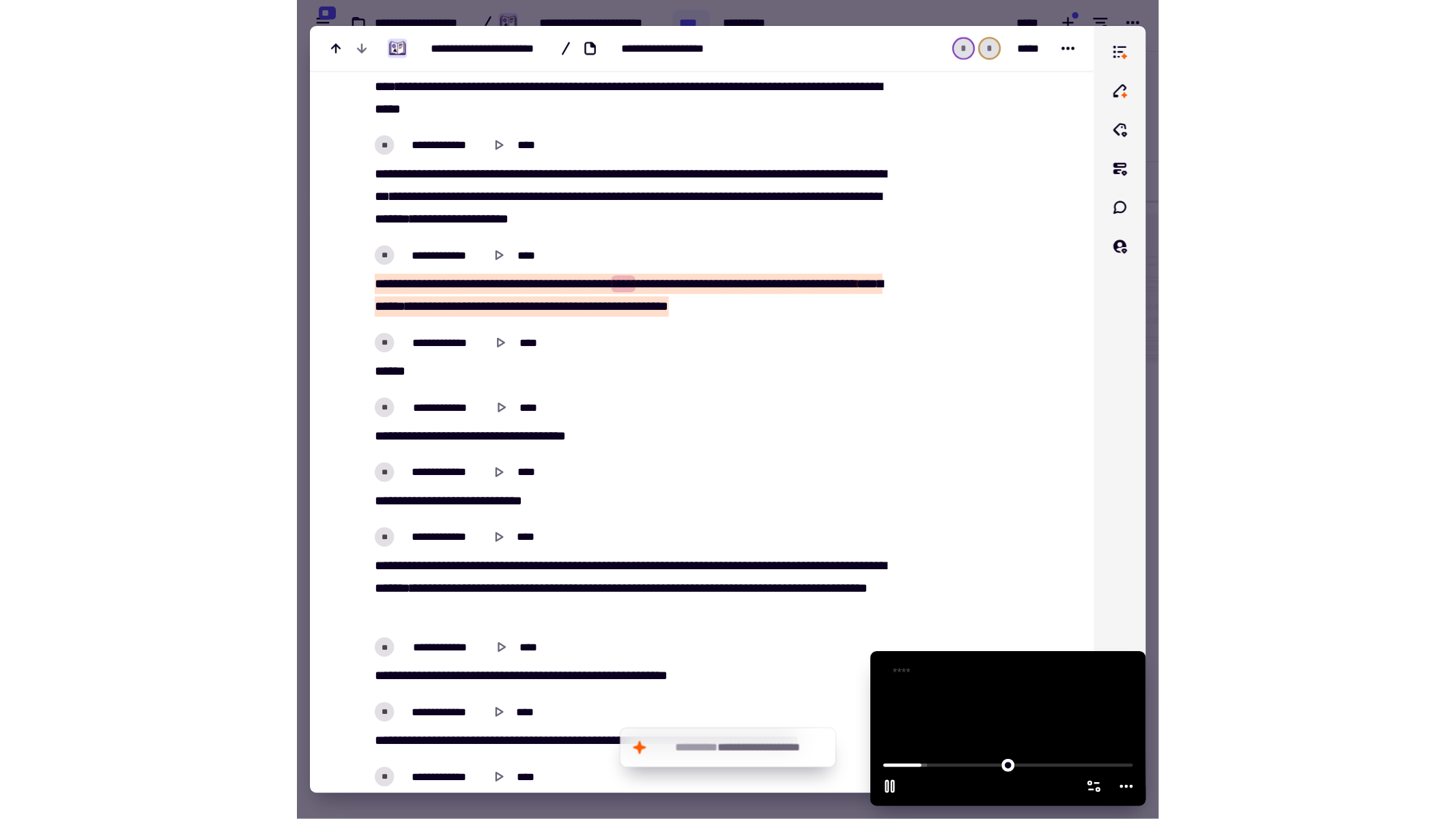 scroll, scrollTop: 12, scrollLeft: 12, axis: both 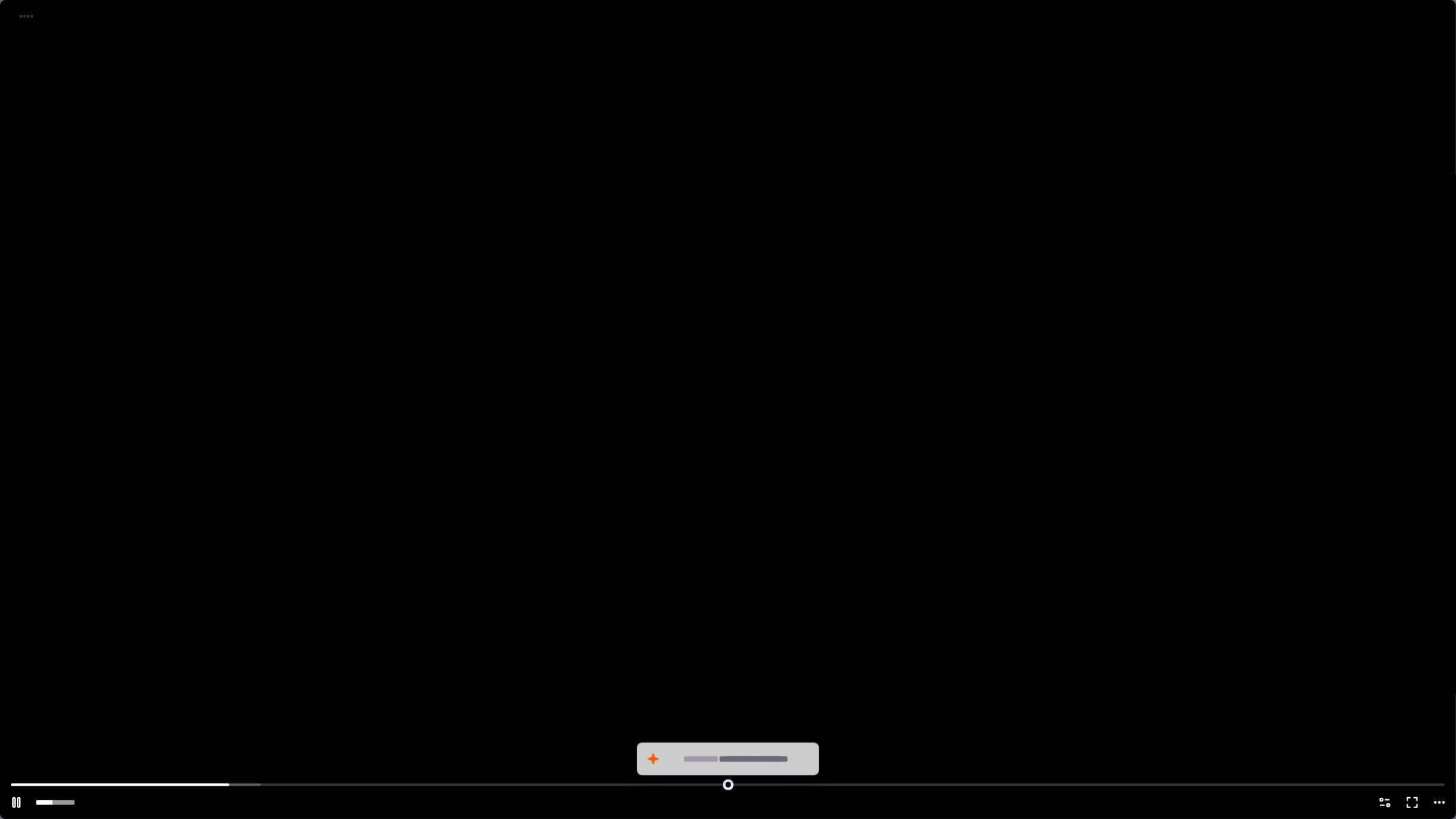 type on "*****" 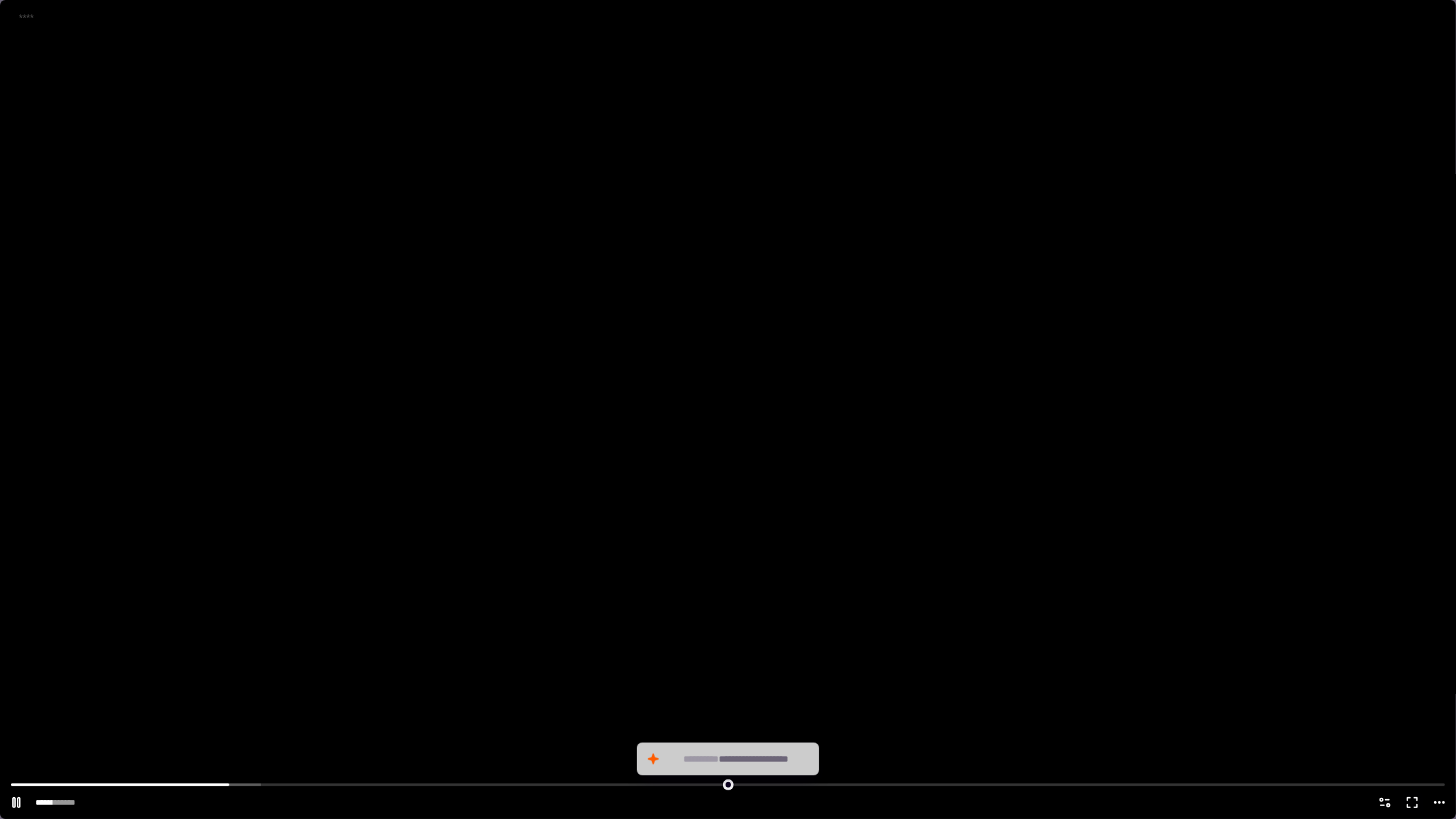 click 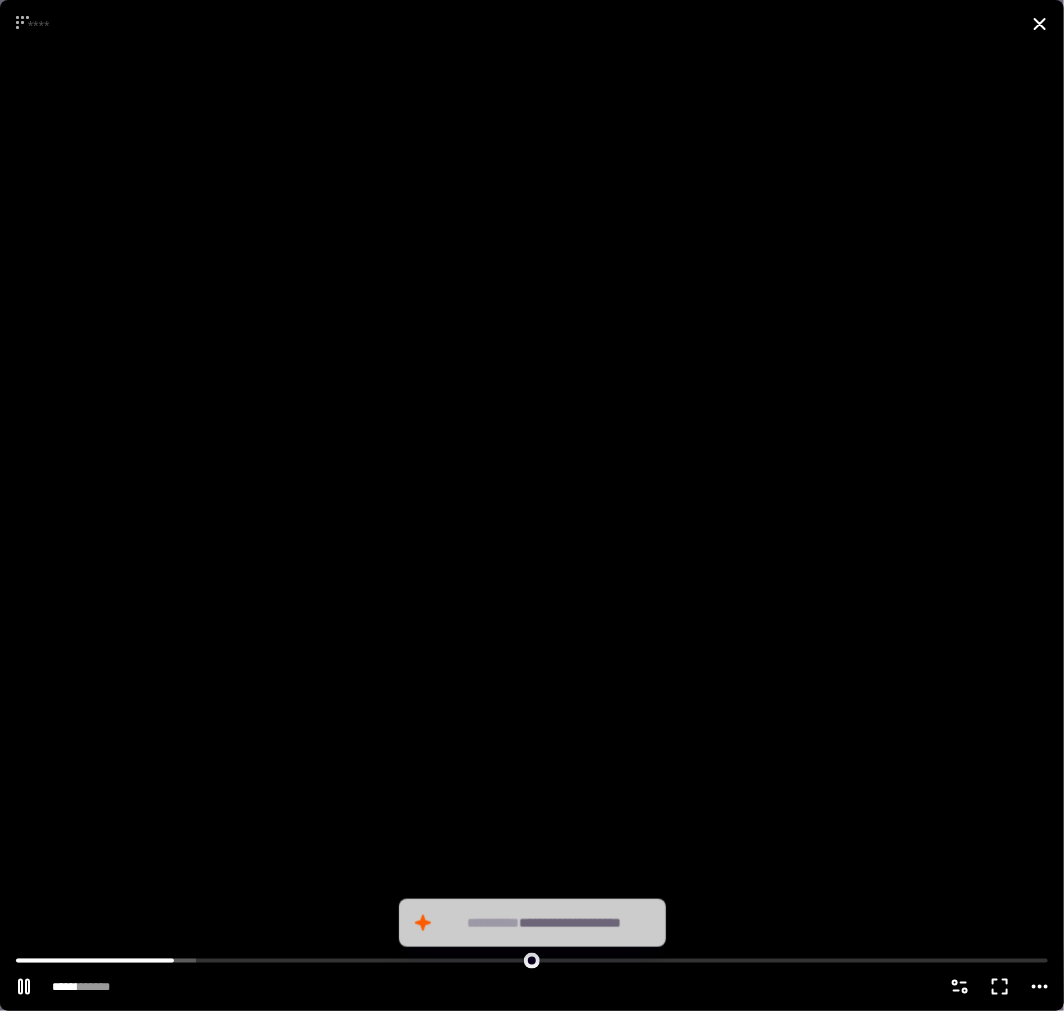 scroll, scrollTop: 937, scrollLeft: 1047, axis: both 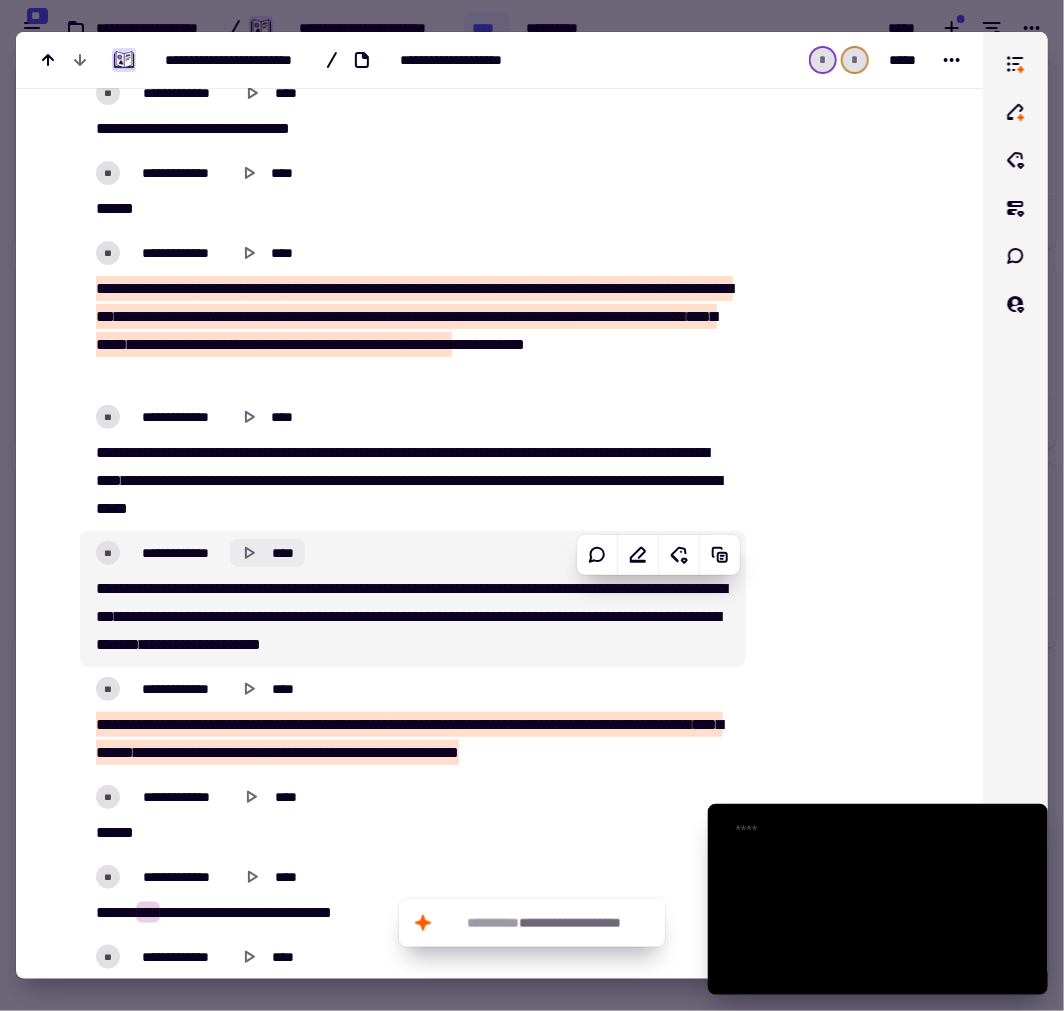 click 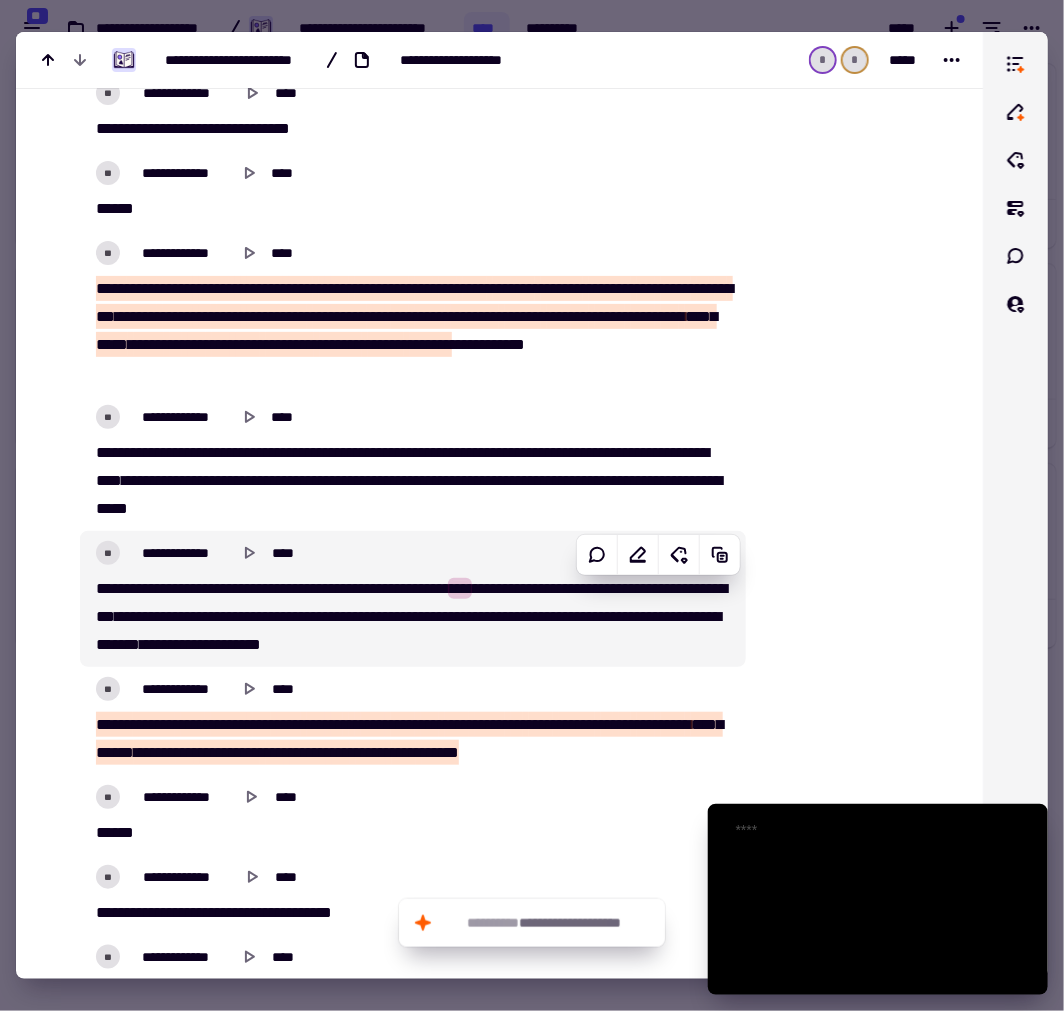 drag, startPoint x: 723, startPoint y: 794, endPoint x: 386, endPoint y: 527, distance: 429.95117 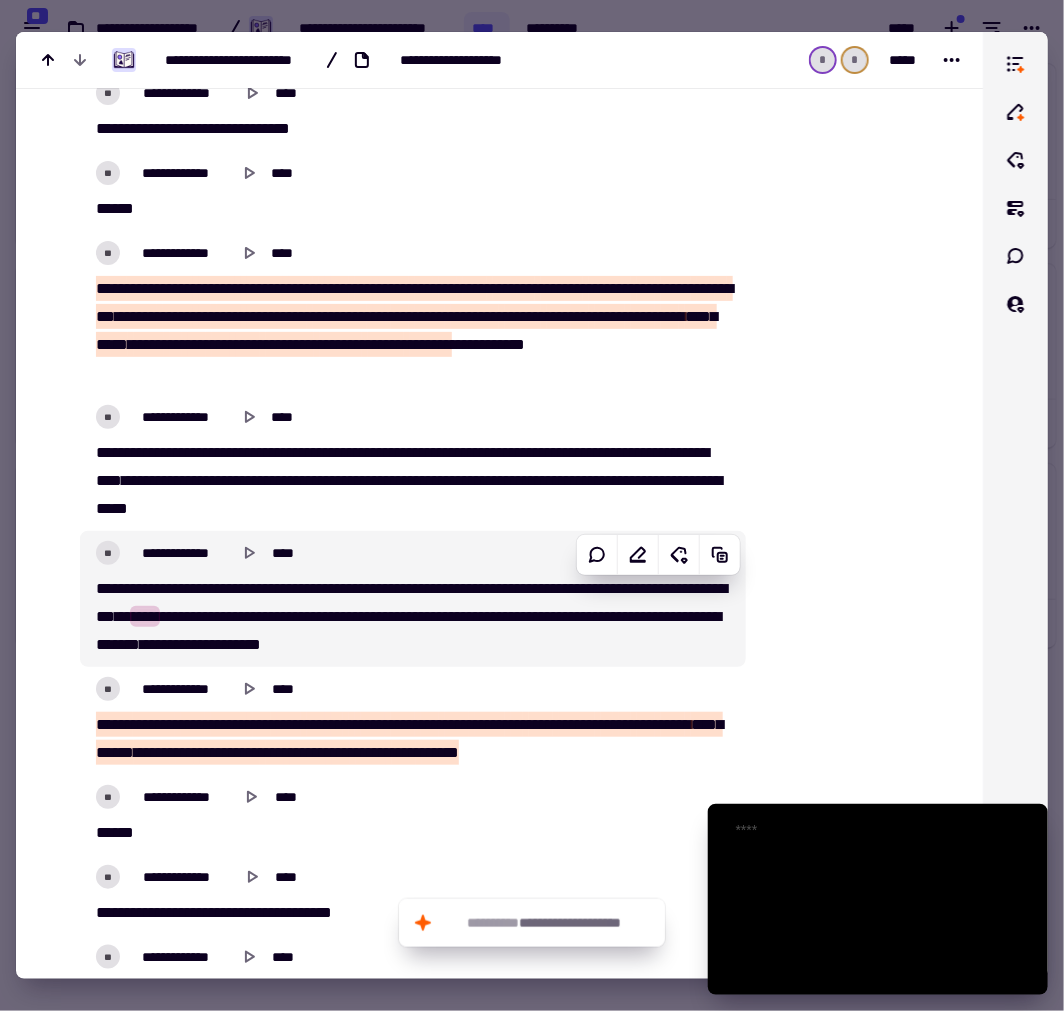 drag, startPoint x: 731, startPoint y: 828, endPoint x: 497, endPoint y: 630, distance: 306.52896 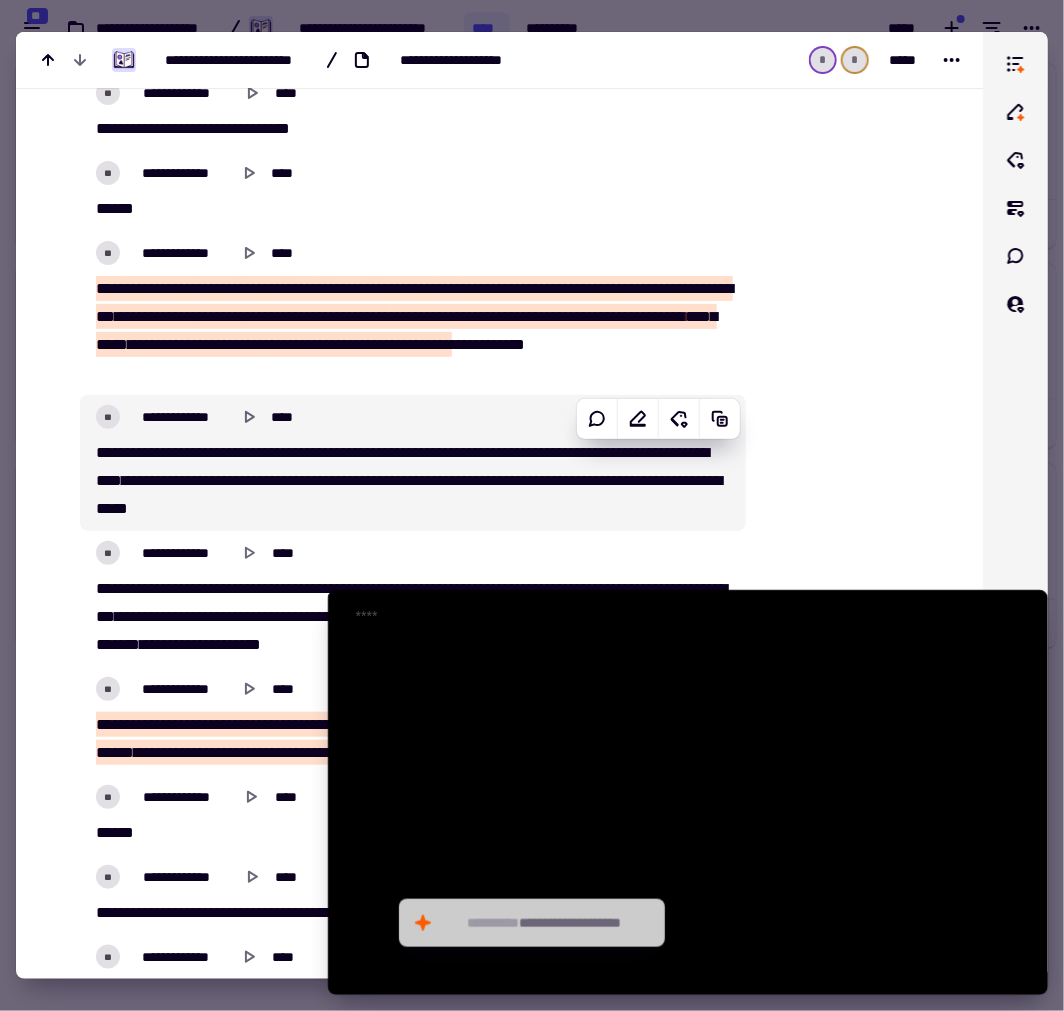 drag, startPoint x: 721, startPoint y: 820, endPoint x: 170, endPoint y: 477, distance: 649.0377 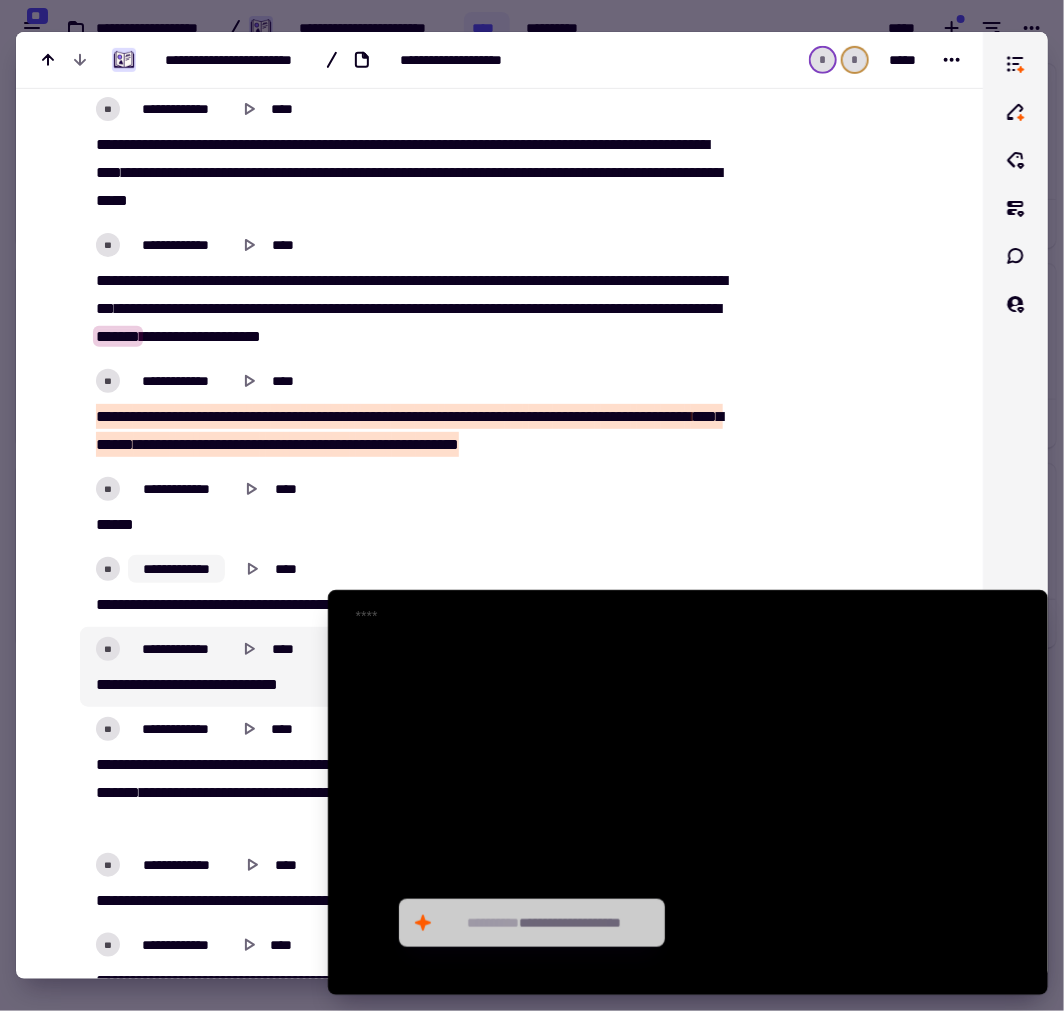 scroll, scrollTop: 5111, scrollLeft: 0, axis: vertical 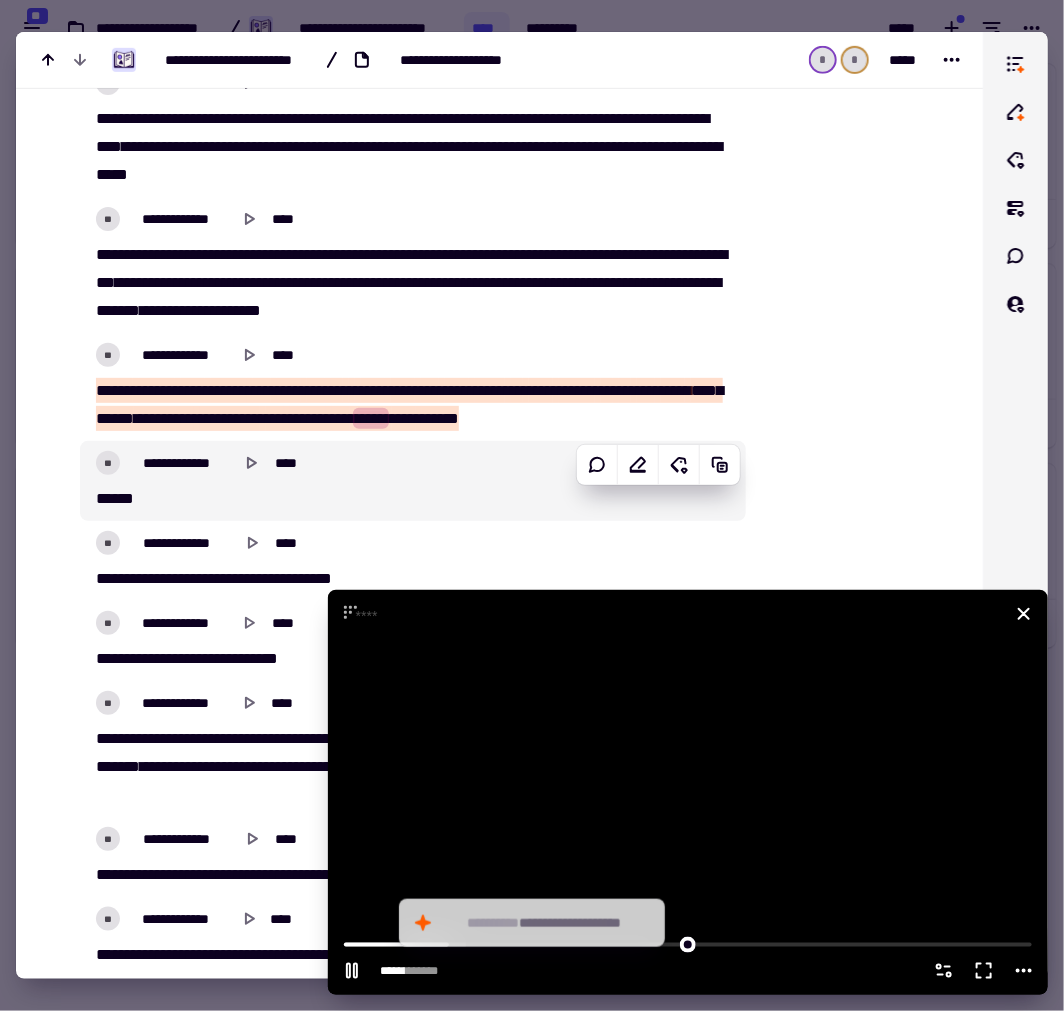 click at bounding box center [688, 792] 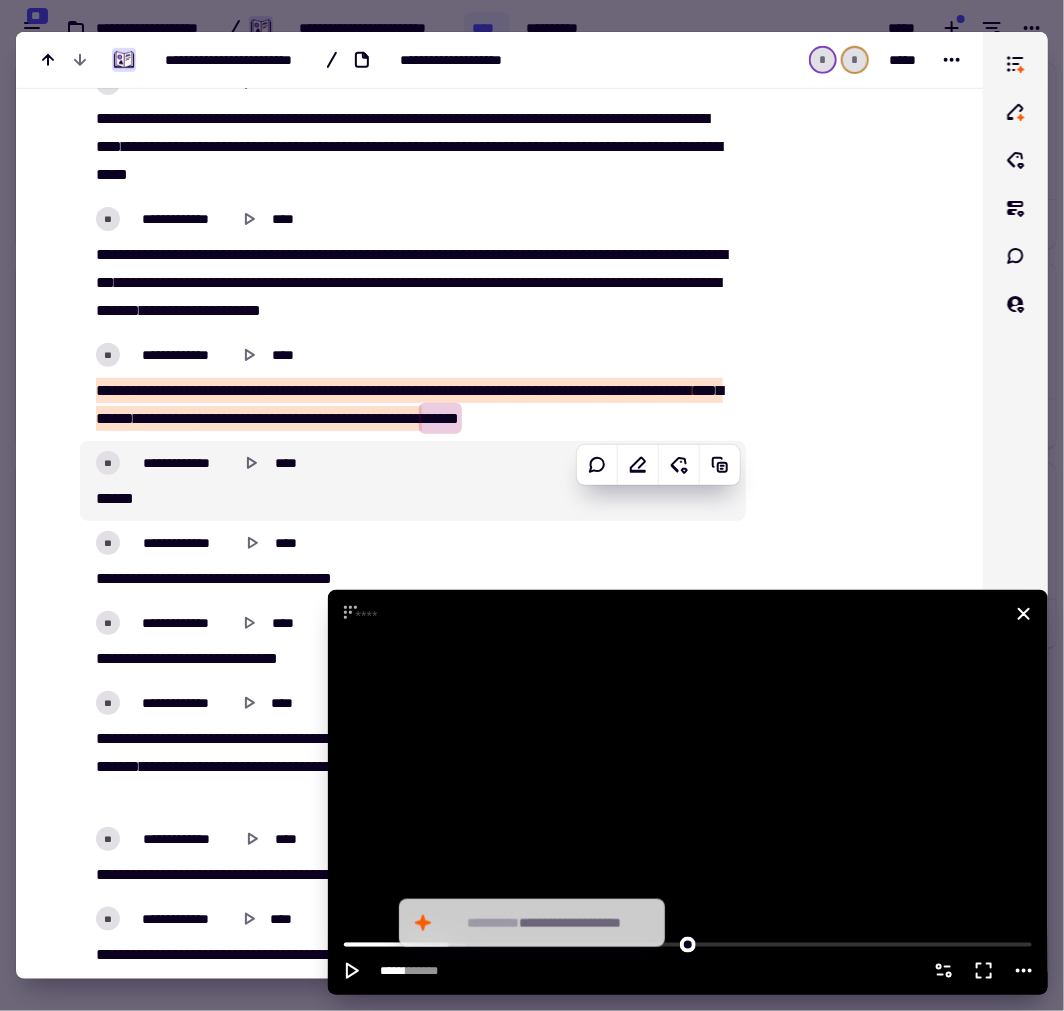 click at bounding box center (688, 792) 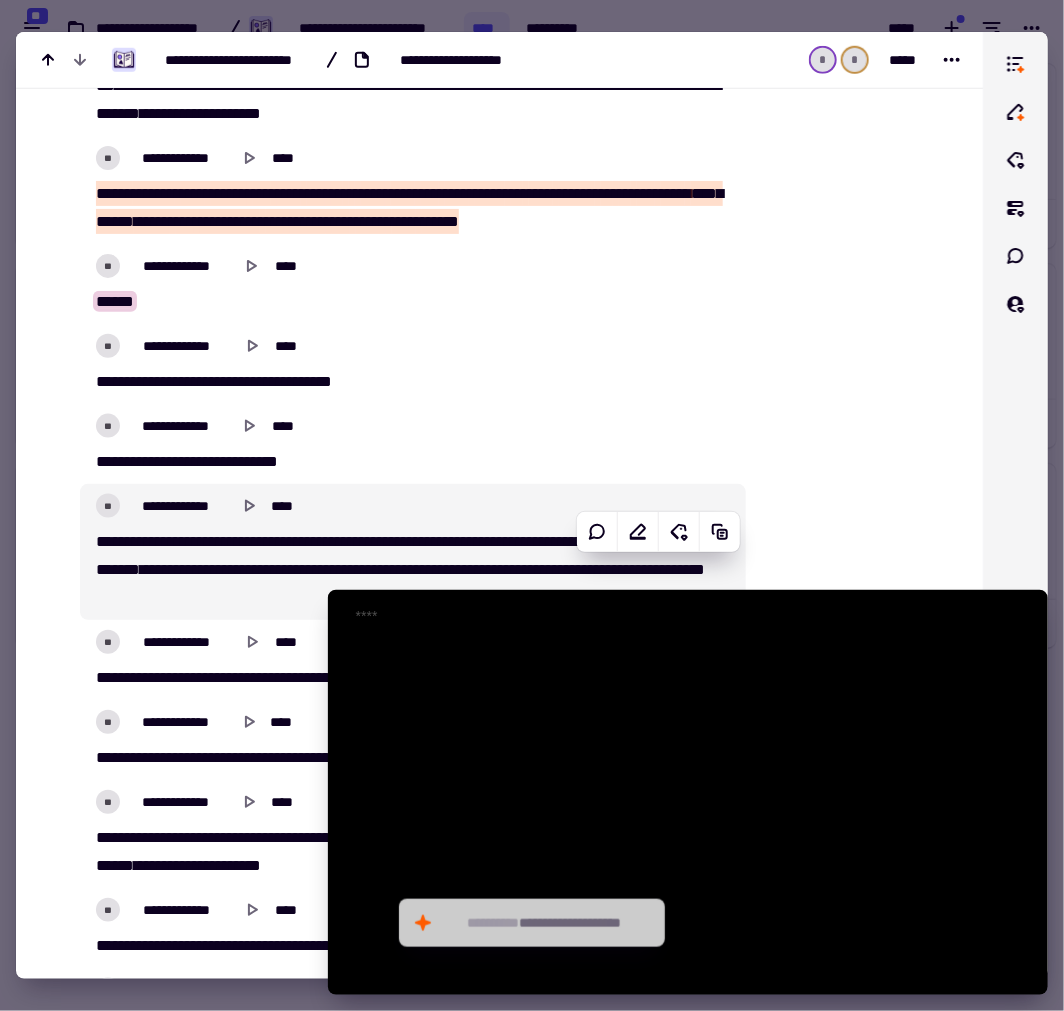 scroll, scrollTop: 5333, scrollLeft: 0, axis: vertical 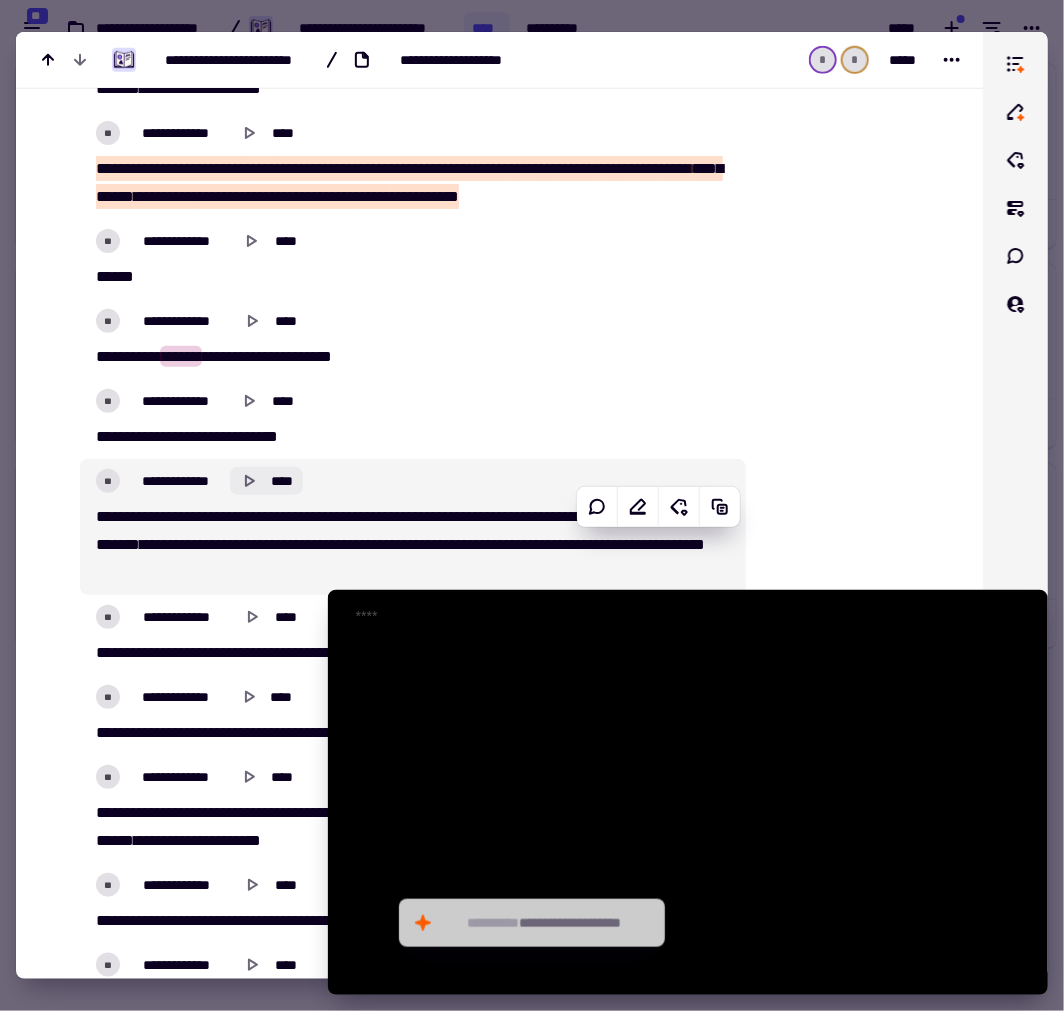 click 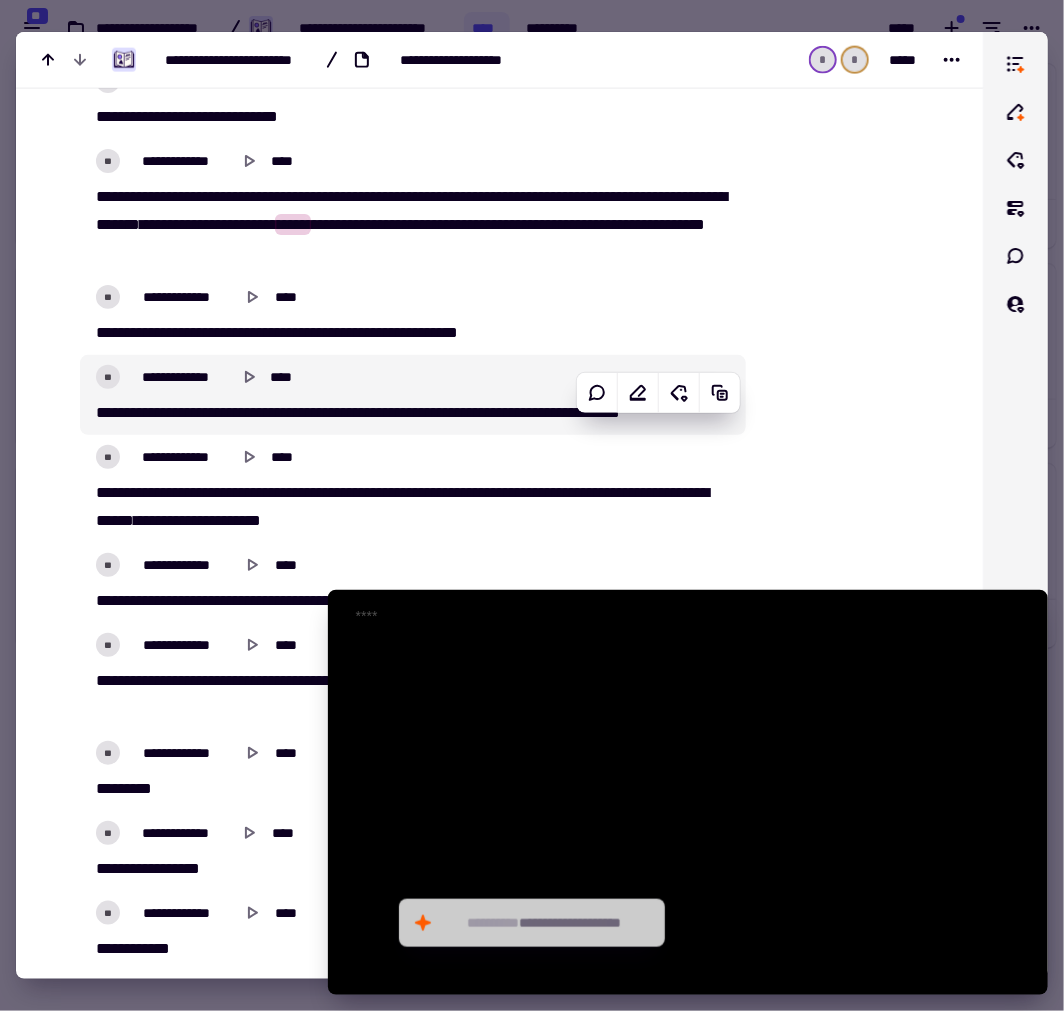 scroll, scrollTop: 5666, scrollLeft: 0, axis: vertical 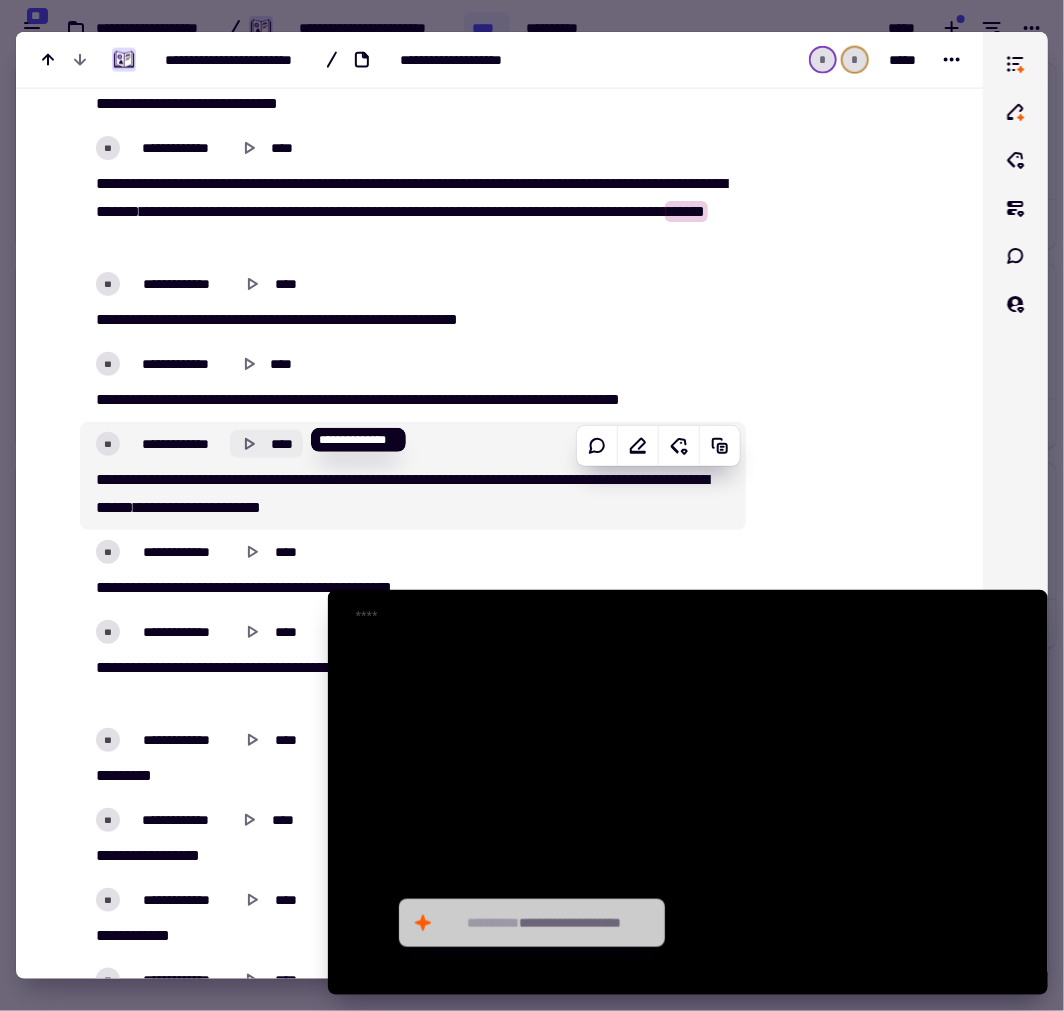 click on "****" 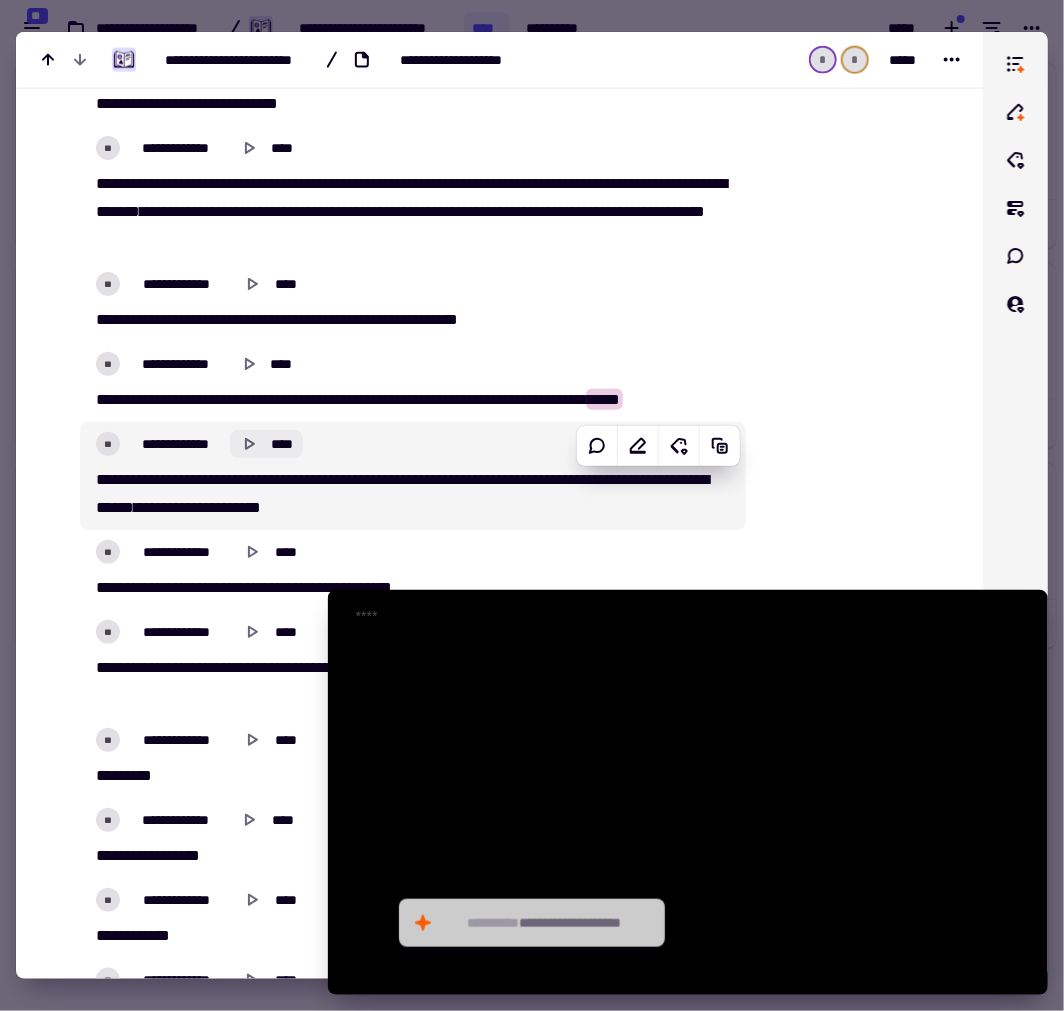 scroll, scrollTop: 5777, scrollLeft: 0, axis: vertical 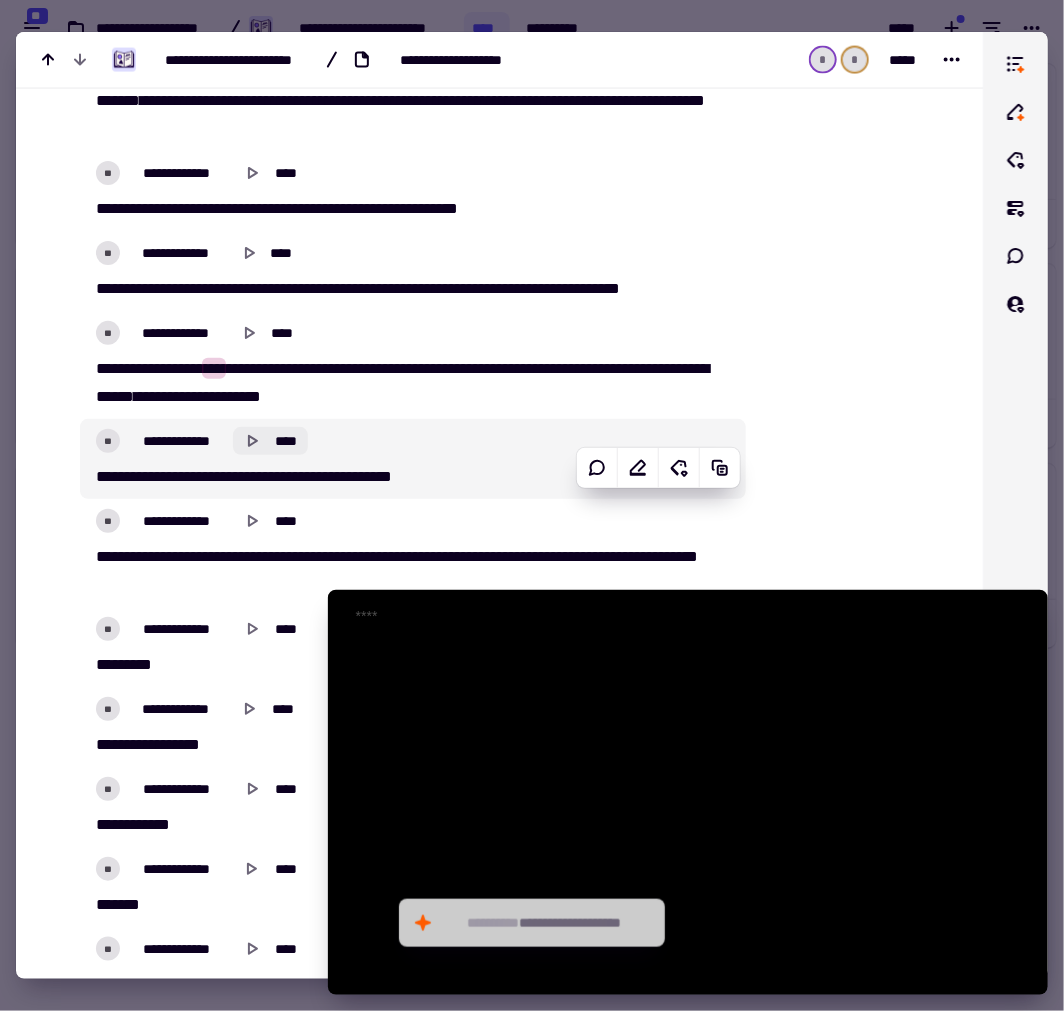 click 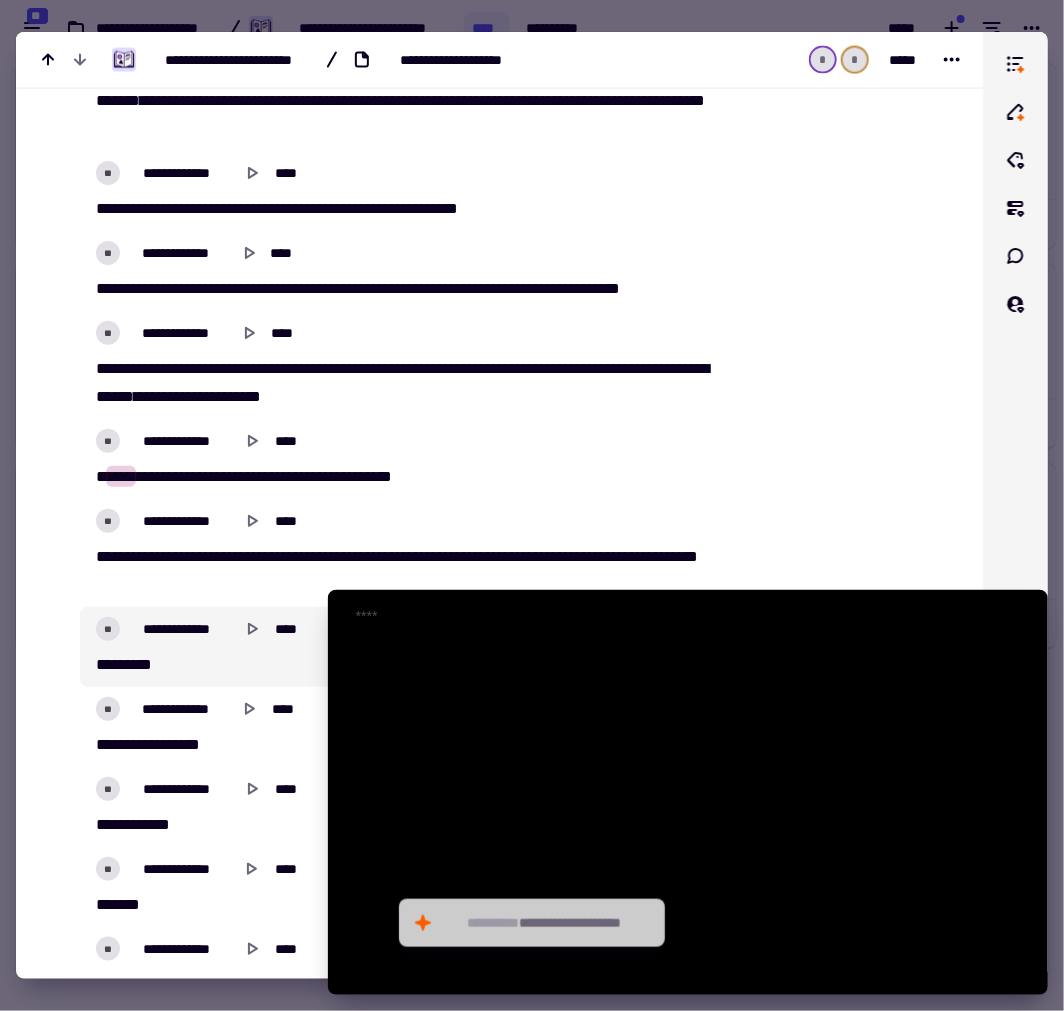scroll, scrollTop: 6000, scrollLeft: 0, axis: vertical 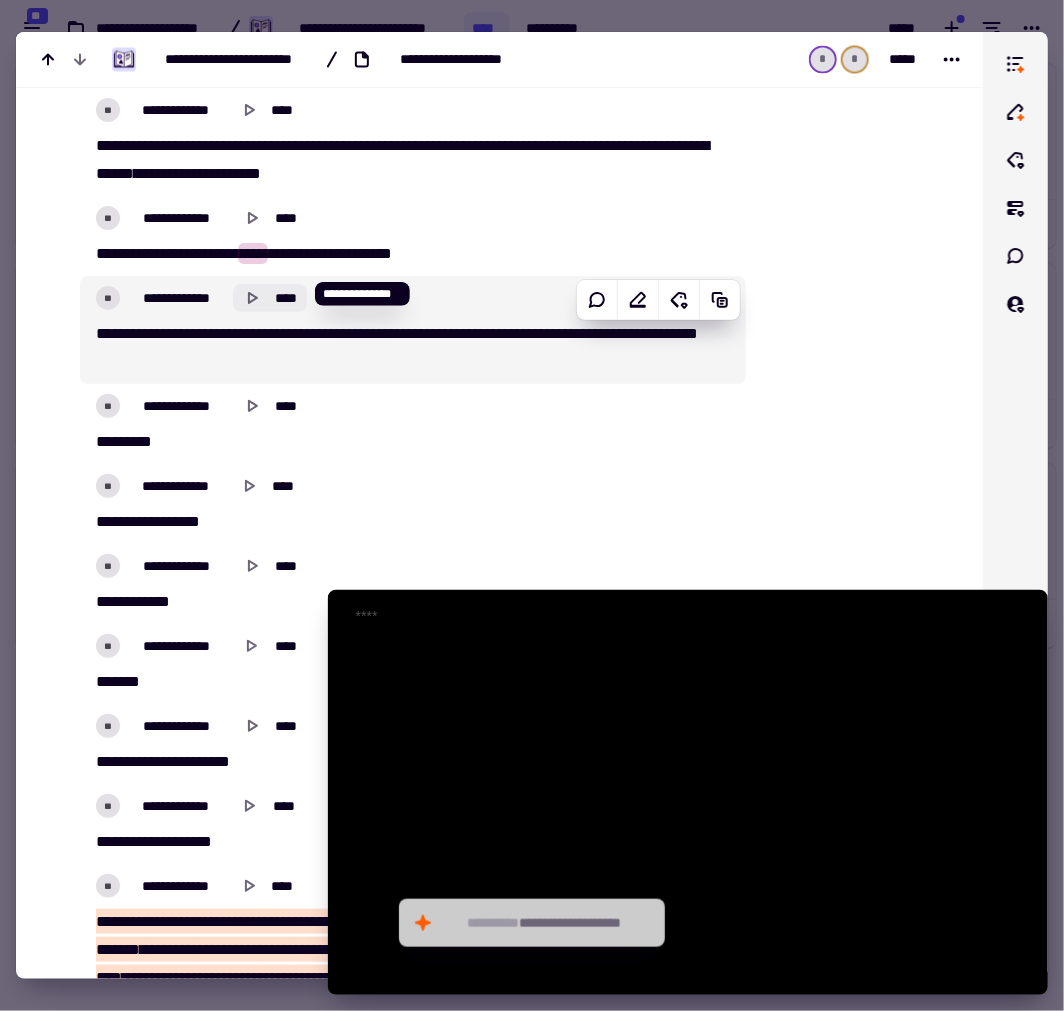 click 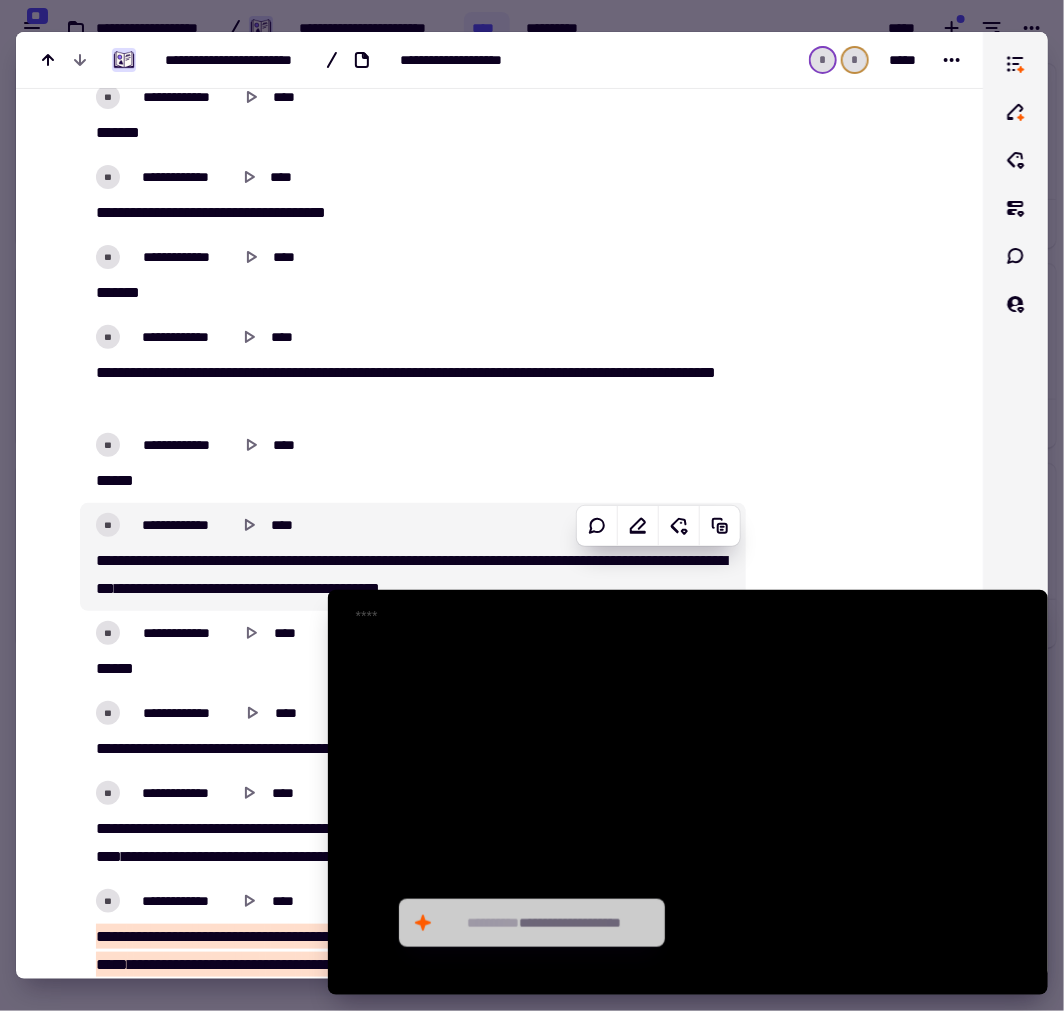 scroll, scrollTop: 7222, scrollLeft: 0, axis: vertical 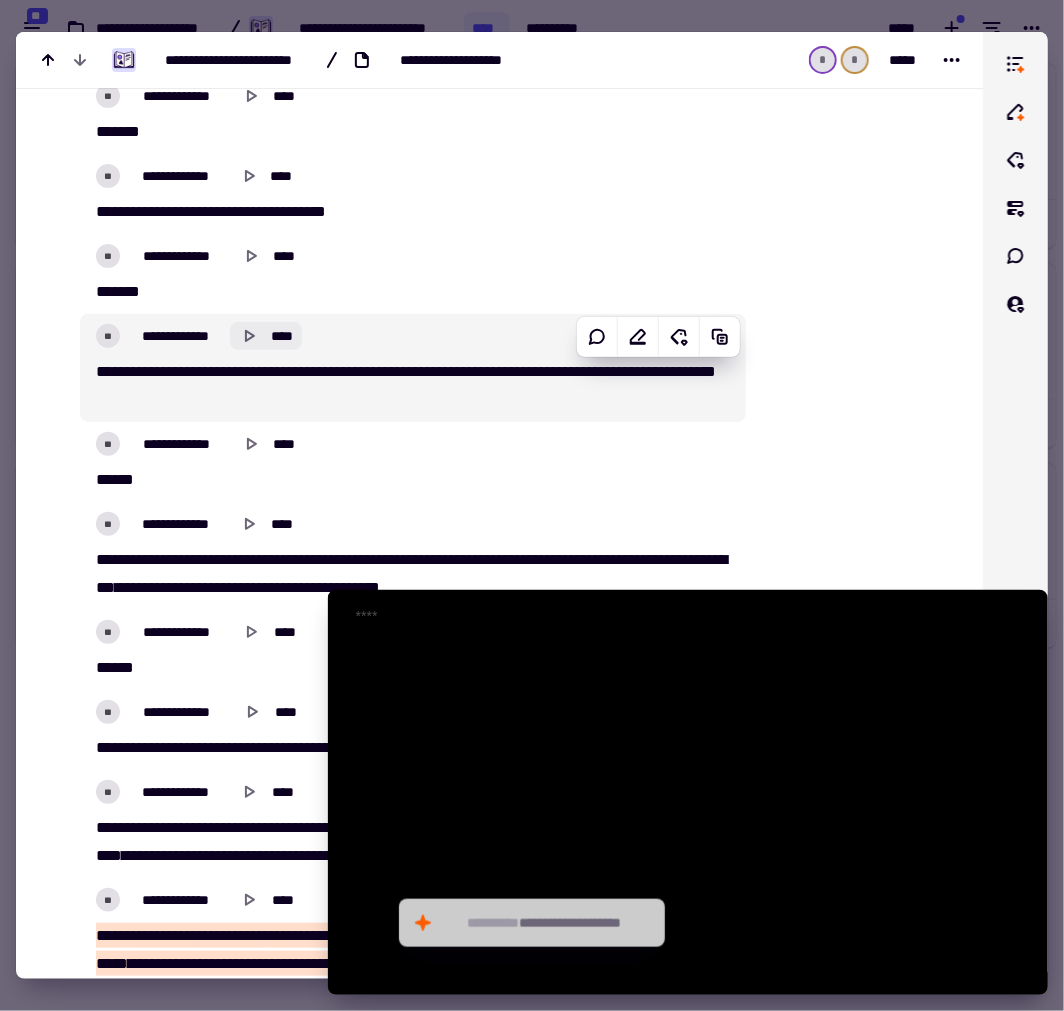 click on "****" 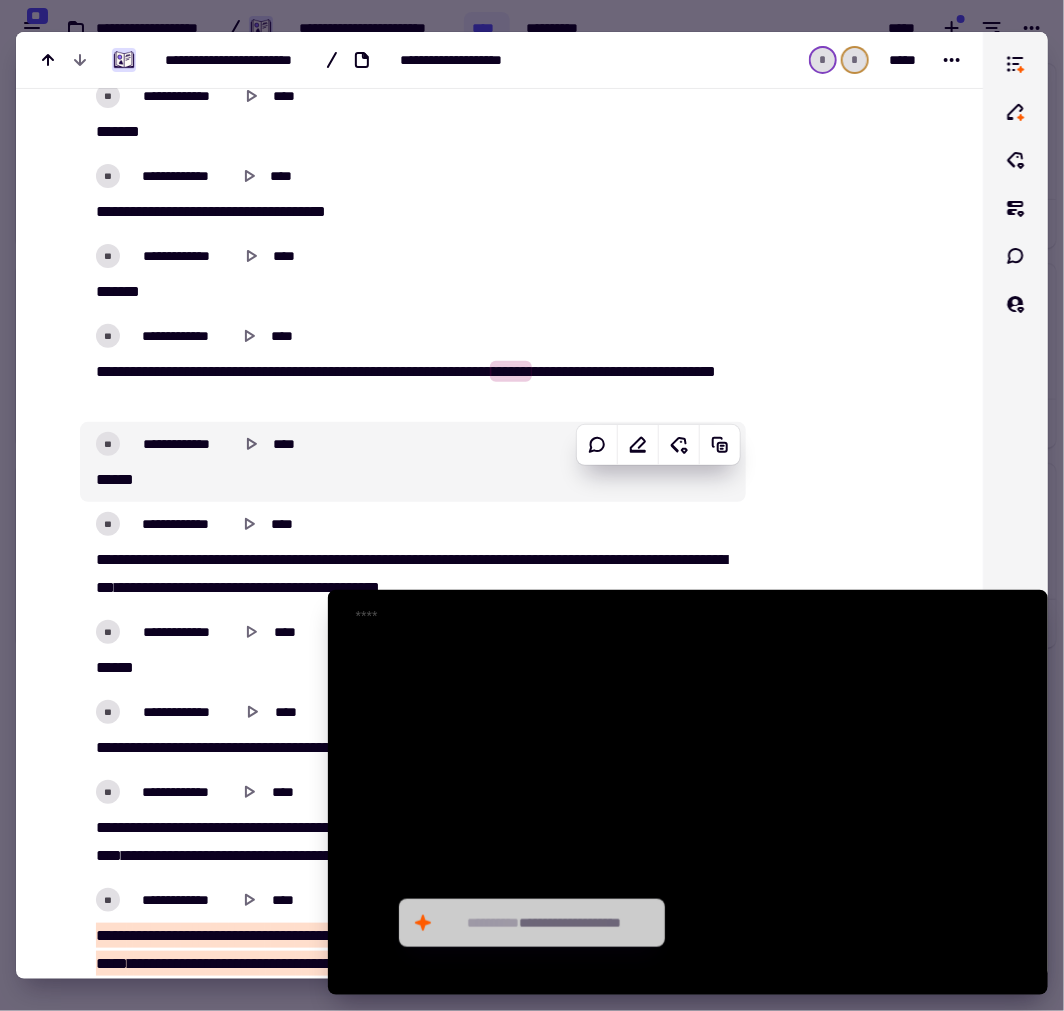 scroll, scrollTop: 7333, scrollLeft: 0, axis: vertical 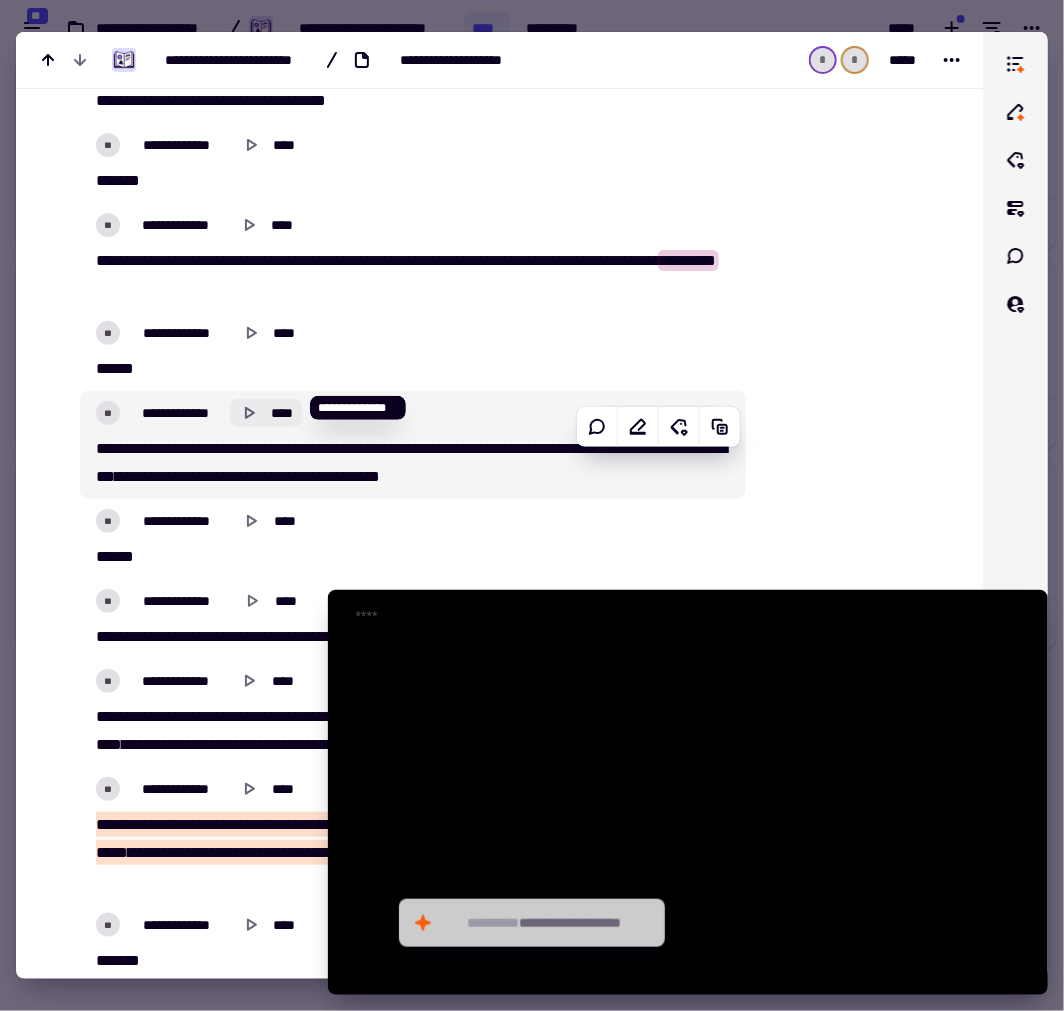 click 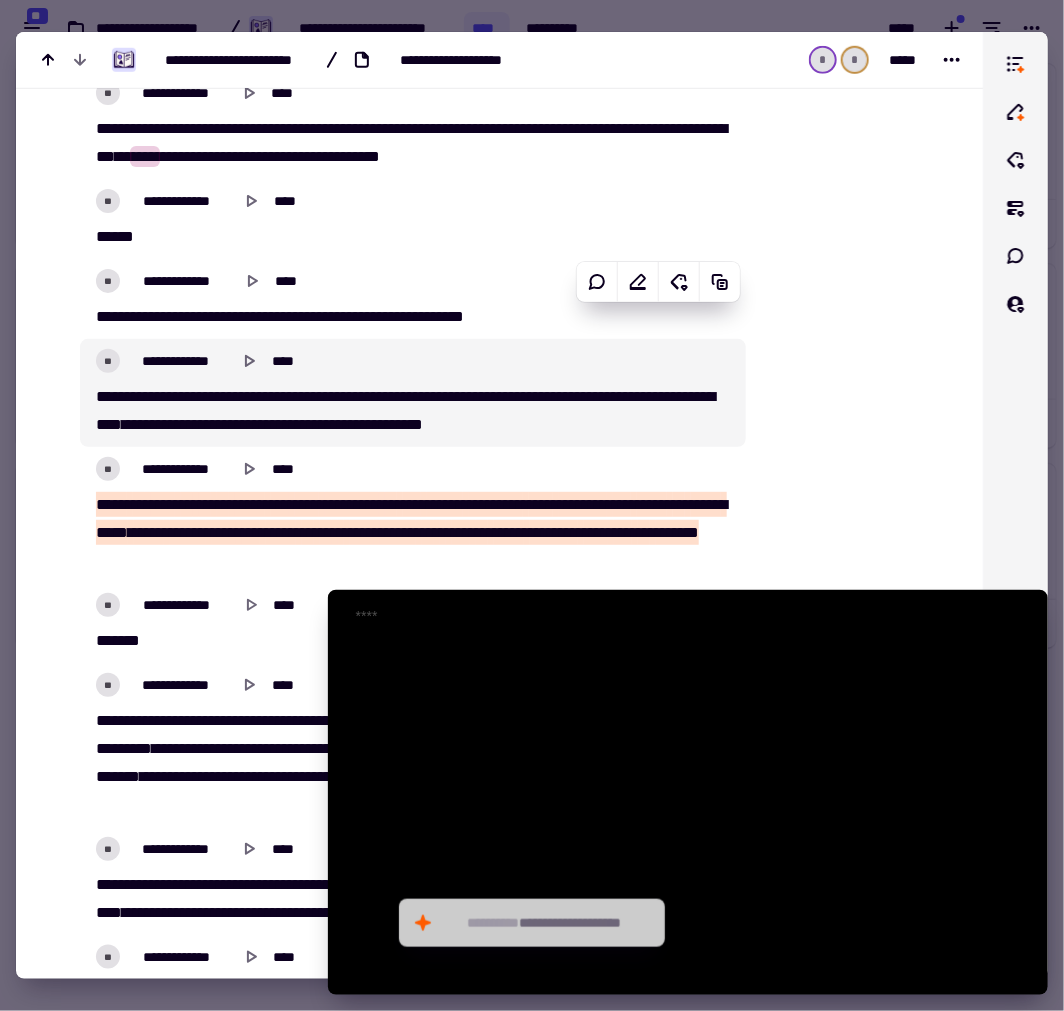 scroll, scrollTop: 7666, scrollLeft: 0, axis: vertical 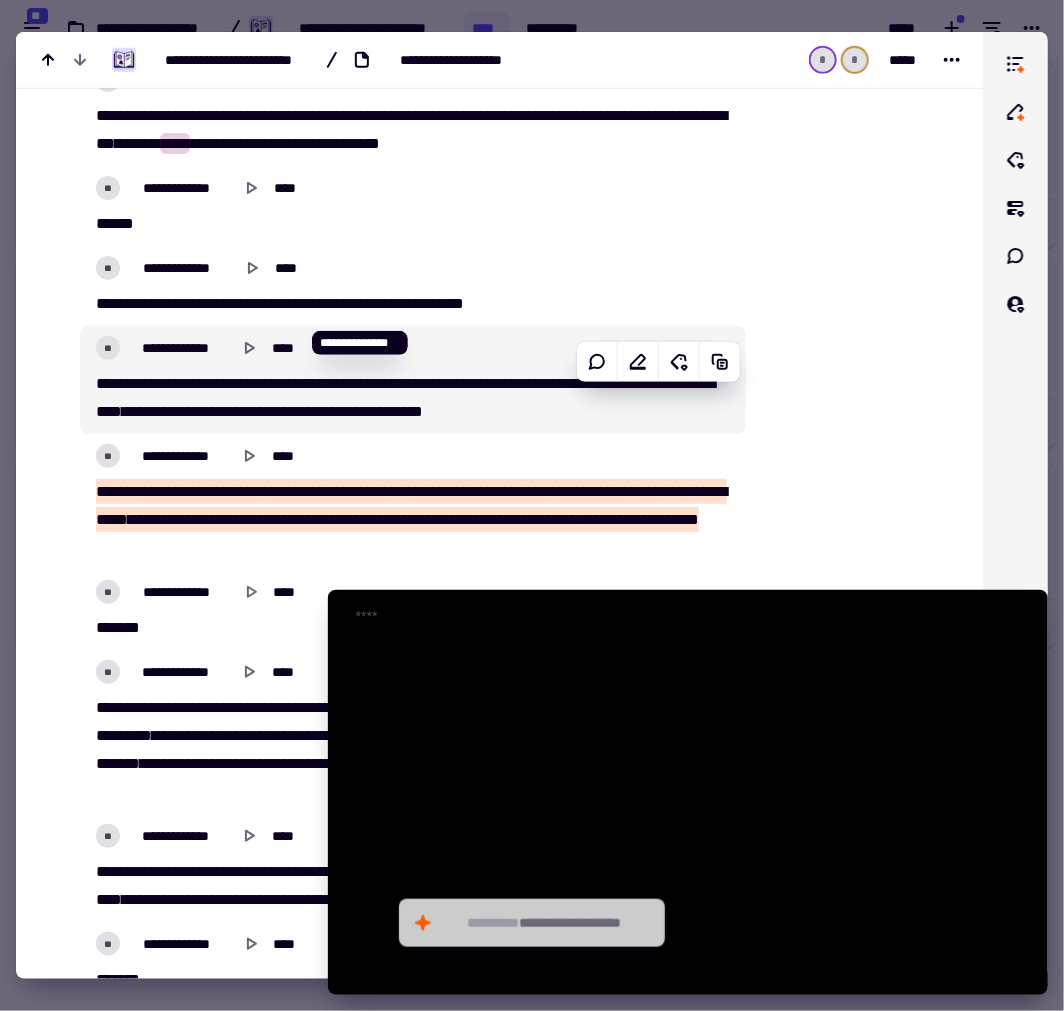 click on "**********" at bounding box center [412, 380] 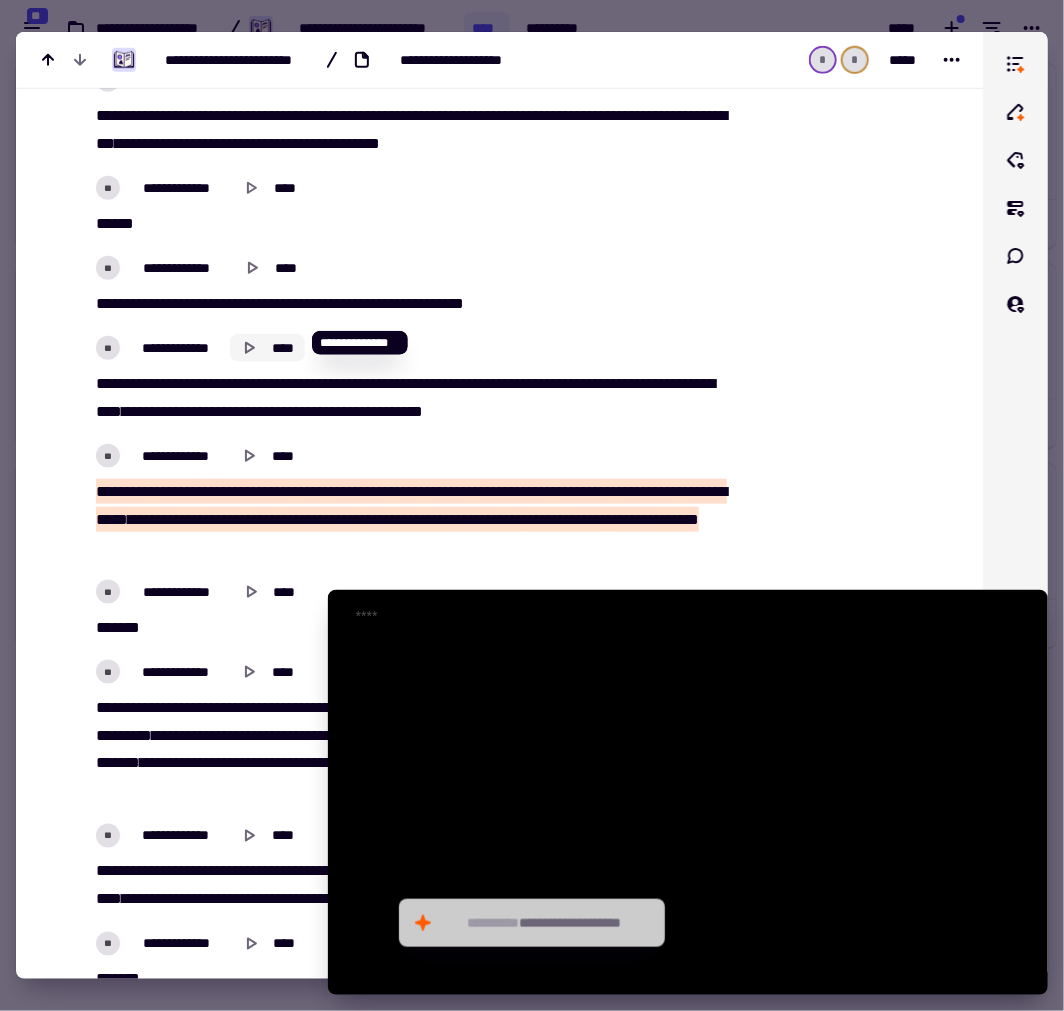click 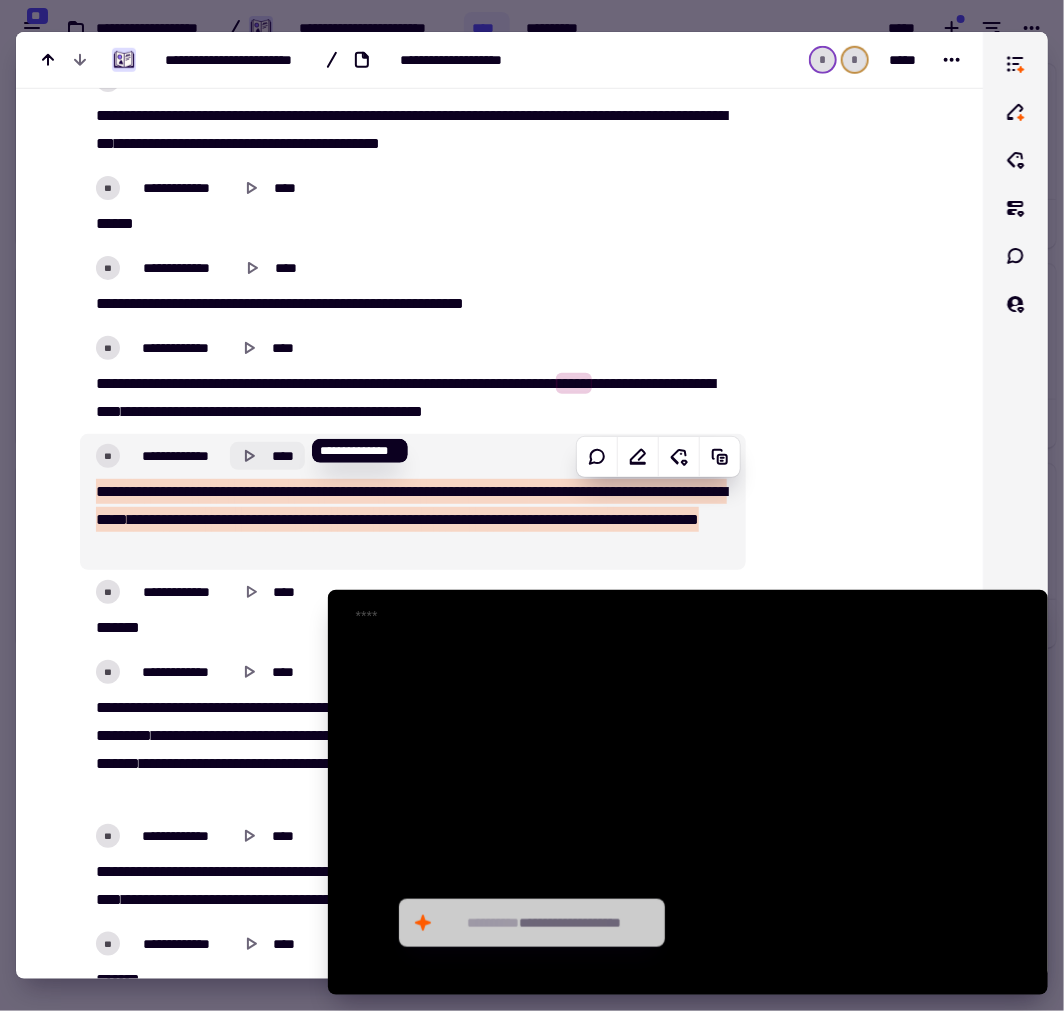 click 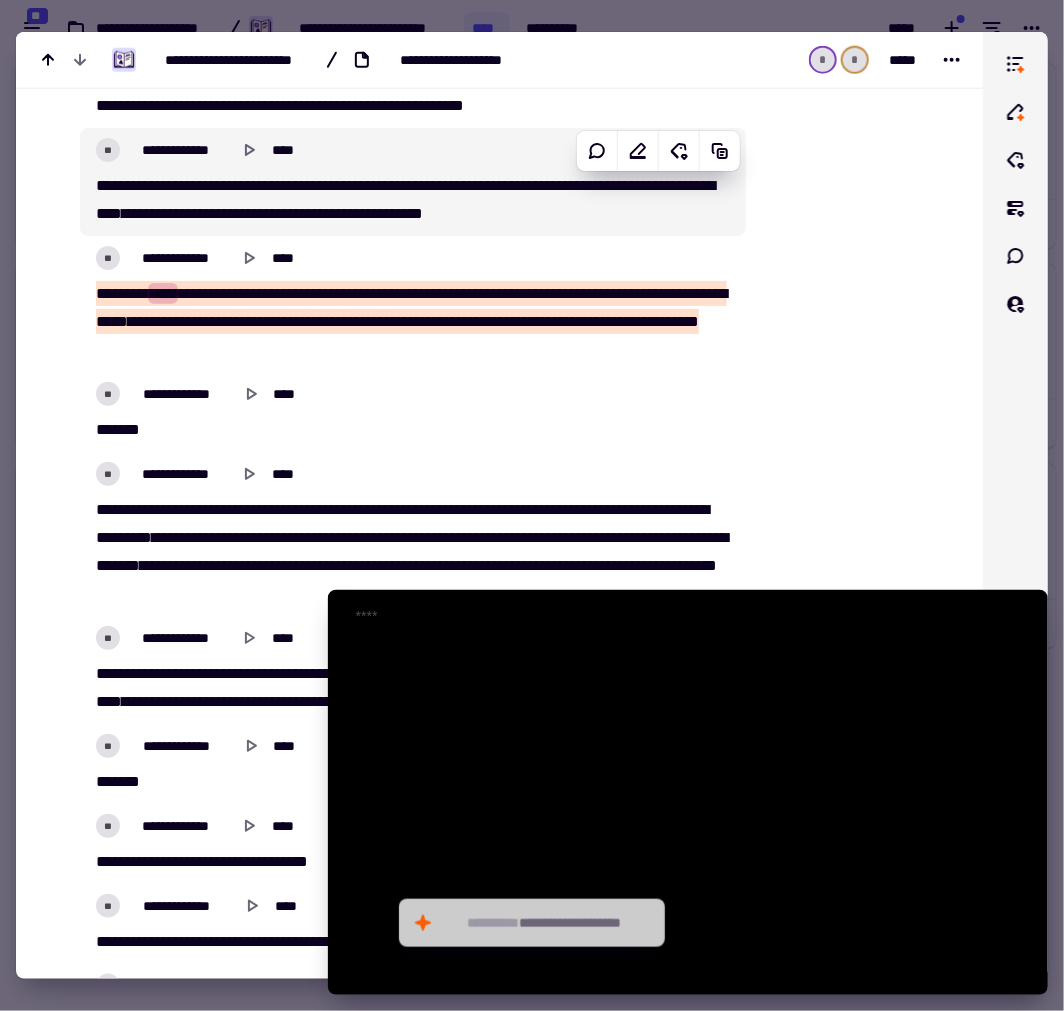 scroll, scrollTop: 7888, scrollLeft: 0, axis: vertical 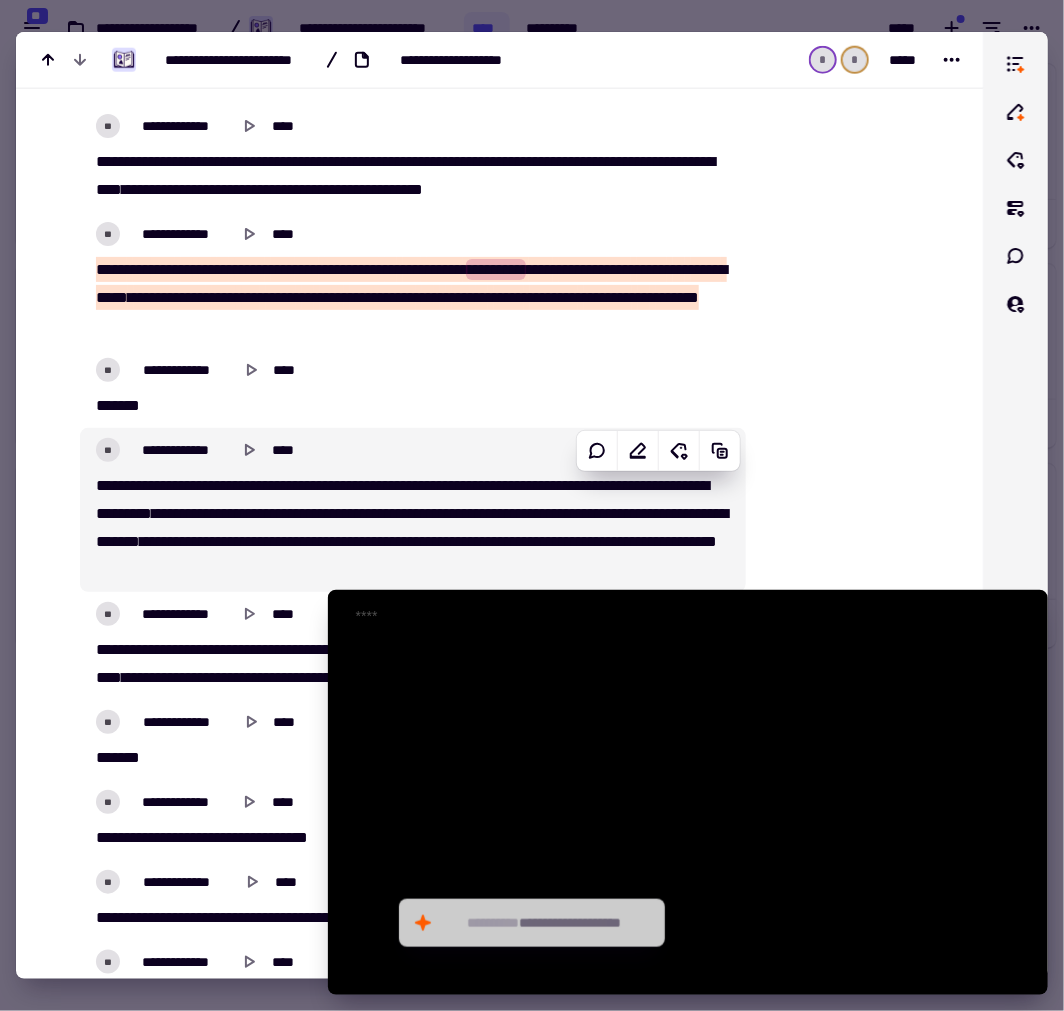 click on "**********" at bounding box center (412, 510) 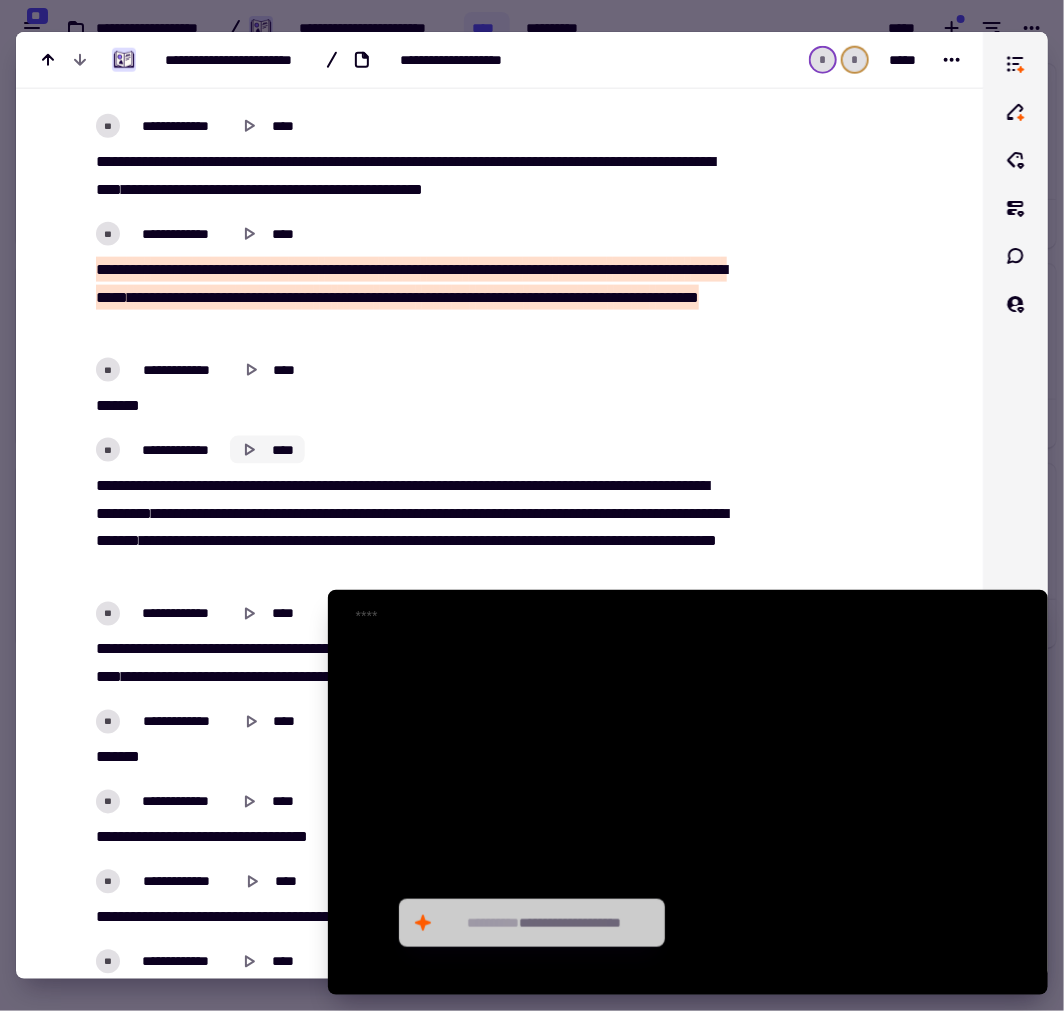 click 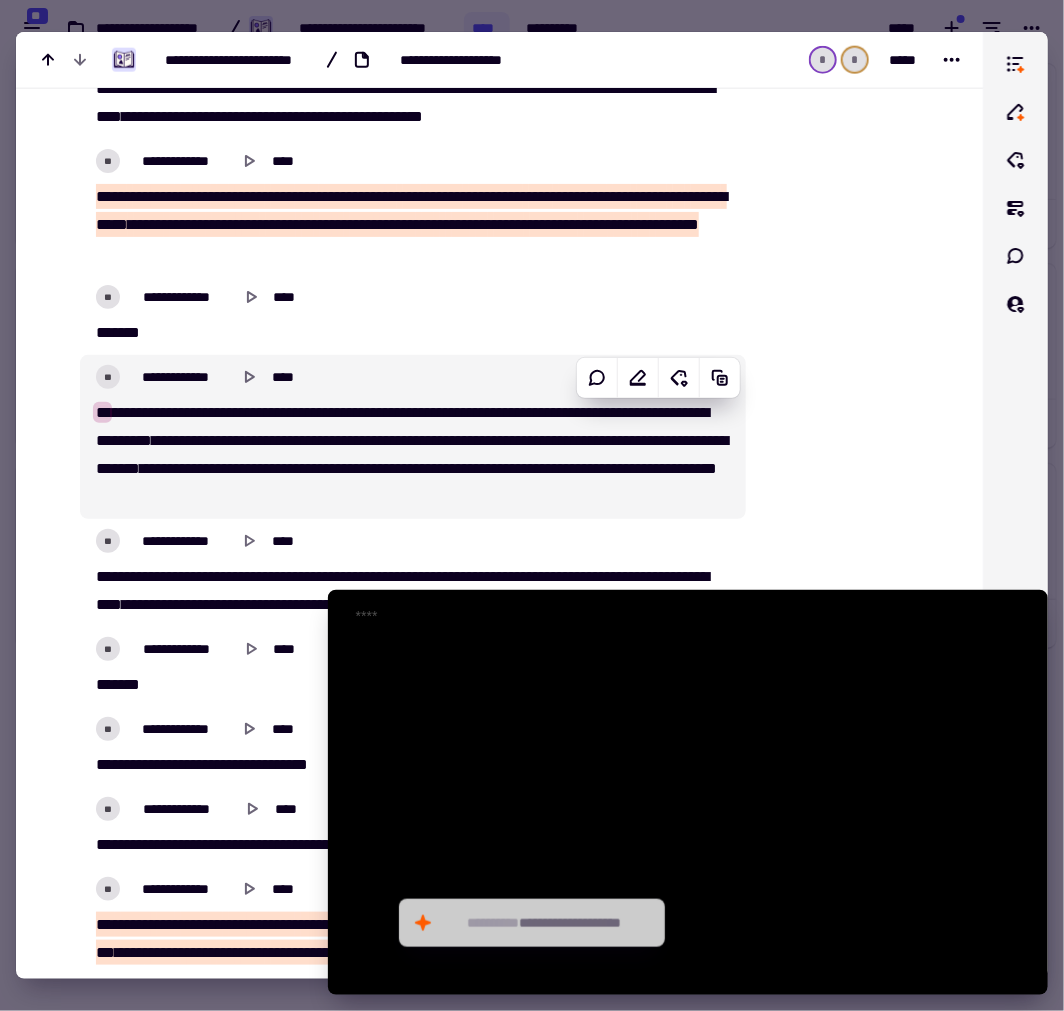 scroll, scrollTop: 8000, scrollLeft: 0, axis: vertical 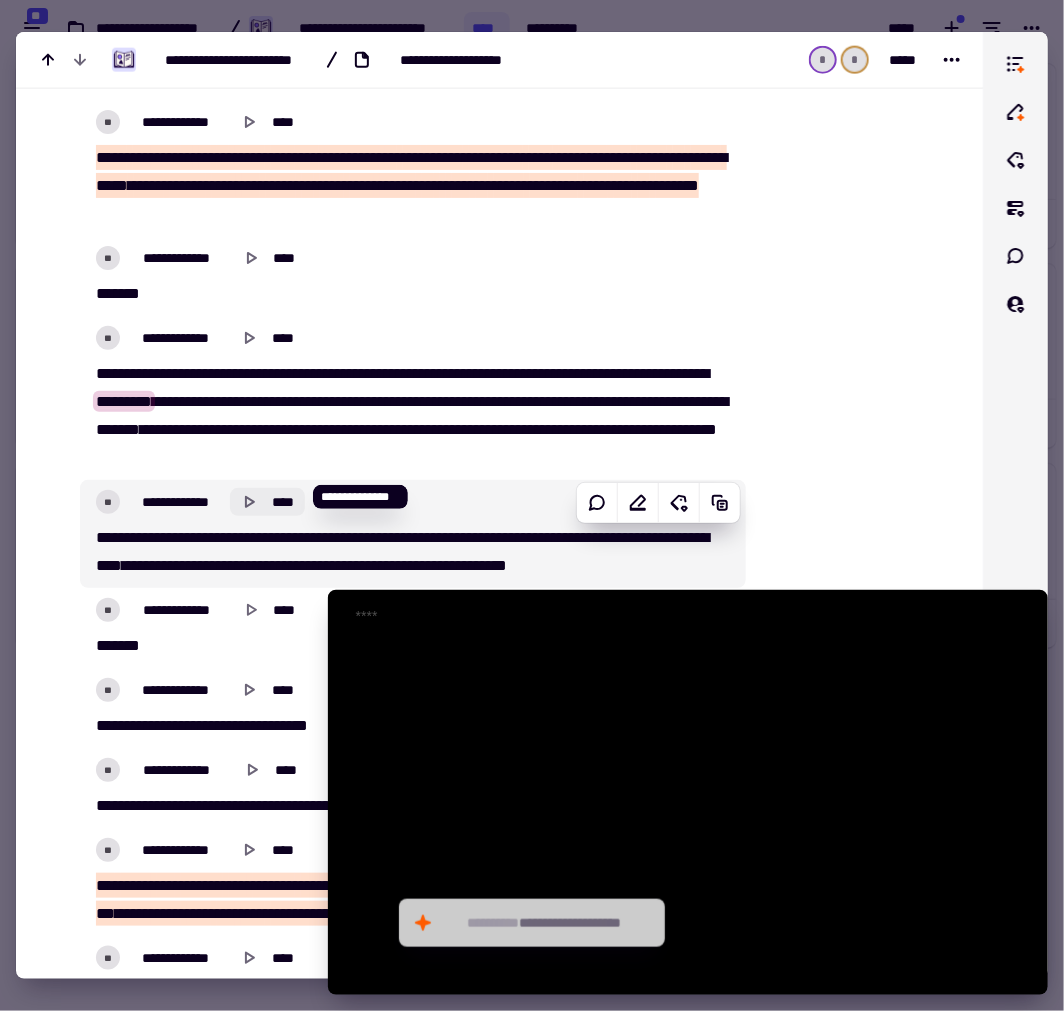 click 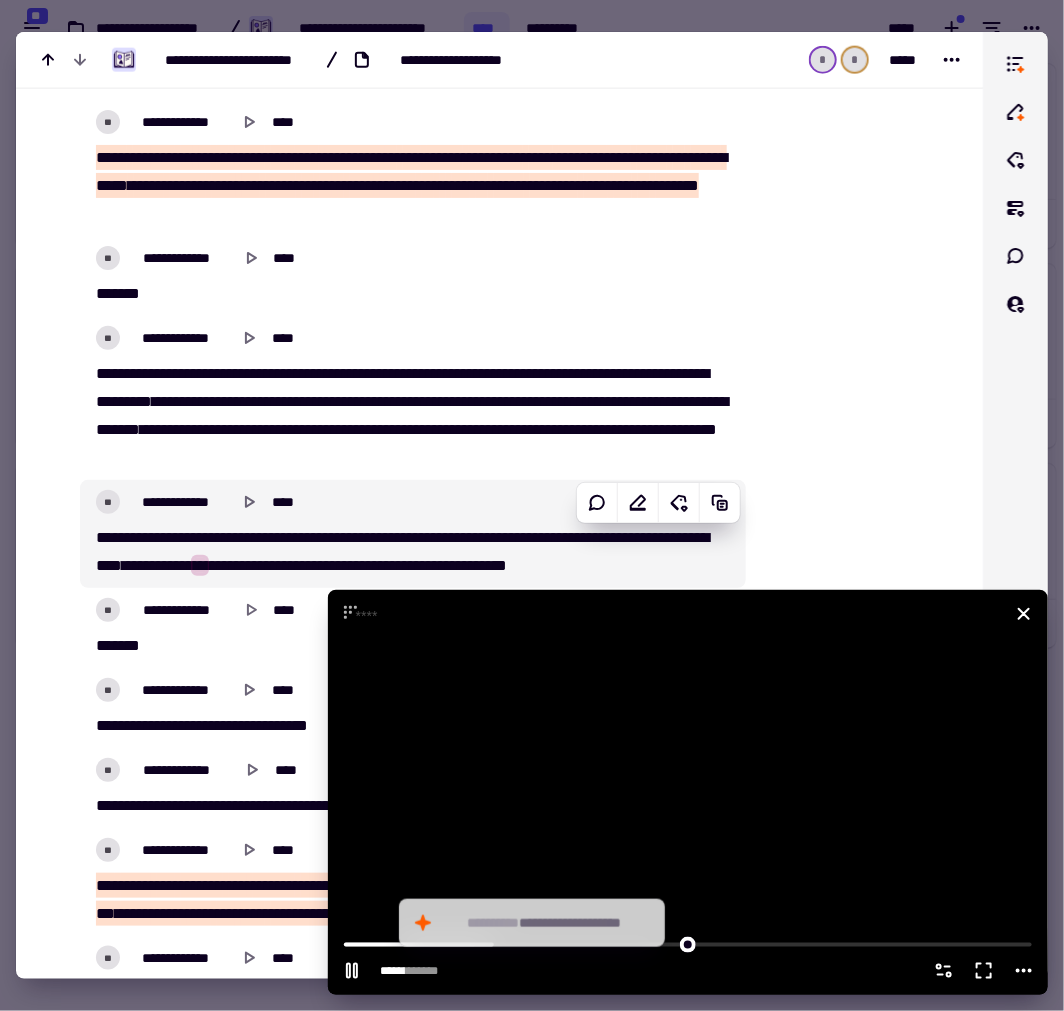click at bounding box center (688, 792) 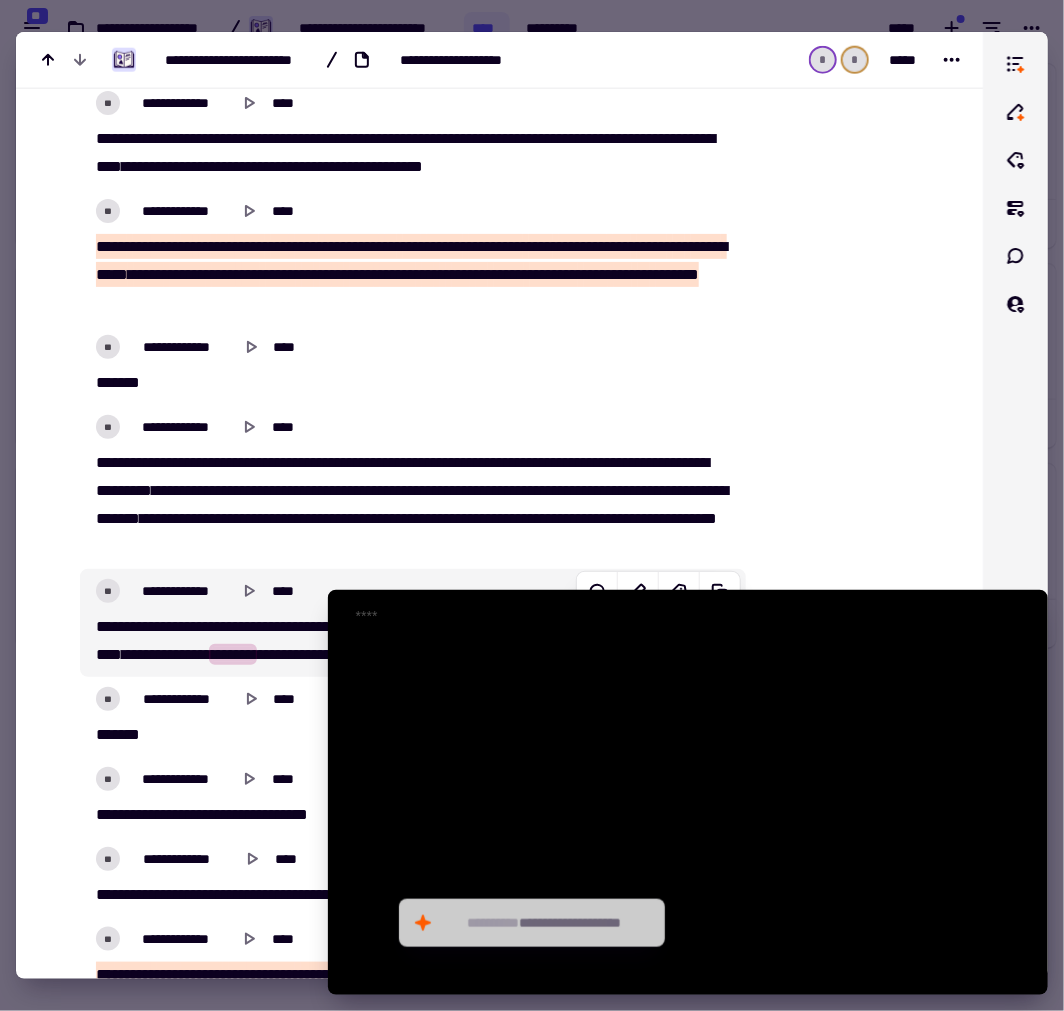 scroll, scrollTop: 8222, scrollLeft: 0, axis: vertical 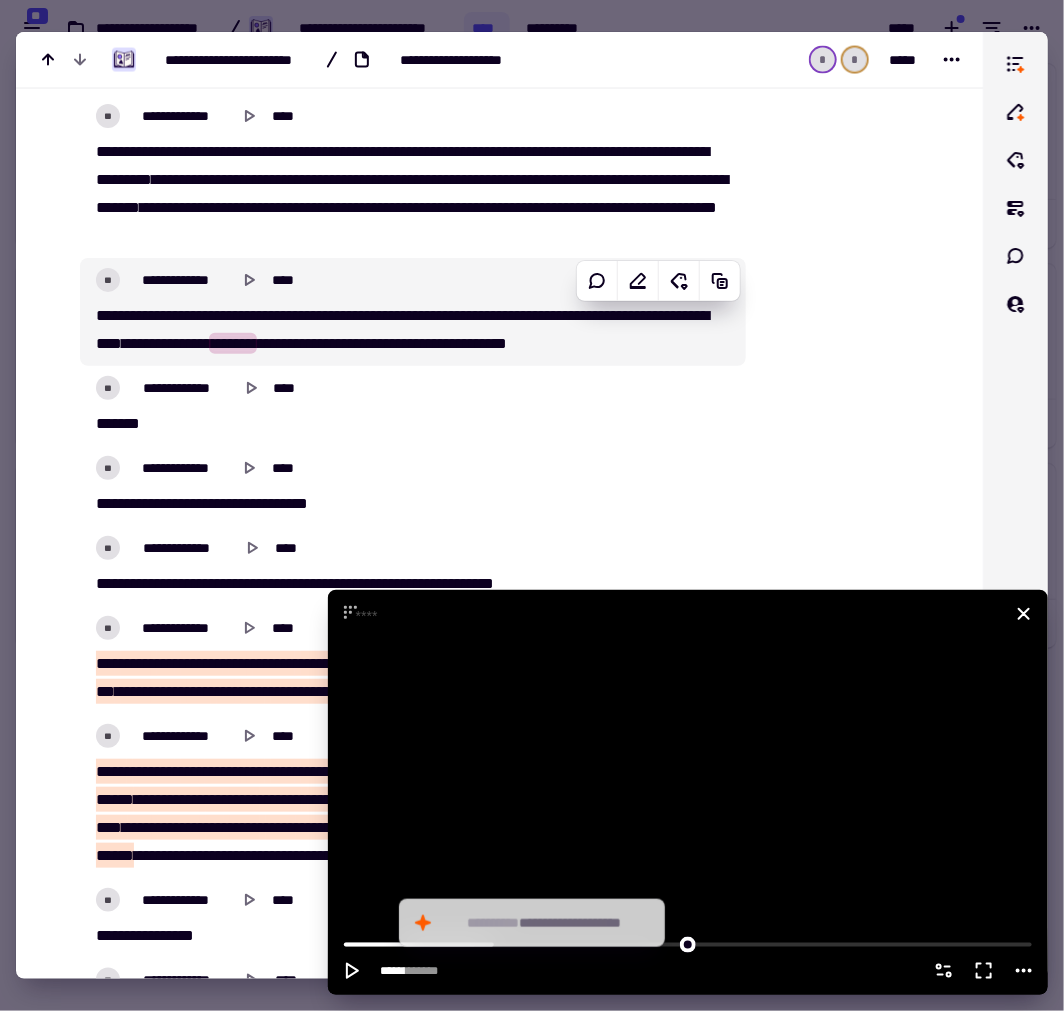 click at bounding box center (688, 792) 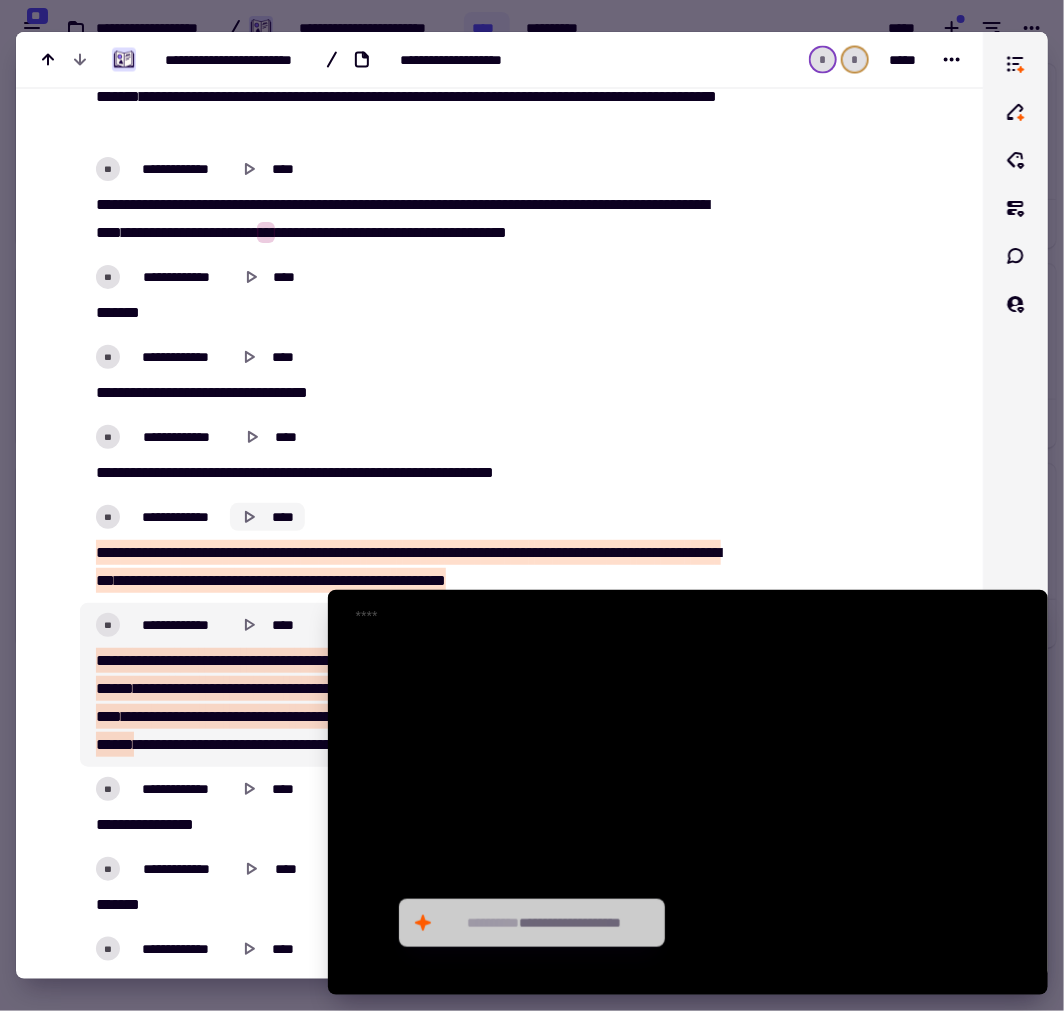 scroll, scrollTop: 8555, scrollLeft: 0, axis: vertical 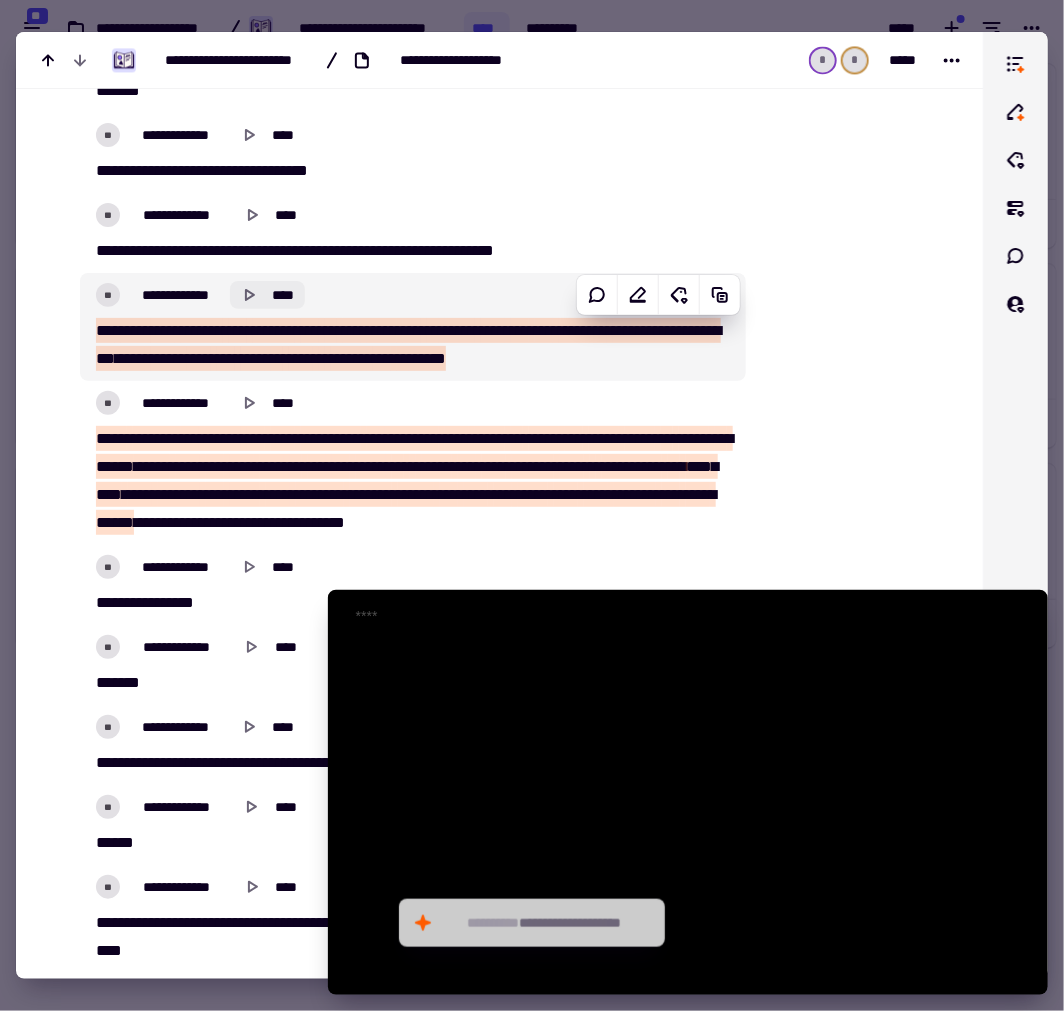 click 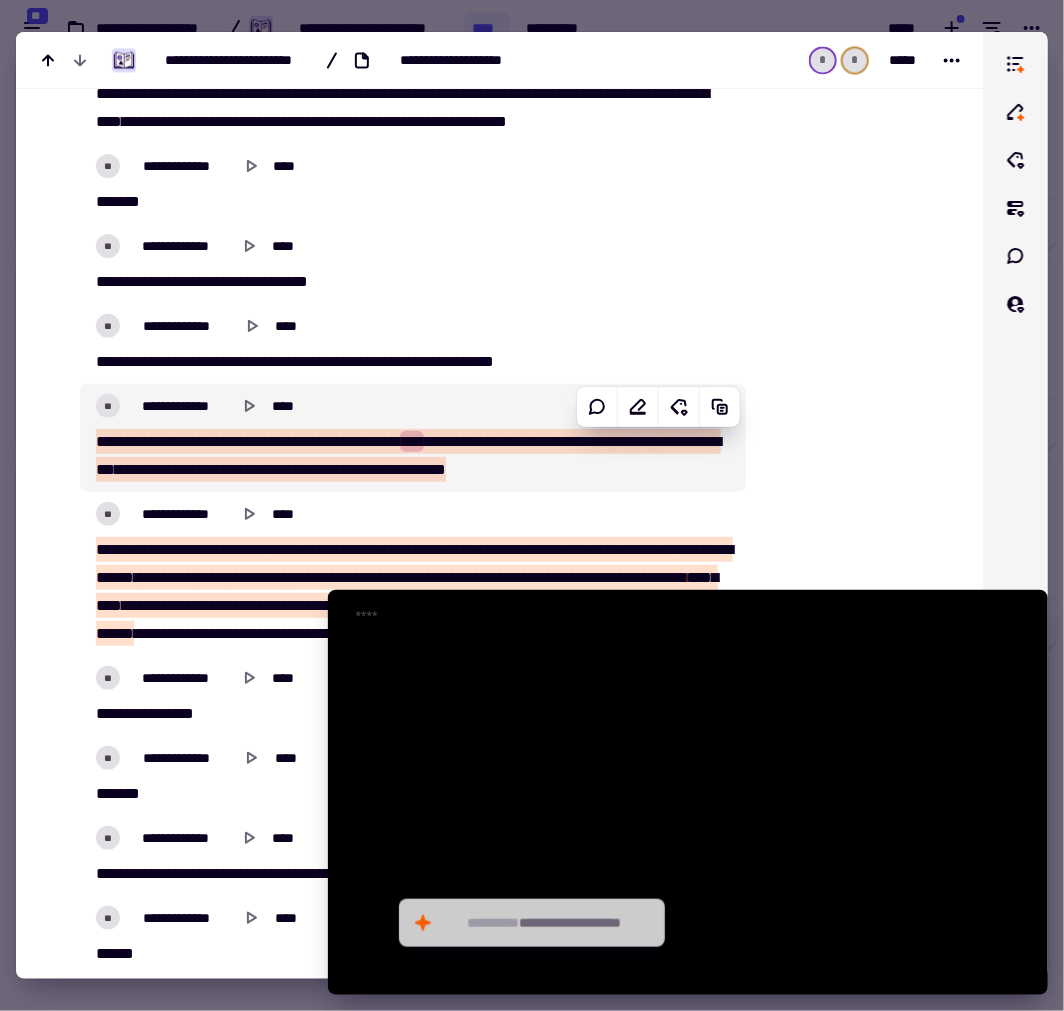 scroll, scrollTop: 8555, scrollLeft: 0, axis: vertical 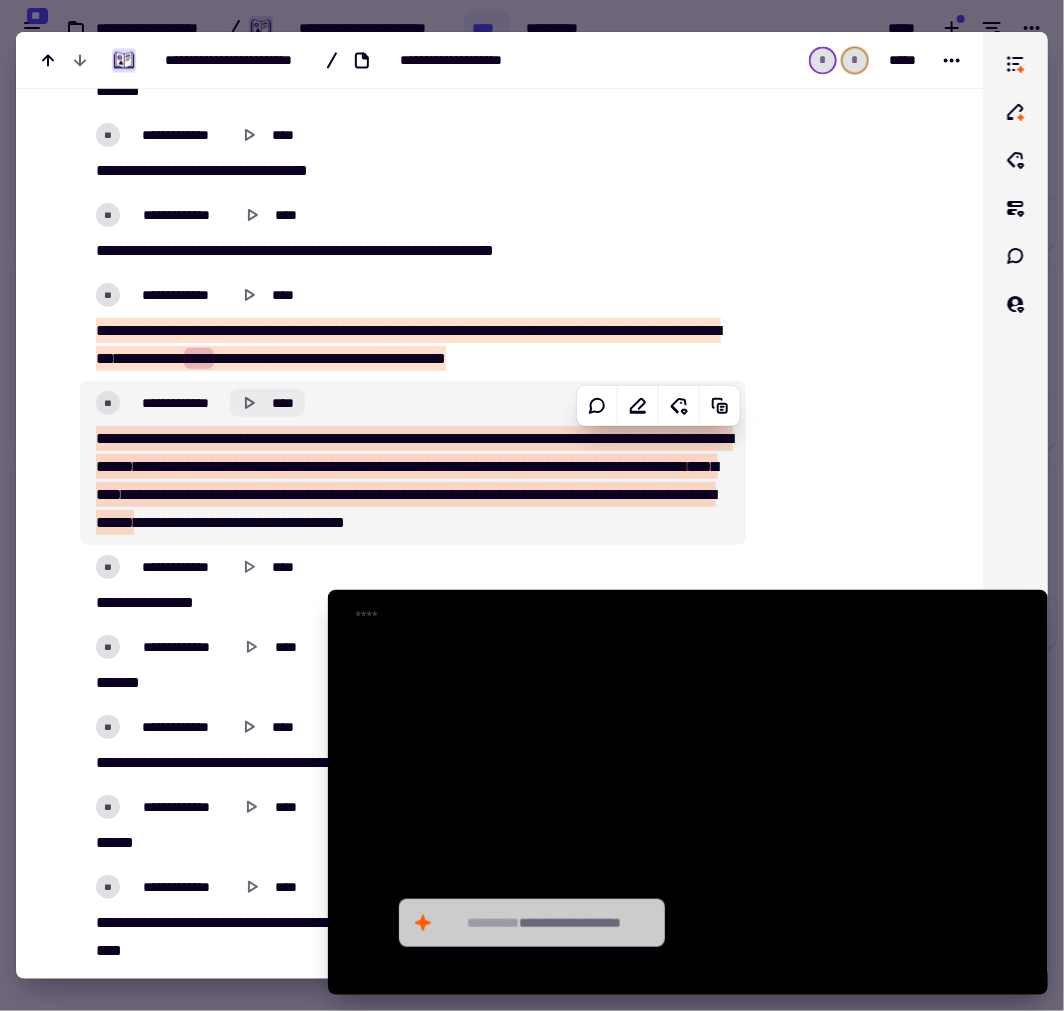 click 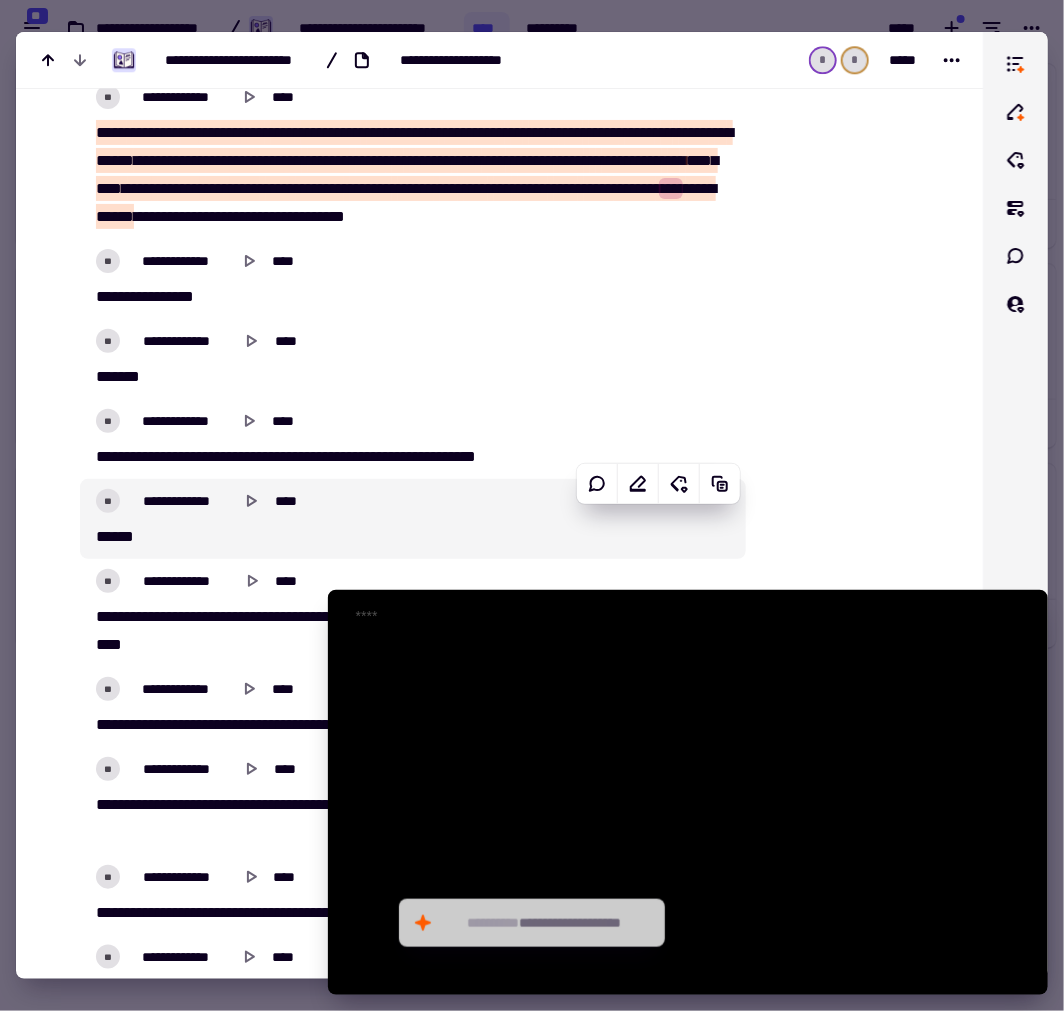 scroll, scrollTop: 8888, scrollLeft: 0, axis: vertical 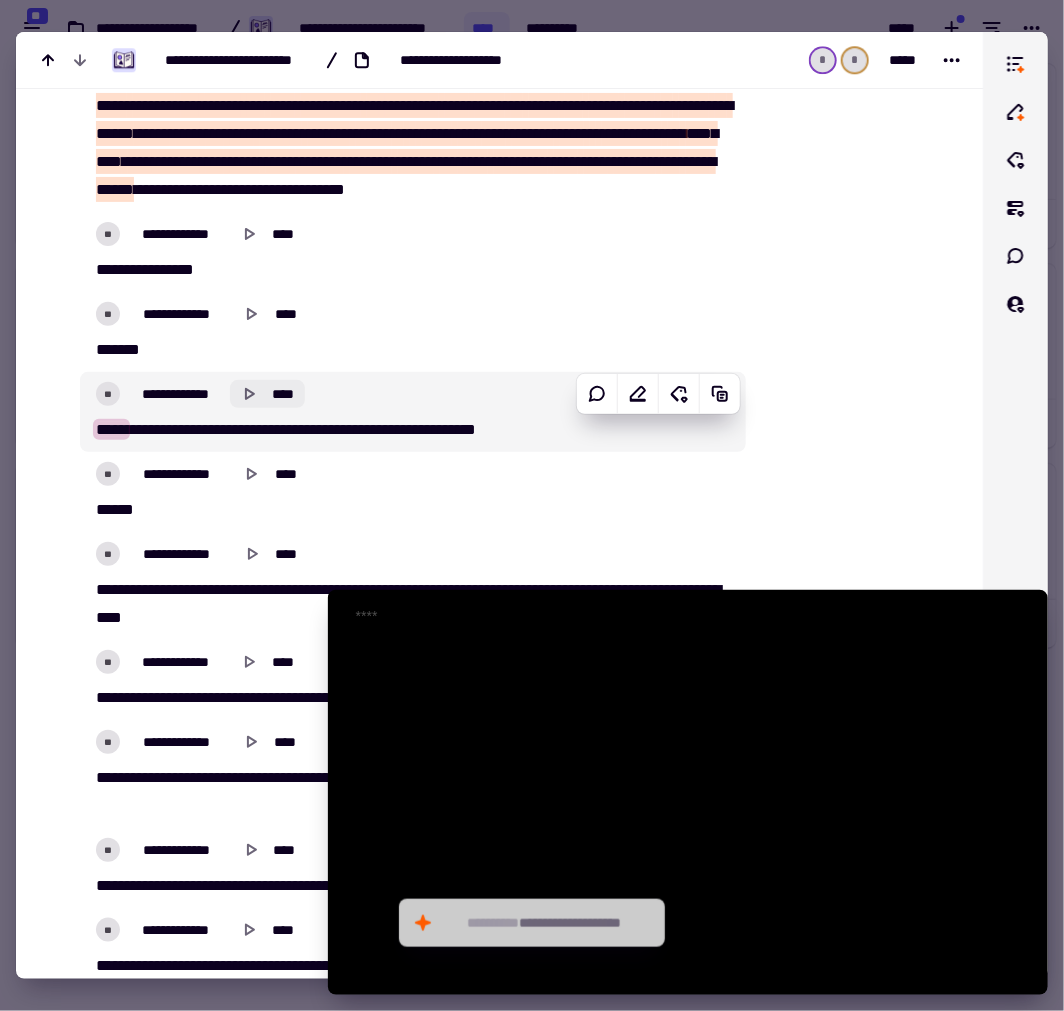 click 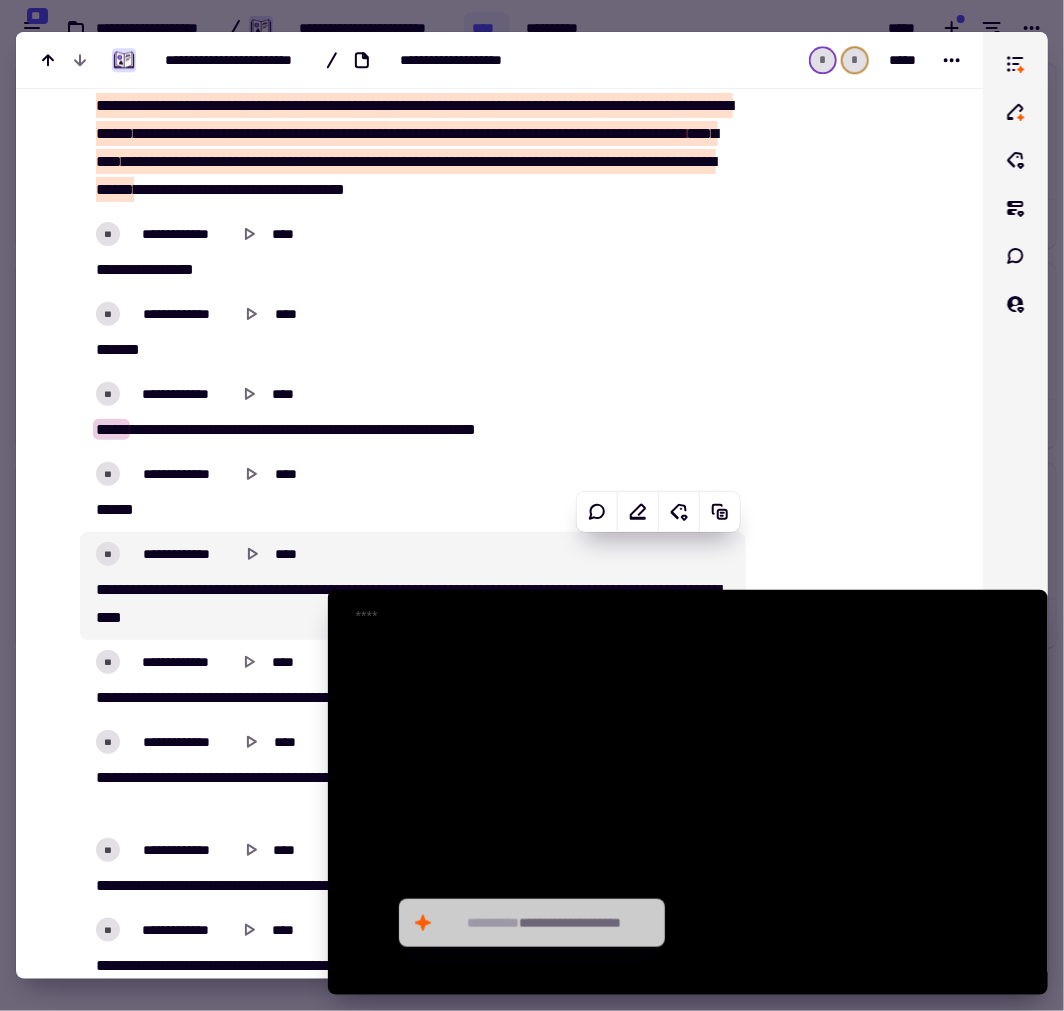 scroll, scrollTop: 9111, scrollLeft: 0, axis: vertical 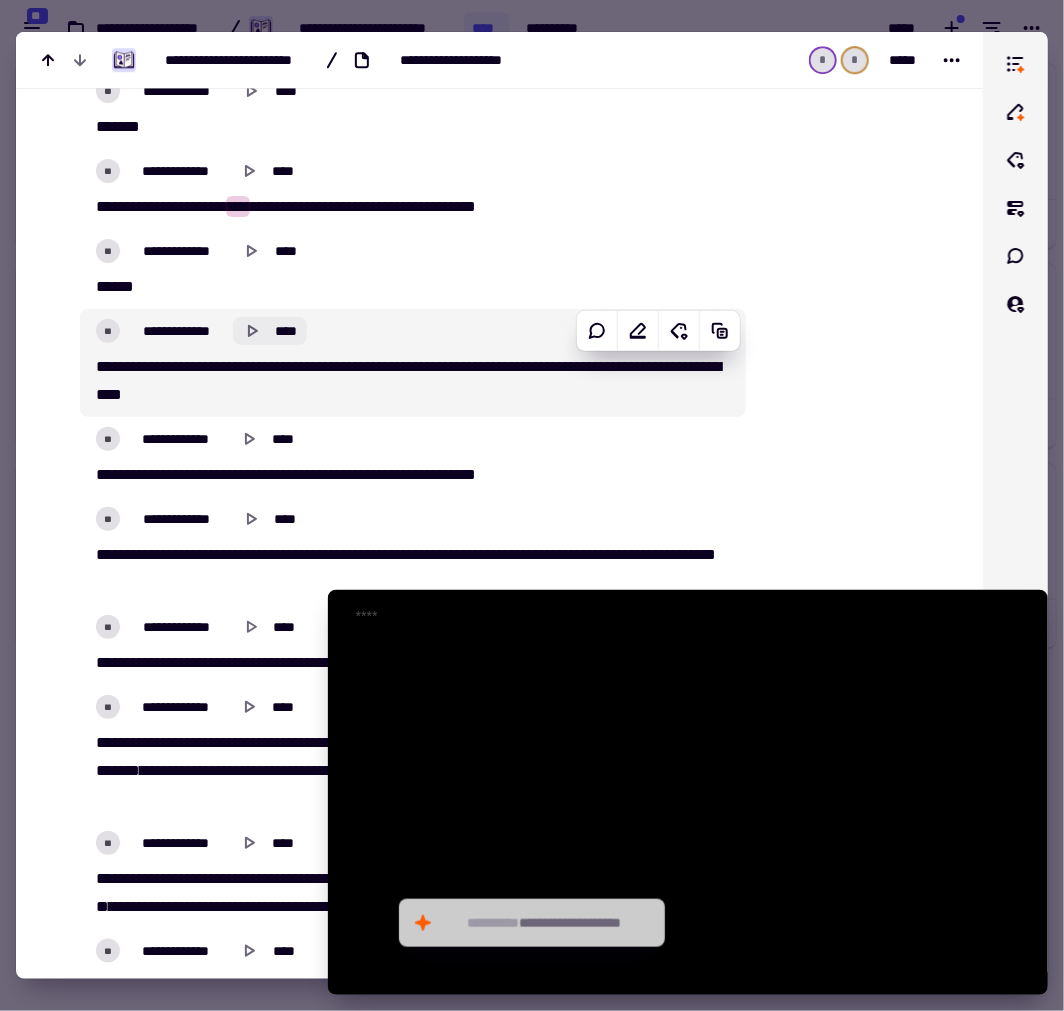 click on "****" 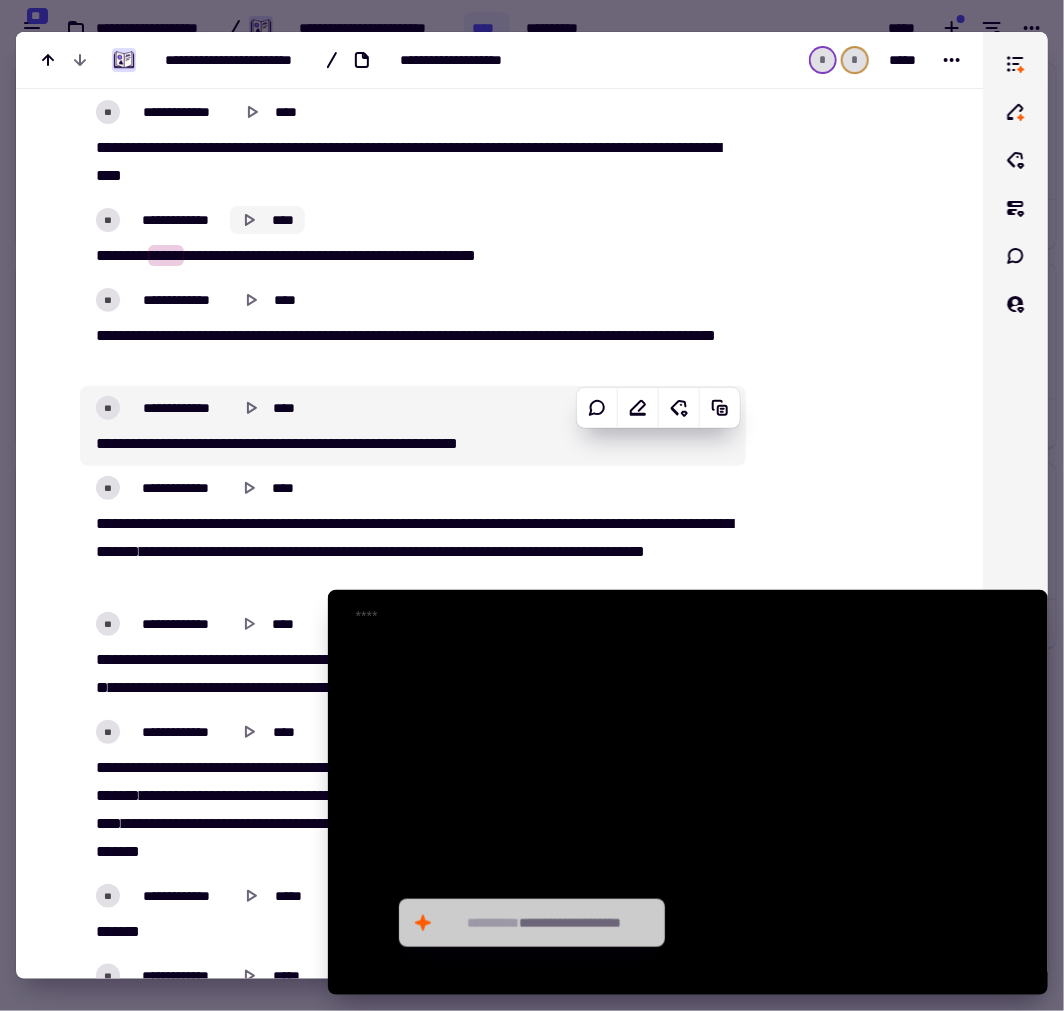 scroll, scrollTop: 9333, scrollLeft: 0, axis: vertical 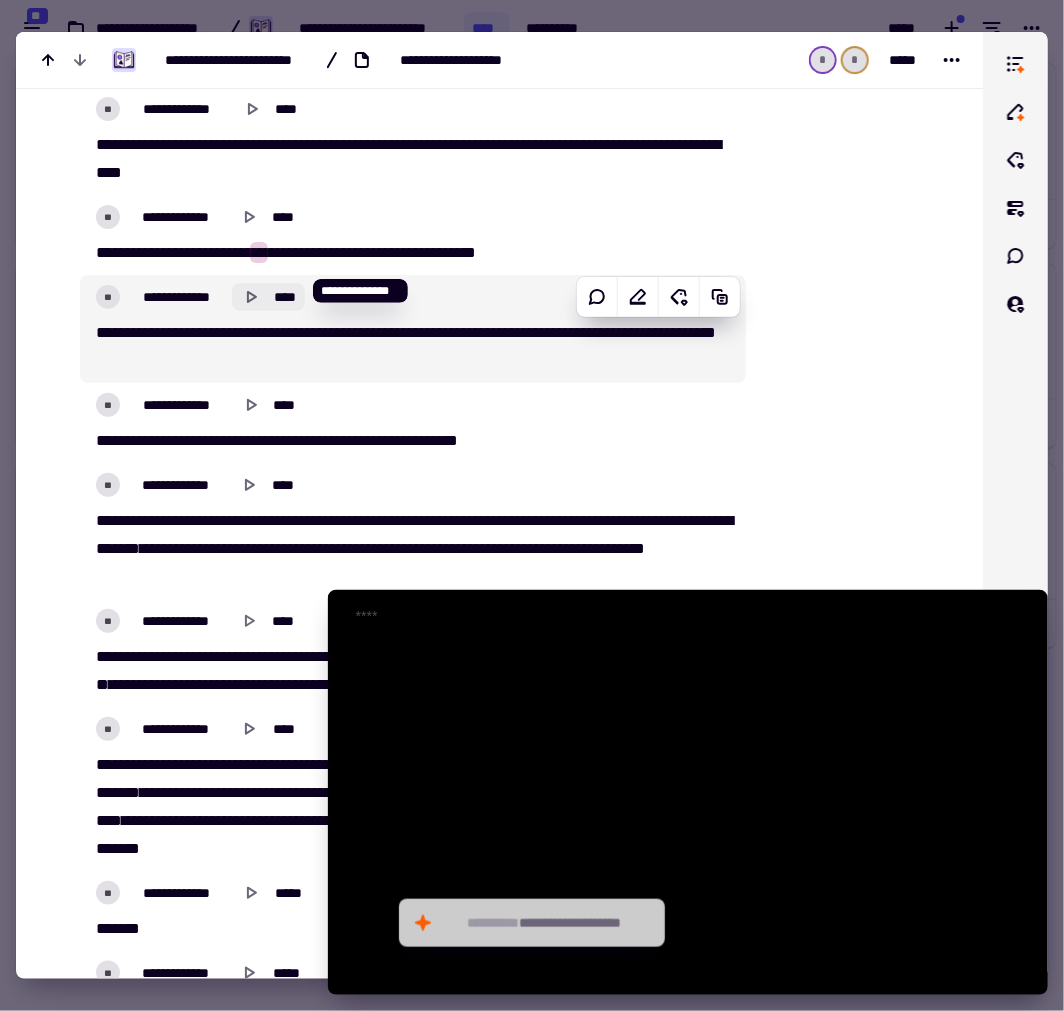 click 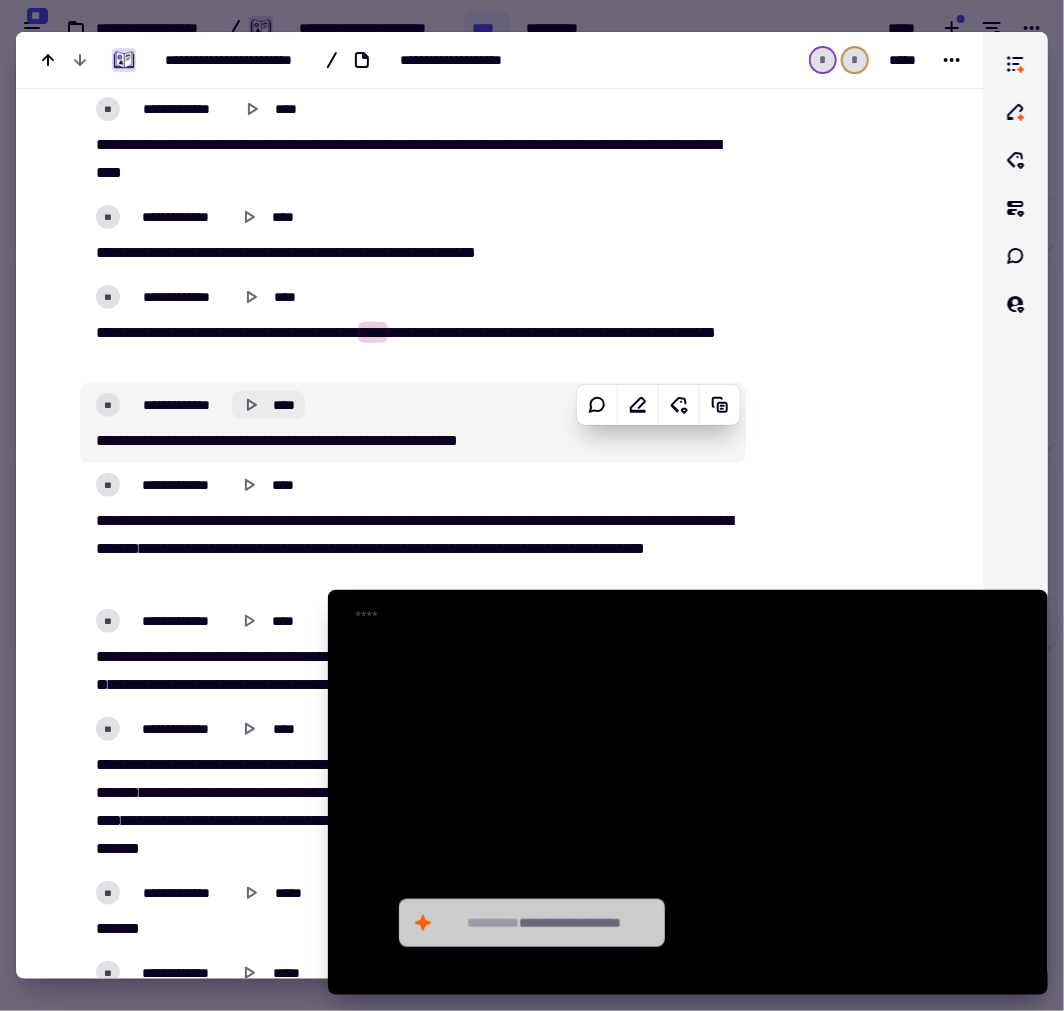 click 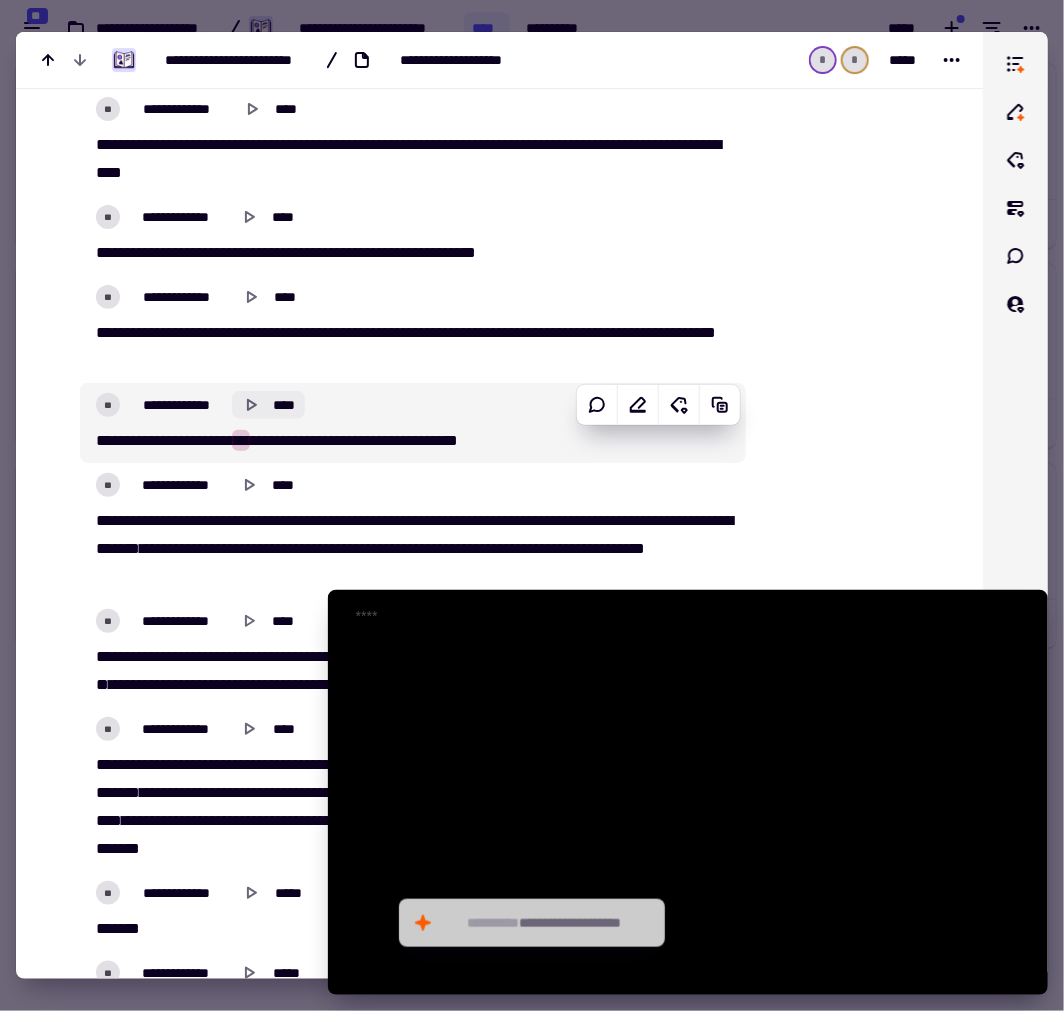 scroll, scrollTop: 9444, scrollLeft: 0, axis: vertical 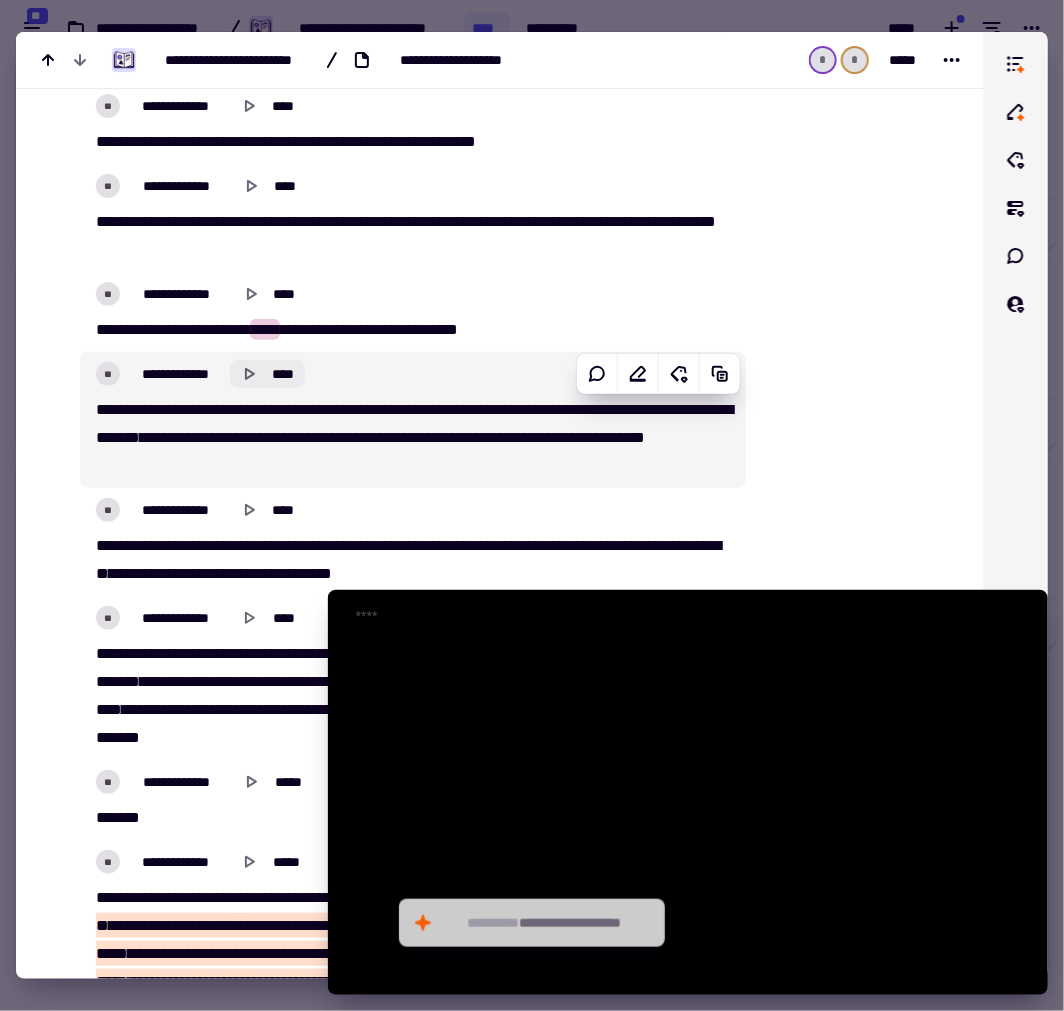 click 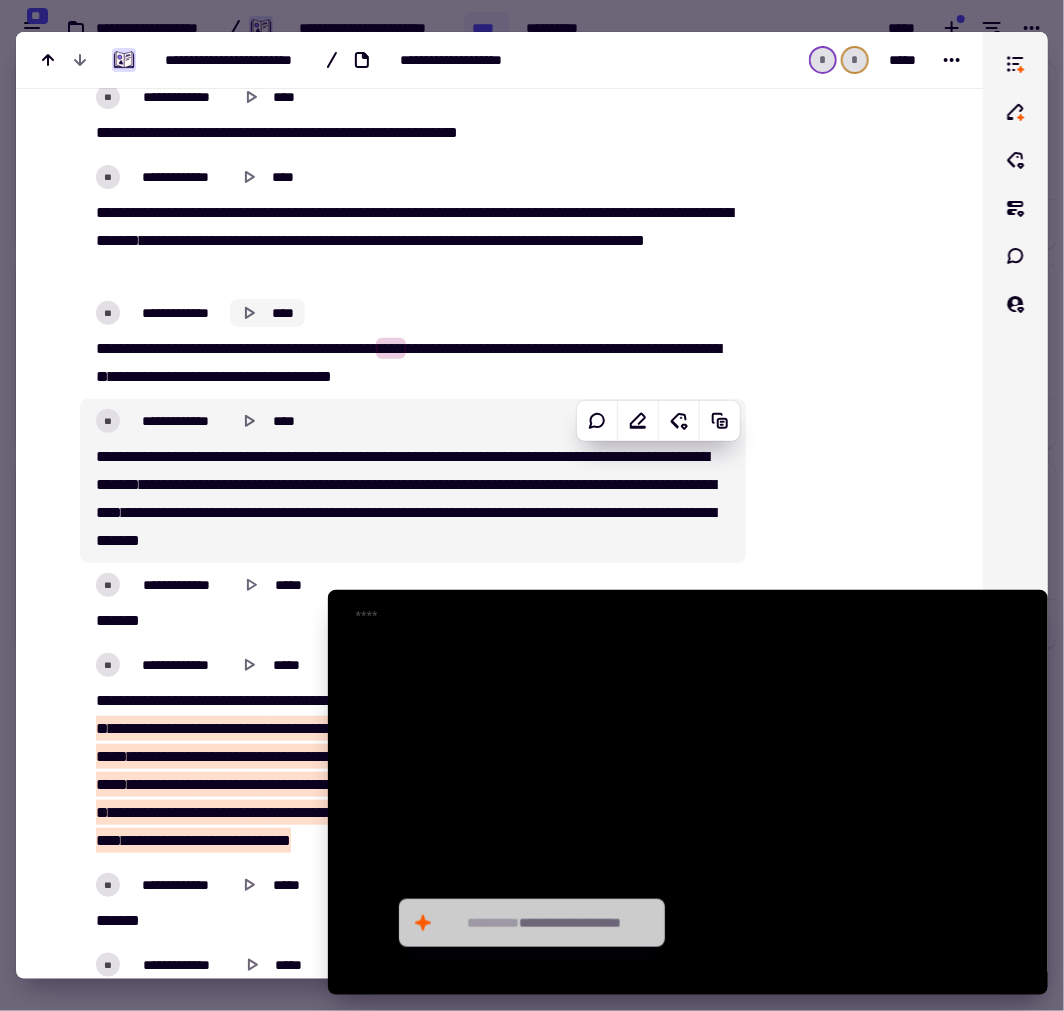 scroll, scrollTop: 9666, scrollLeft: 0, axis: vertical 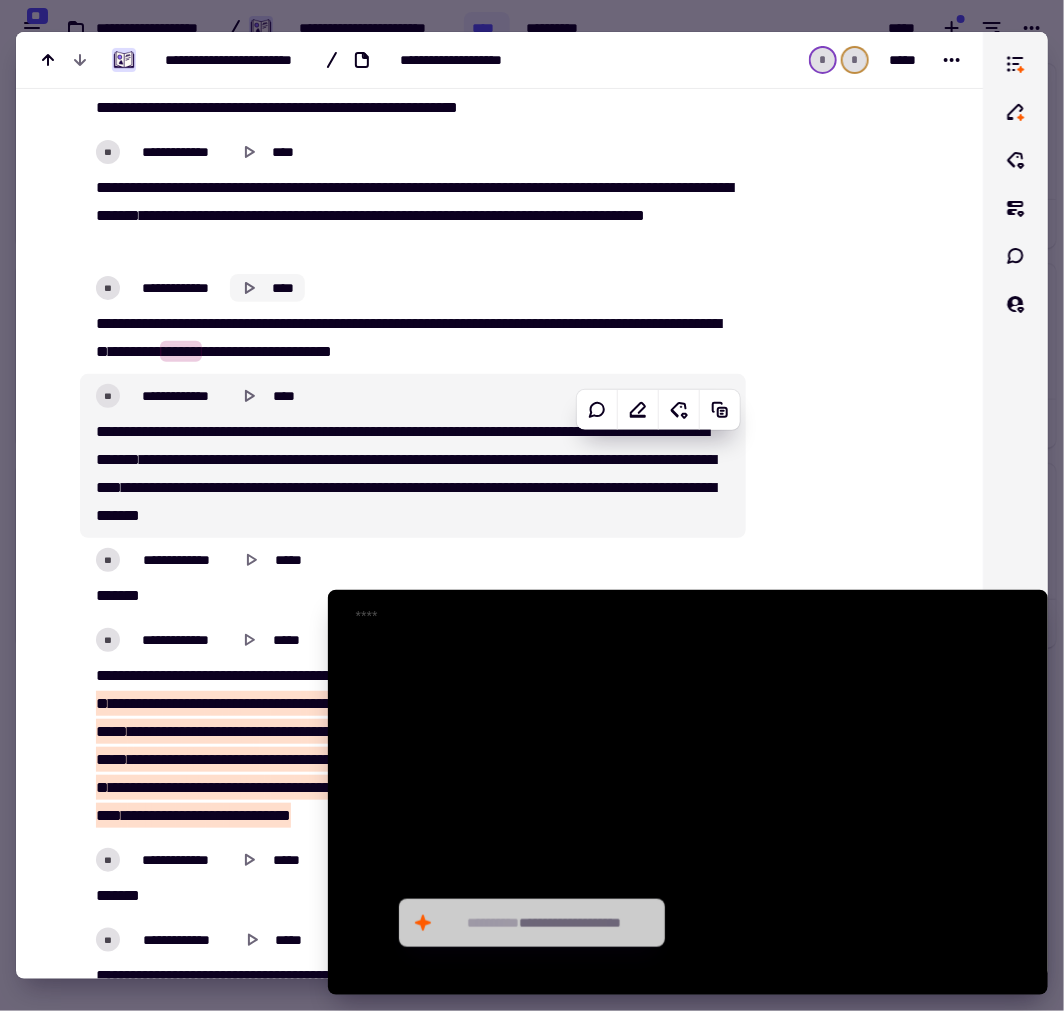 click 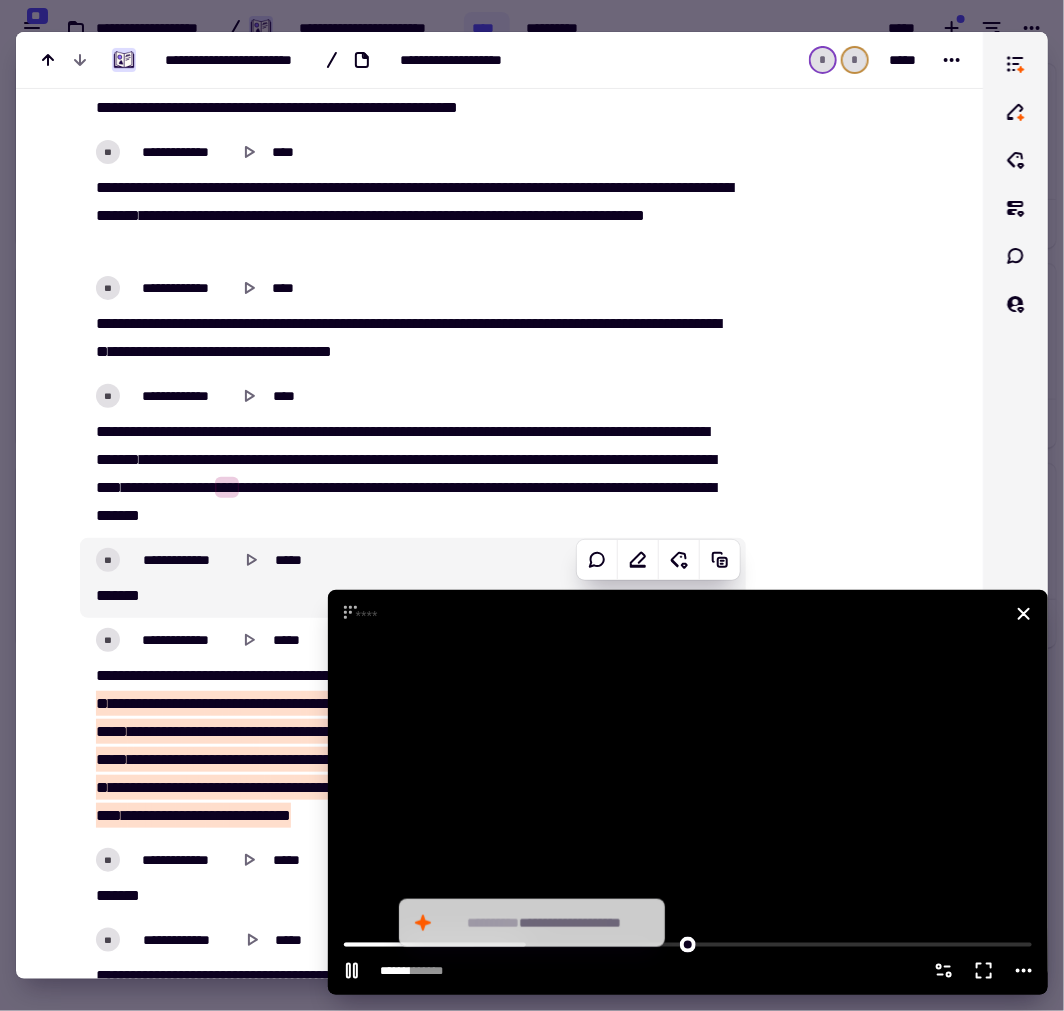 click at bounding box center (688, 792) 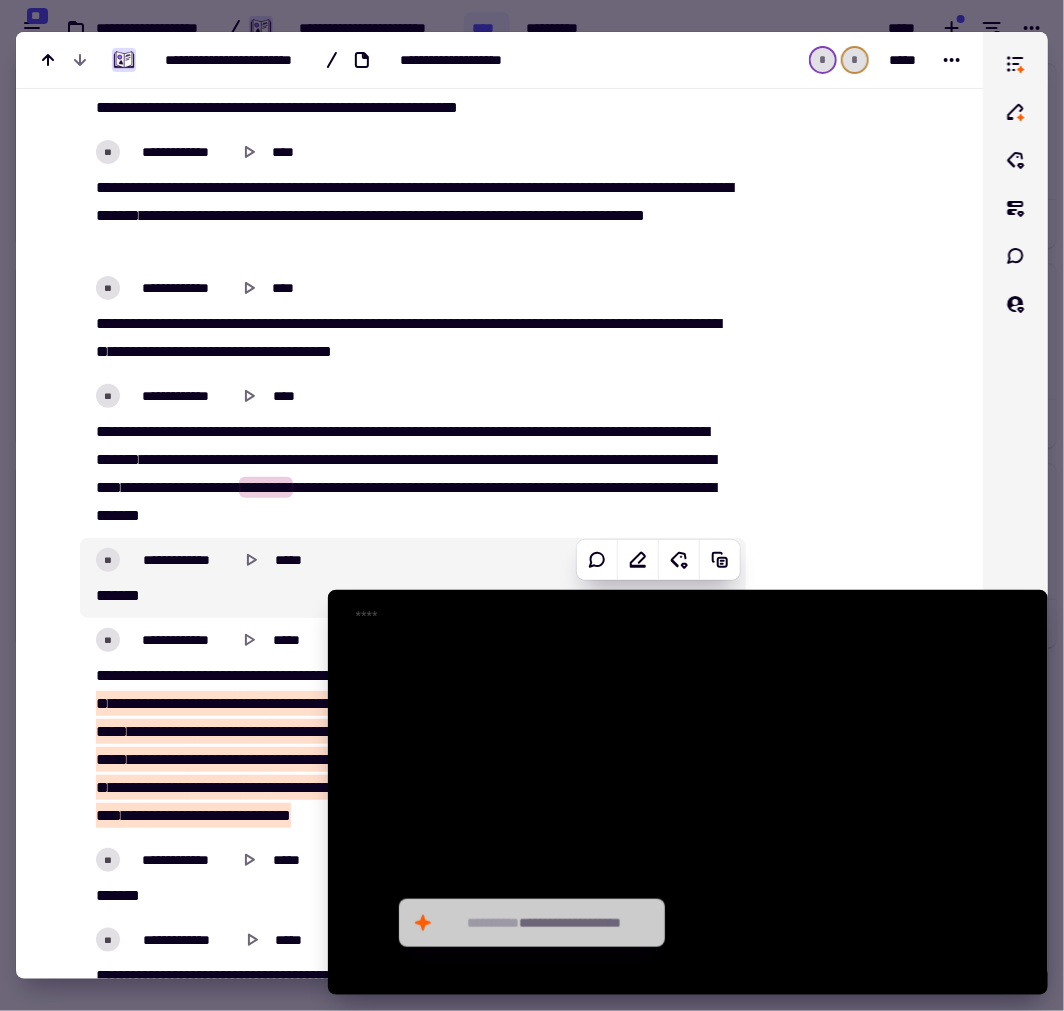 type on "******" 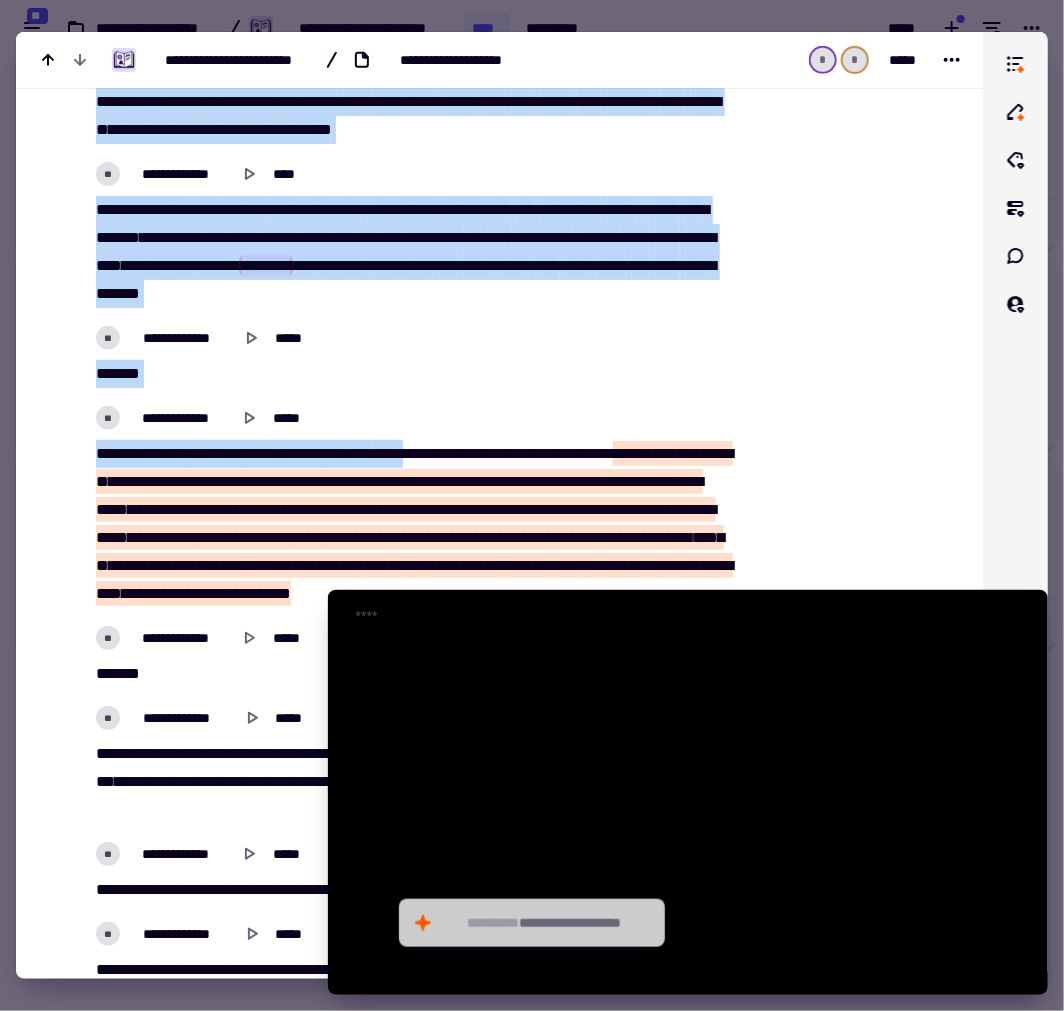 scroll, scrollTop: 10222, scrollLeft: 0, axis: vertical 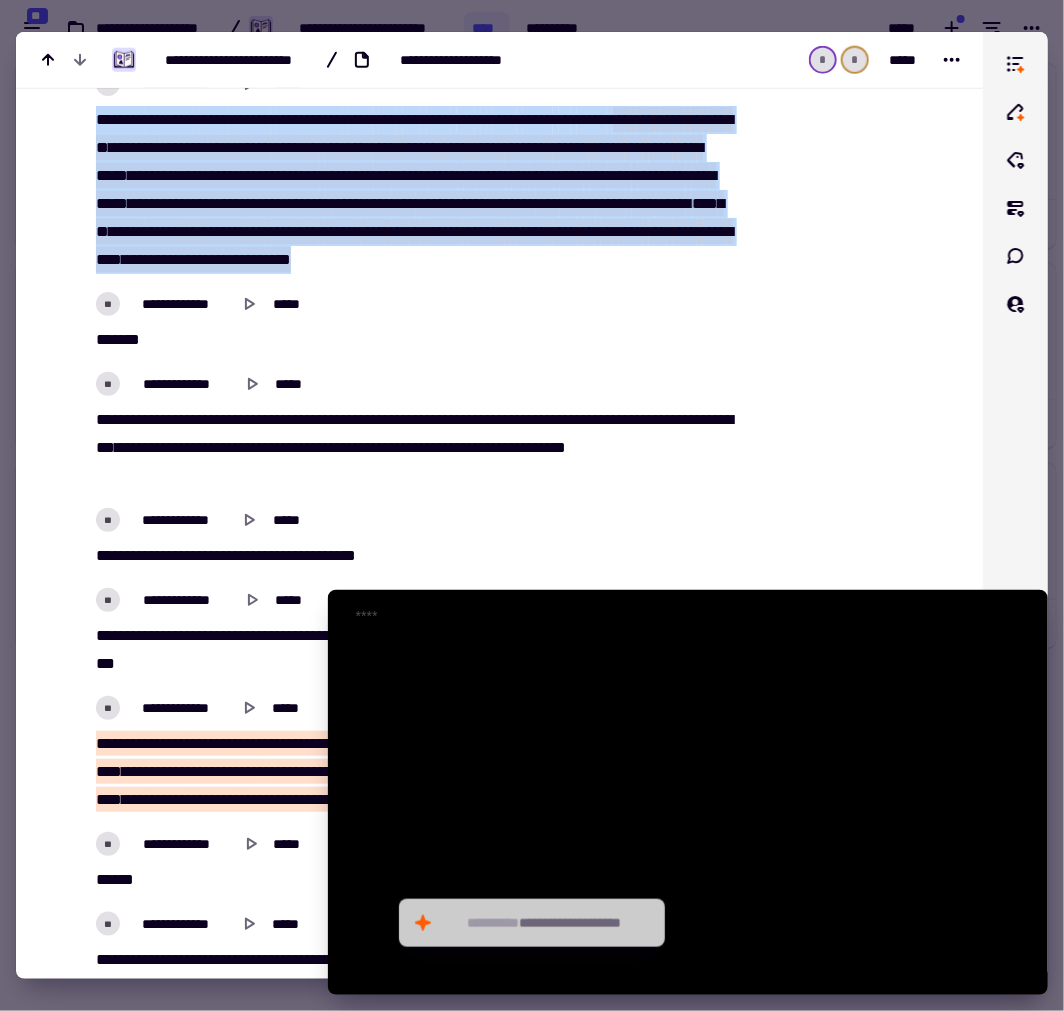 drag, startPoint x: 87, startPoint y: 314, endPoint x: 797, endPoint y: 250, distance: 712.87866 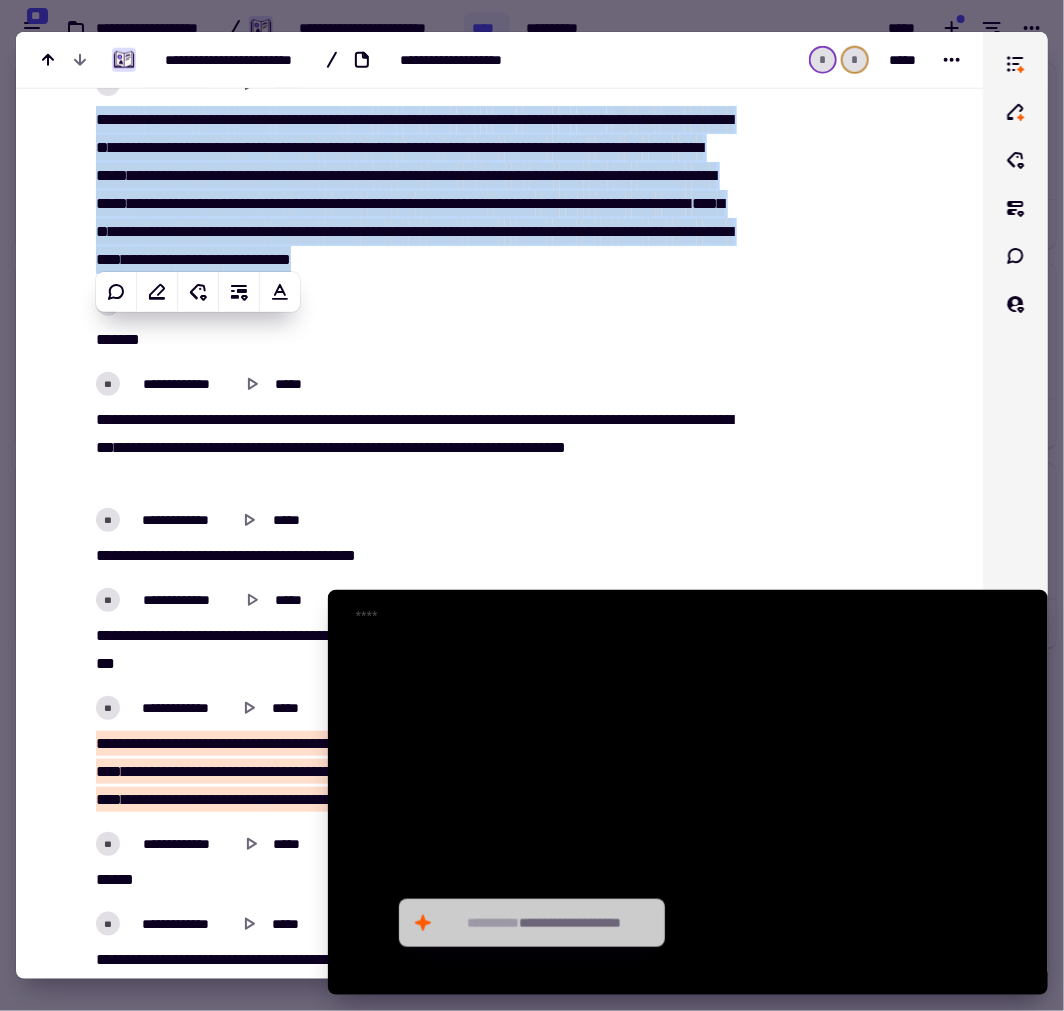 scroll, scrollTop: 10333, scrollLeft: 0, axis: vertical 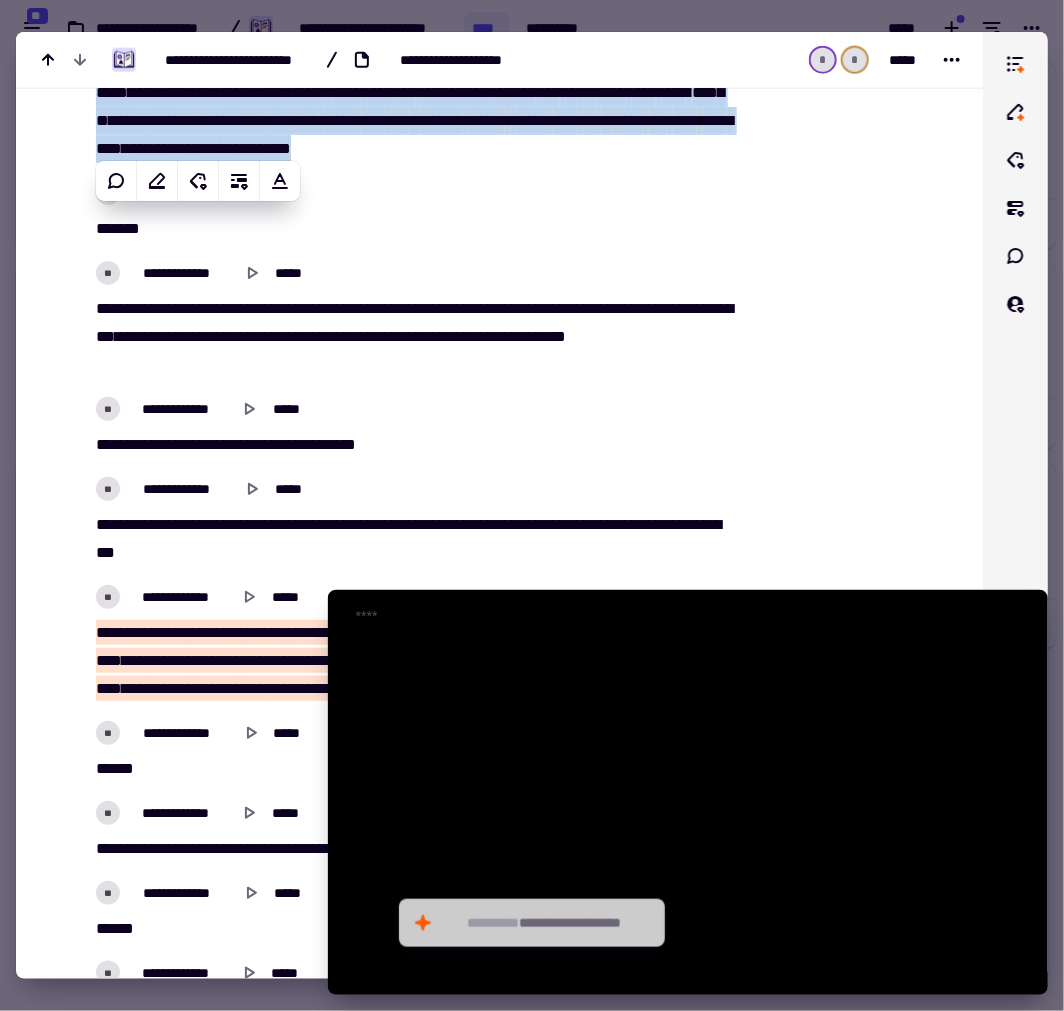 copy on "**********" 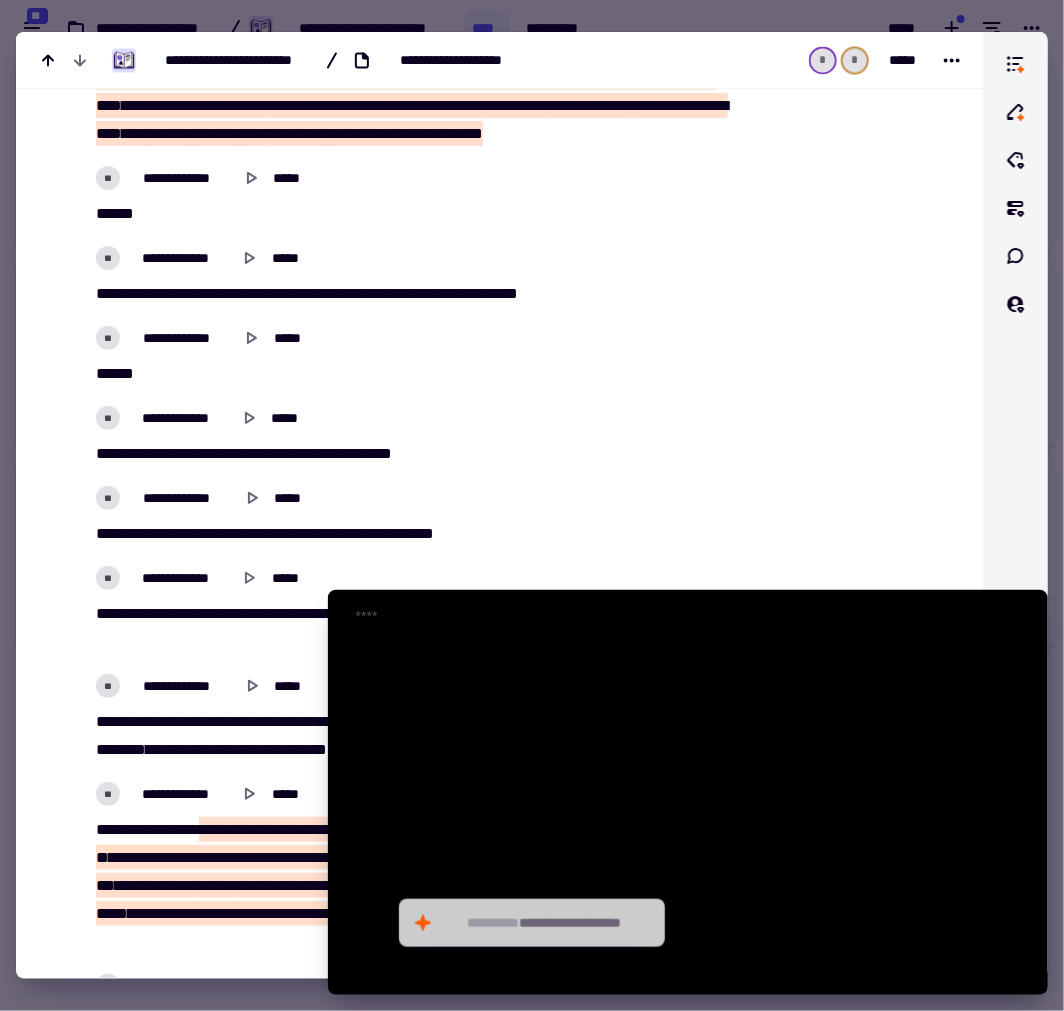 scroll, scrollTop: 11222, scrollLeft: 0, axis: vertical 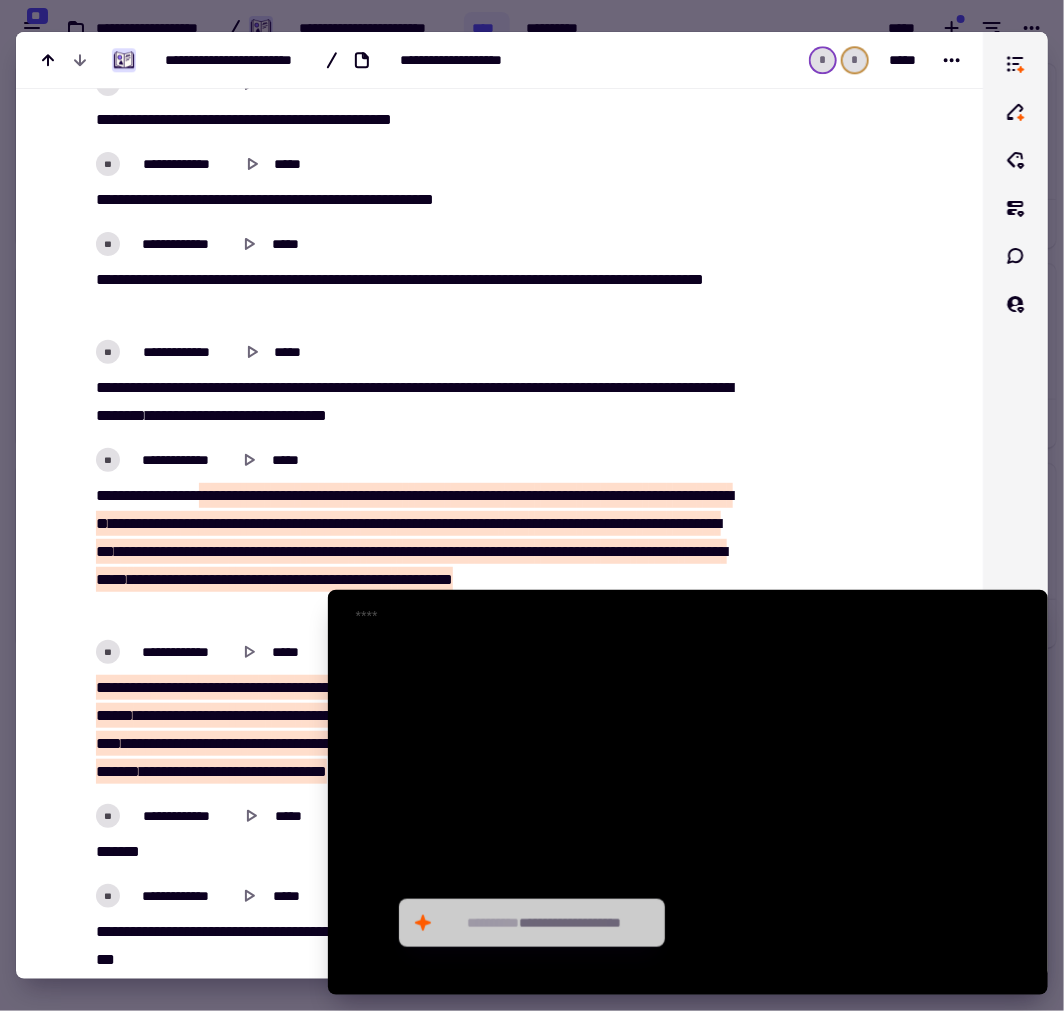 click at bounding box center [532, 505] 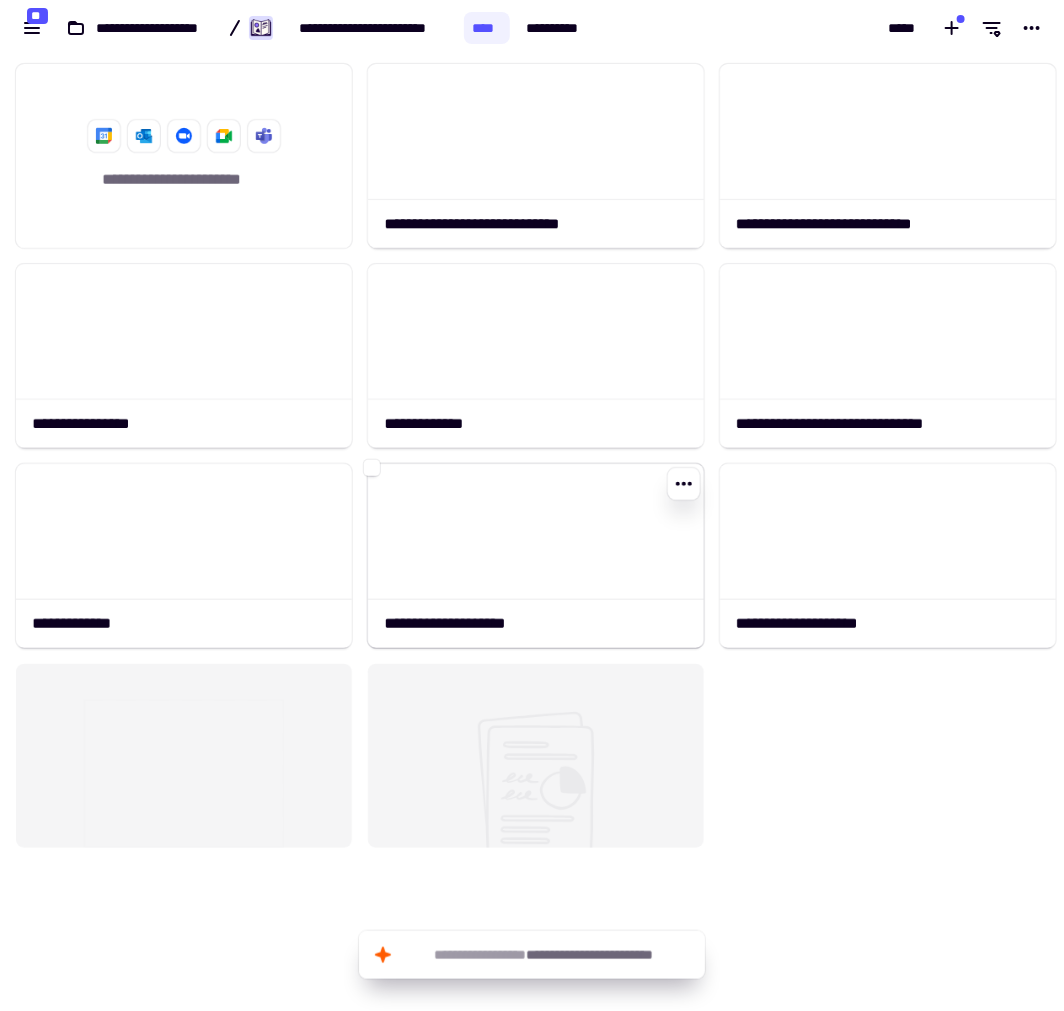 click 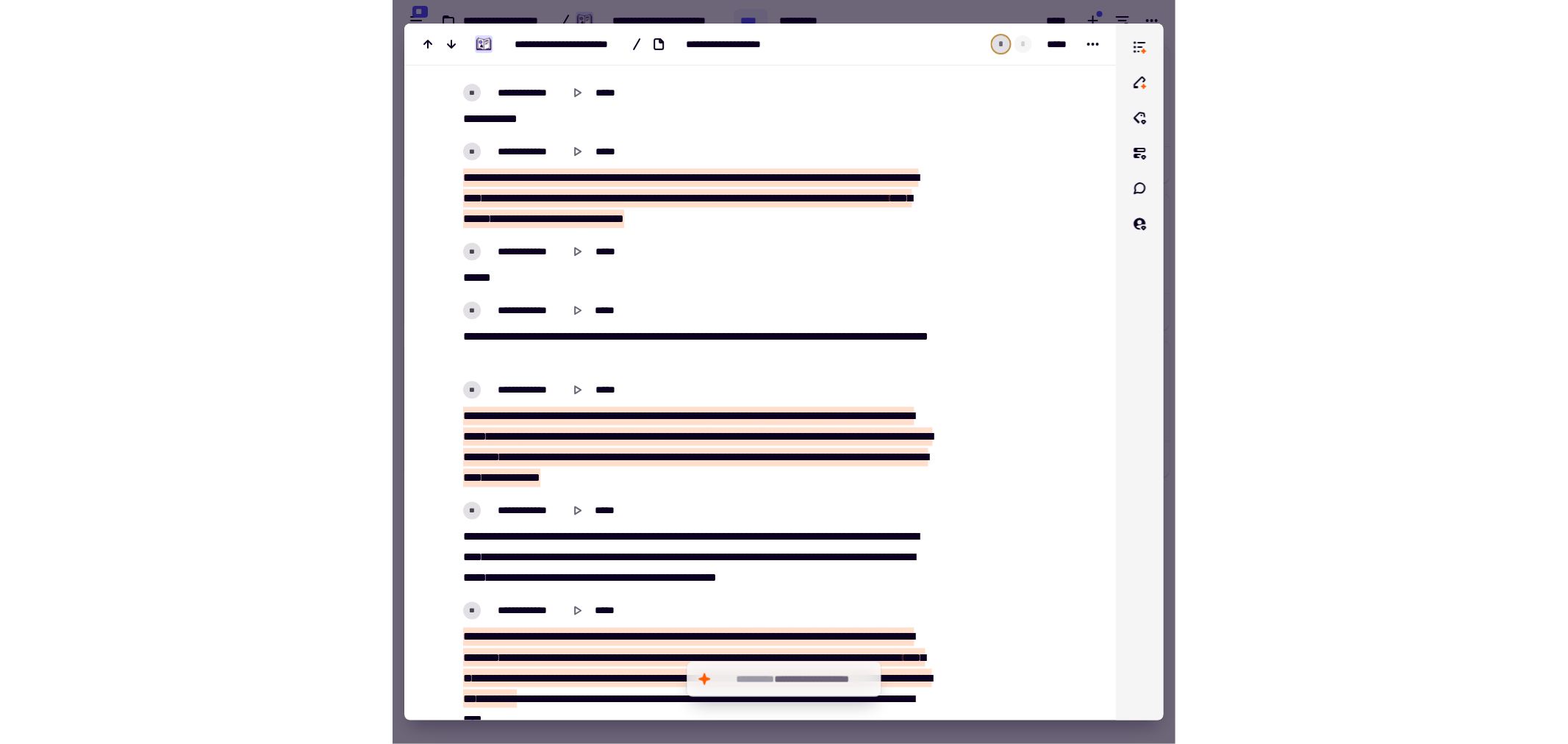scroll, scrollTop: 19969, scrollLeft: 0, axis: vertical 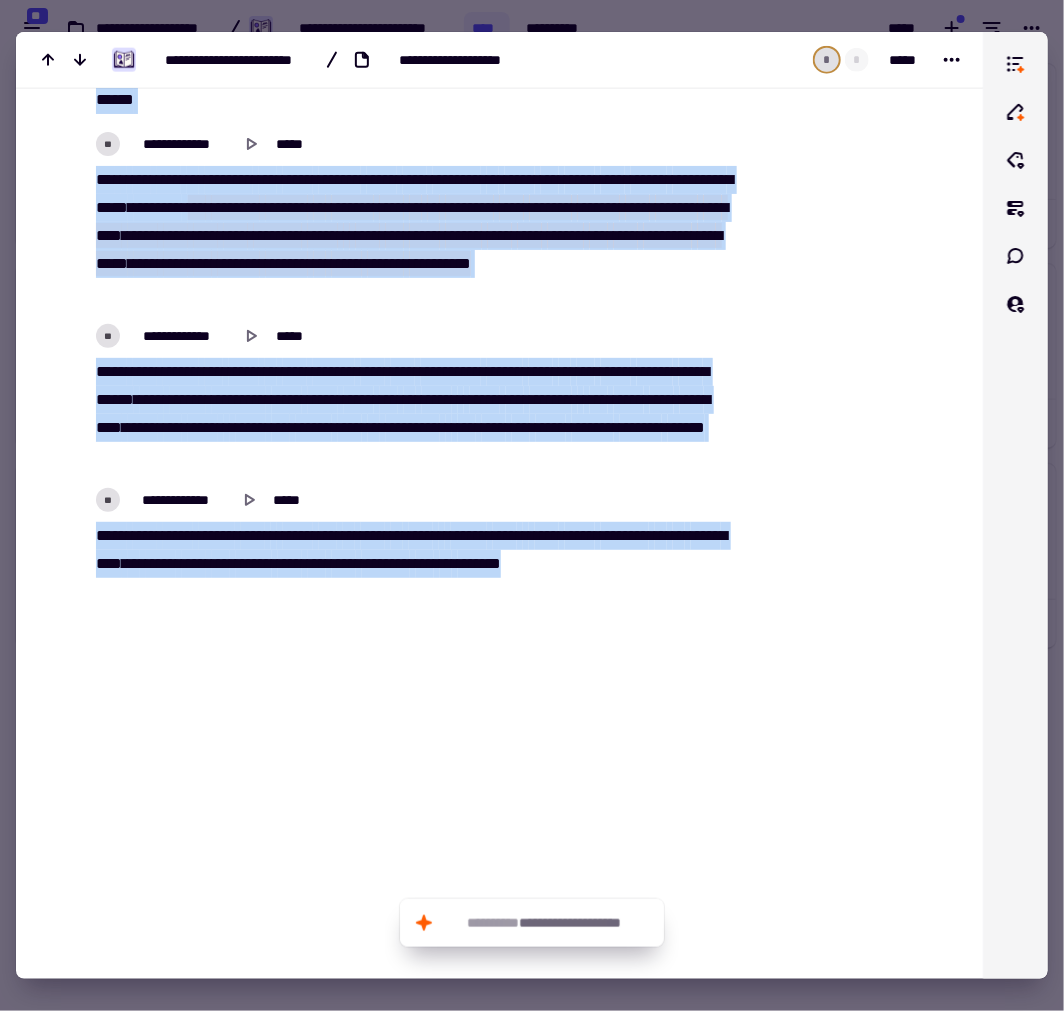 drag, startPoint x: 78, startPoint y: 745, endPoint x: 651, endPoint y: 546, distance: 606.5723 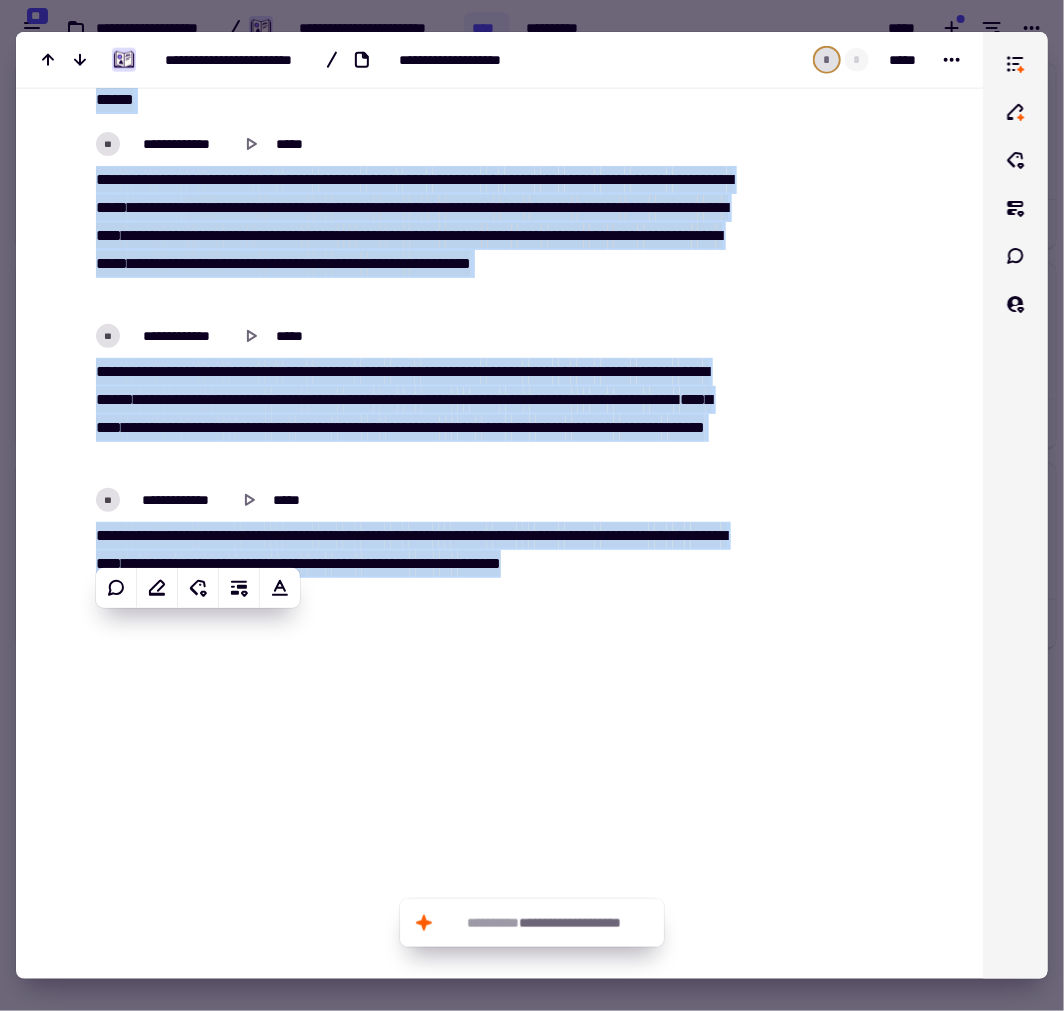 click at bounding box center (532, 505) 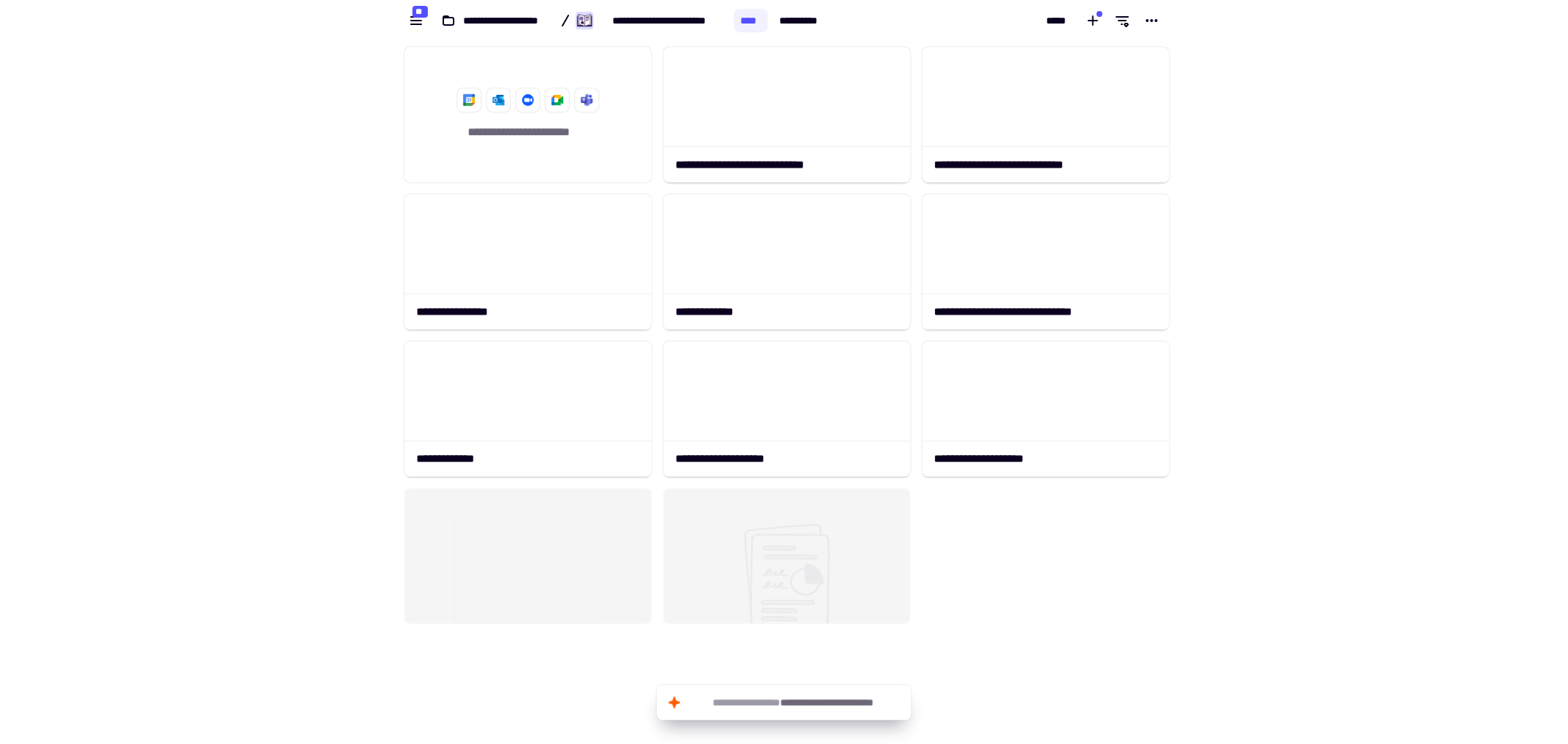 scroll, scrollTop: 12, scrollLeft: 12, axis: both 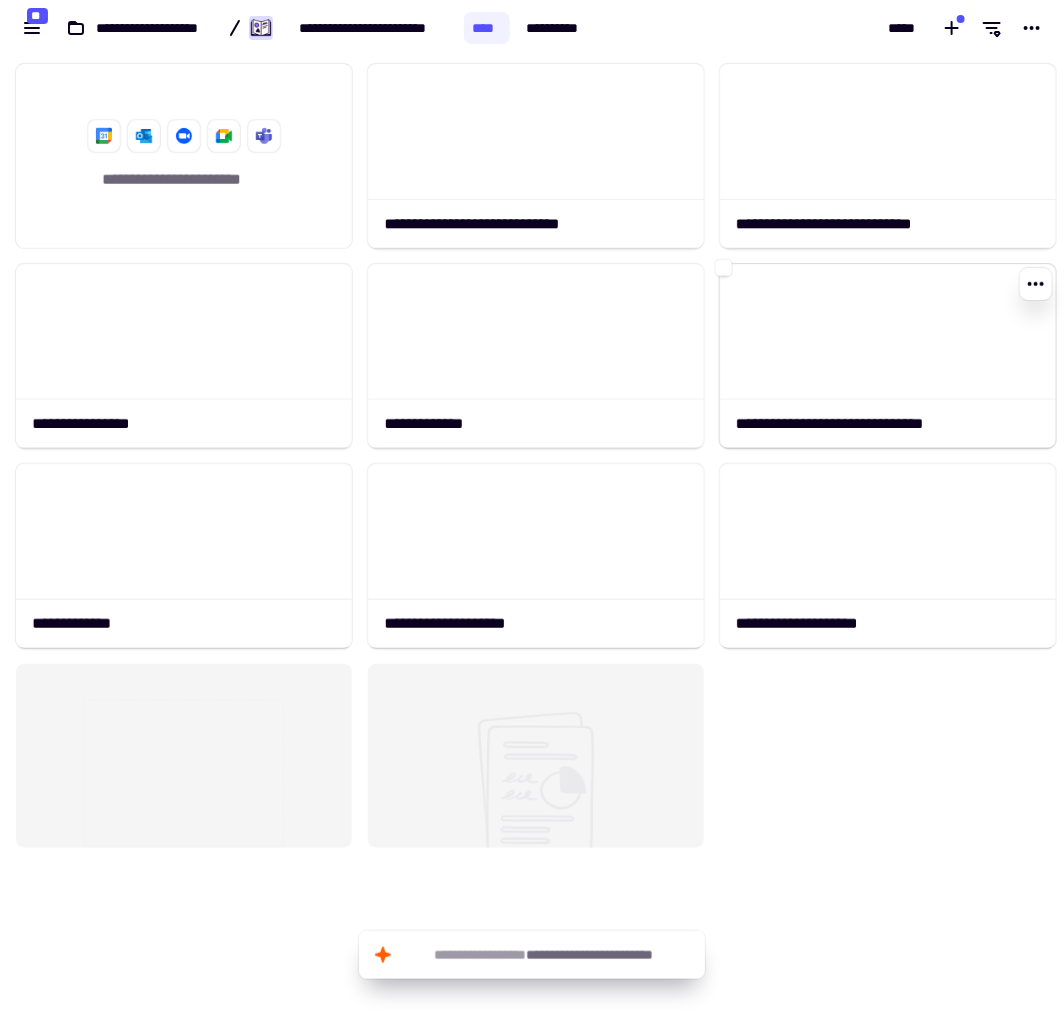 click 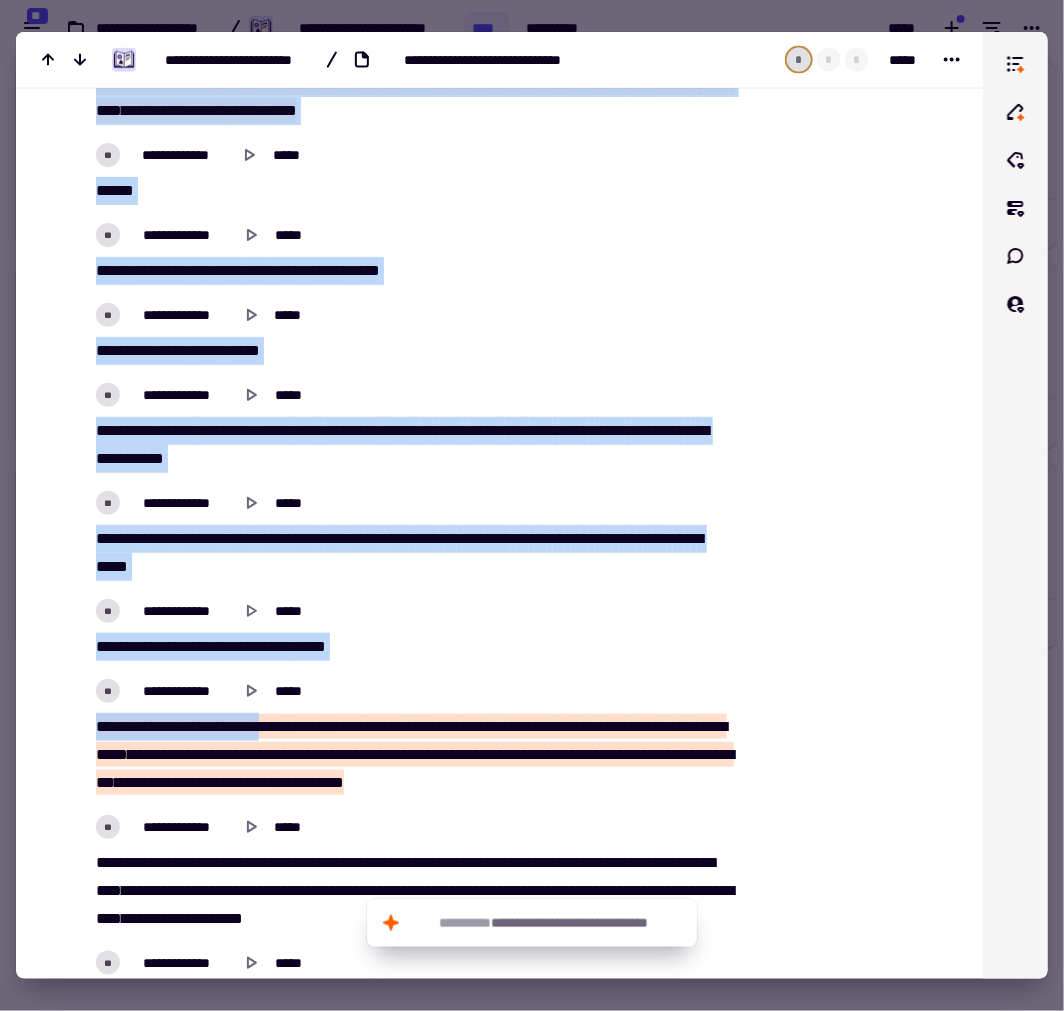 scroll, scrollTop: 17918, scrollLeft: 0, axis: vertical 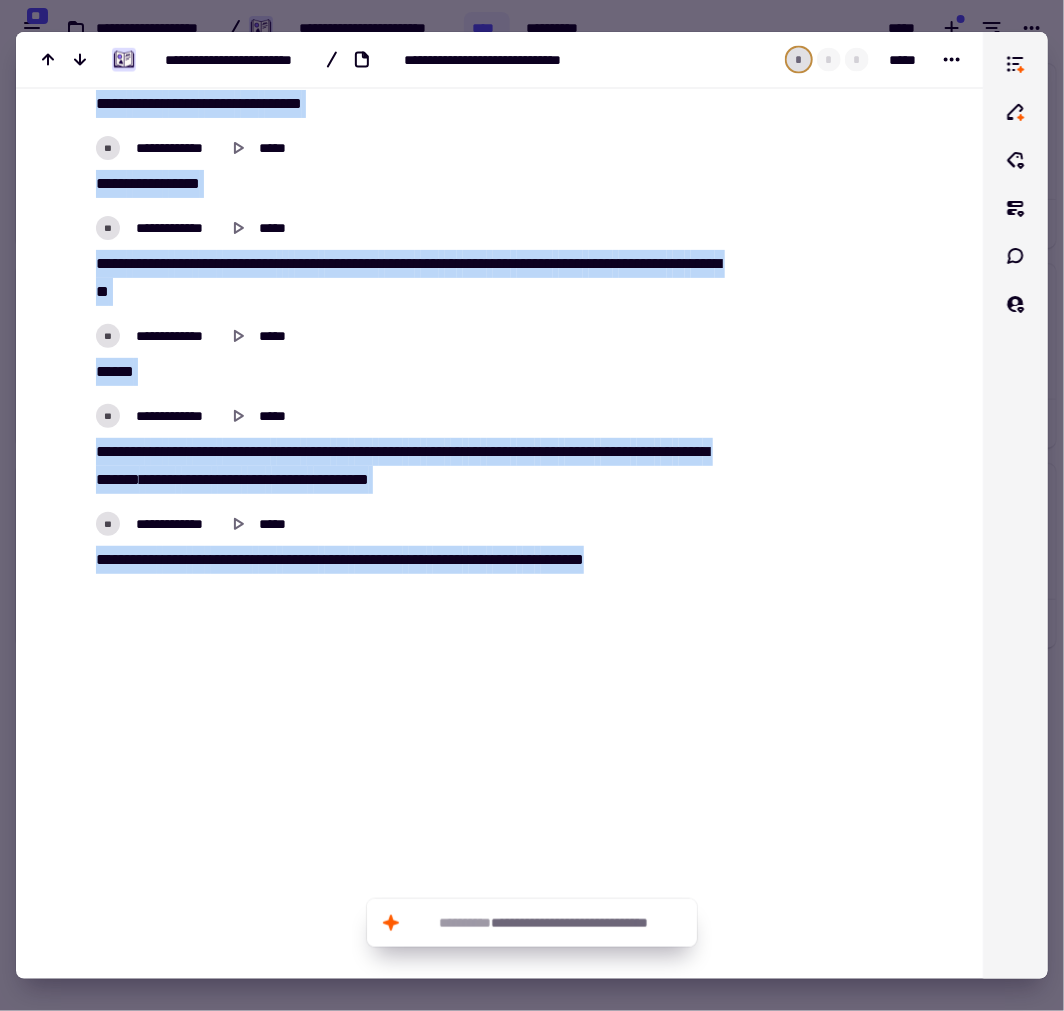drag, startPoint x: 90, startPoint y: 743, endPoint x: 717, endPoint y: 557, distance: 654.0069 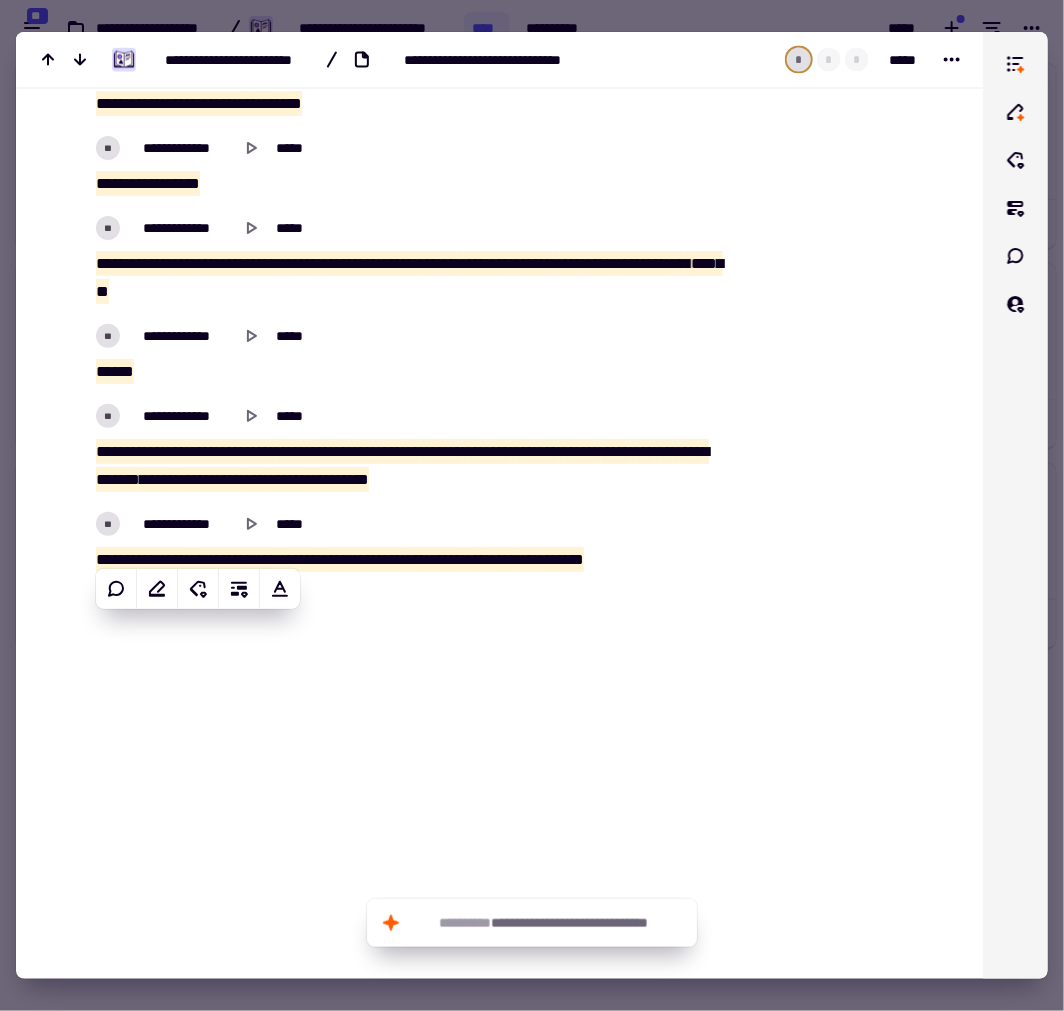 click at bounding box center [532, 505] 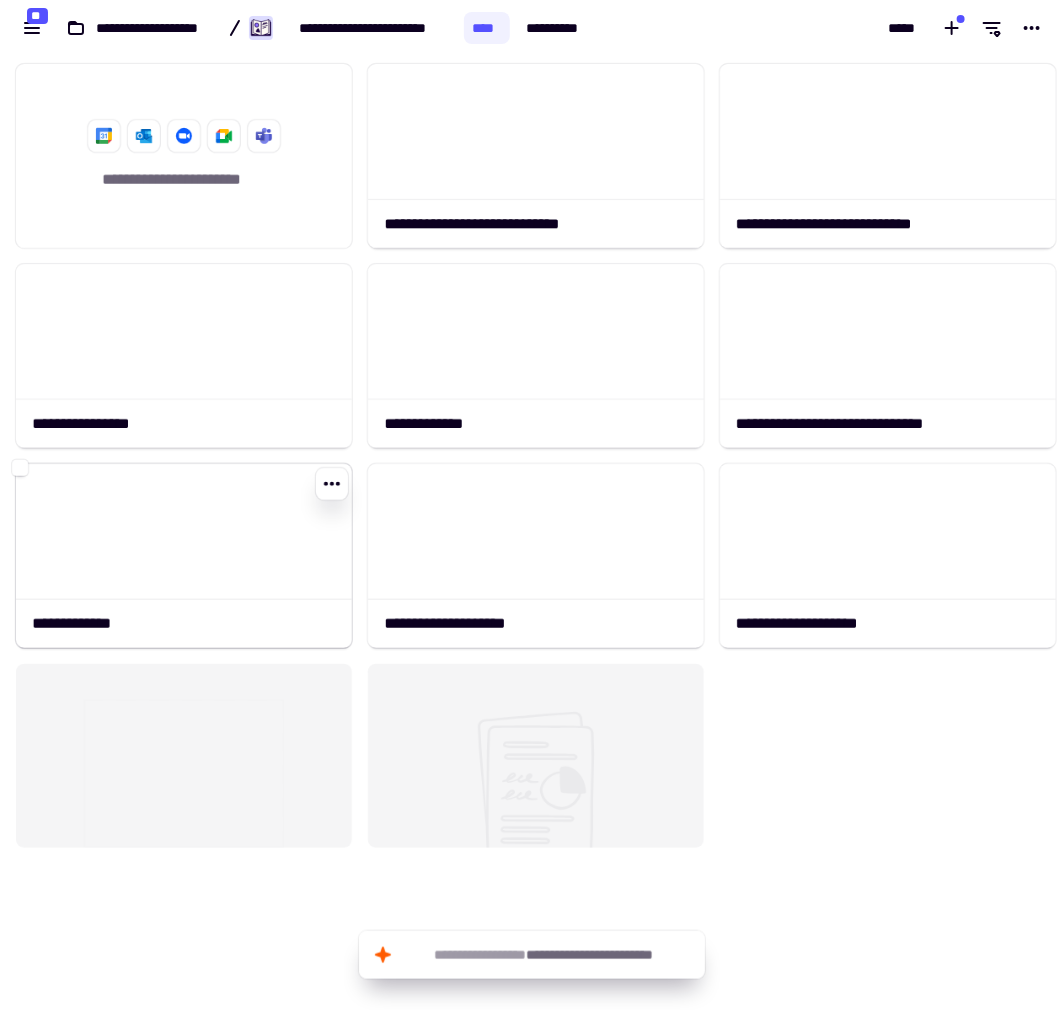 click 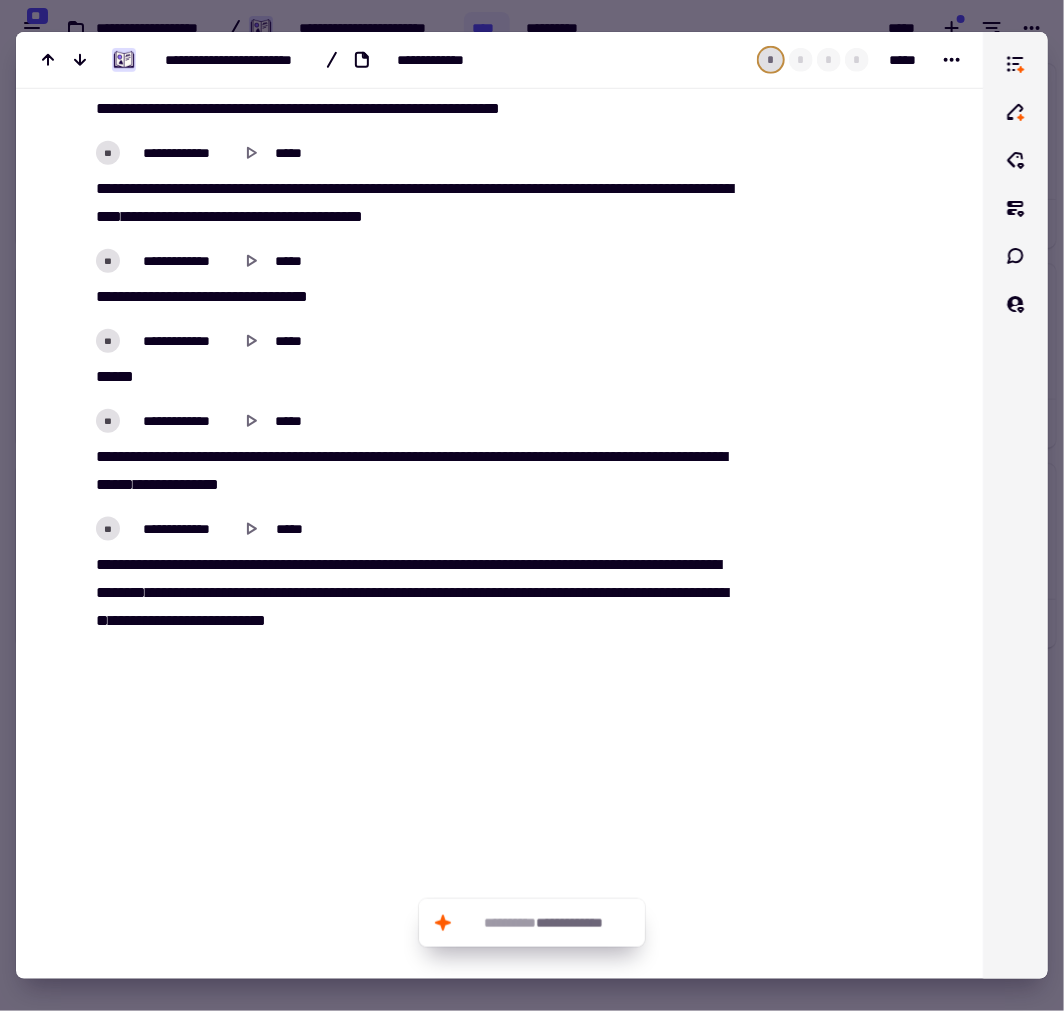 scroll, scrollTop: 22054, scrollLeft: 0, axis: vertical 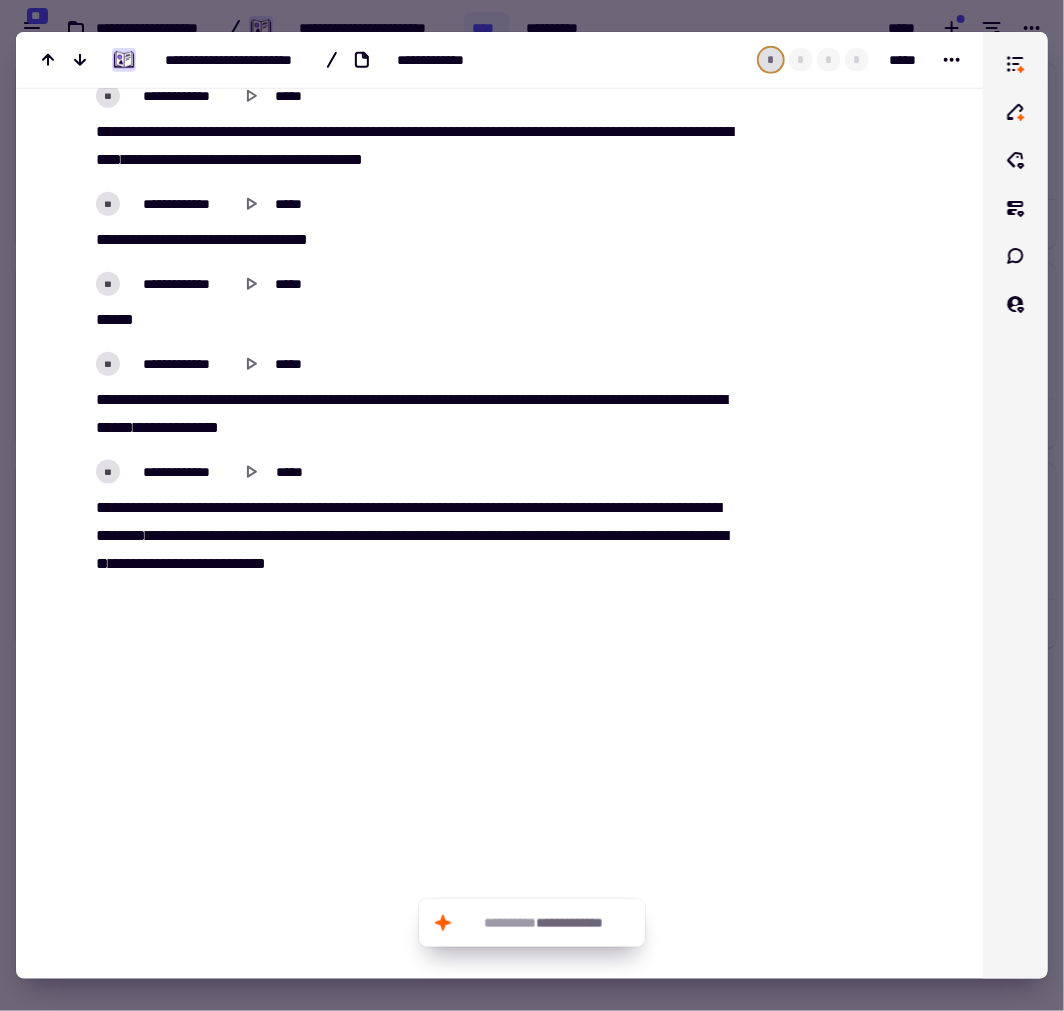 drag, startPoint x: 332, startPoint y: 717, endPoint x: 441, endPoint y: 551, distance: 198.58751 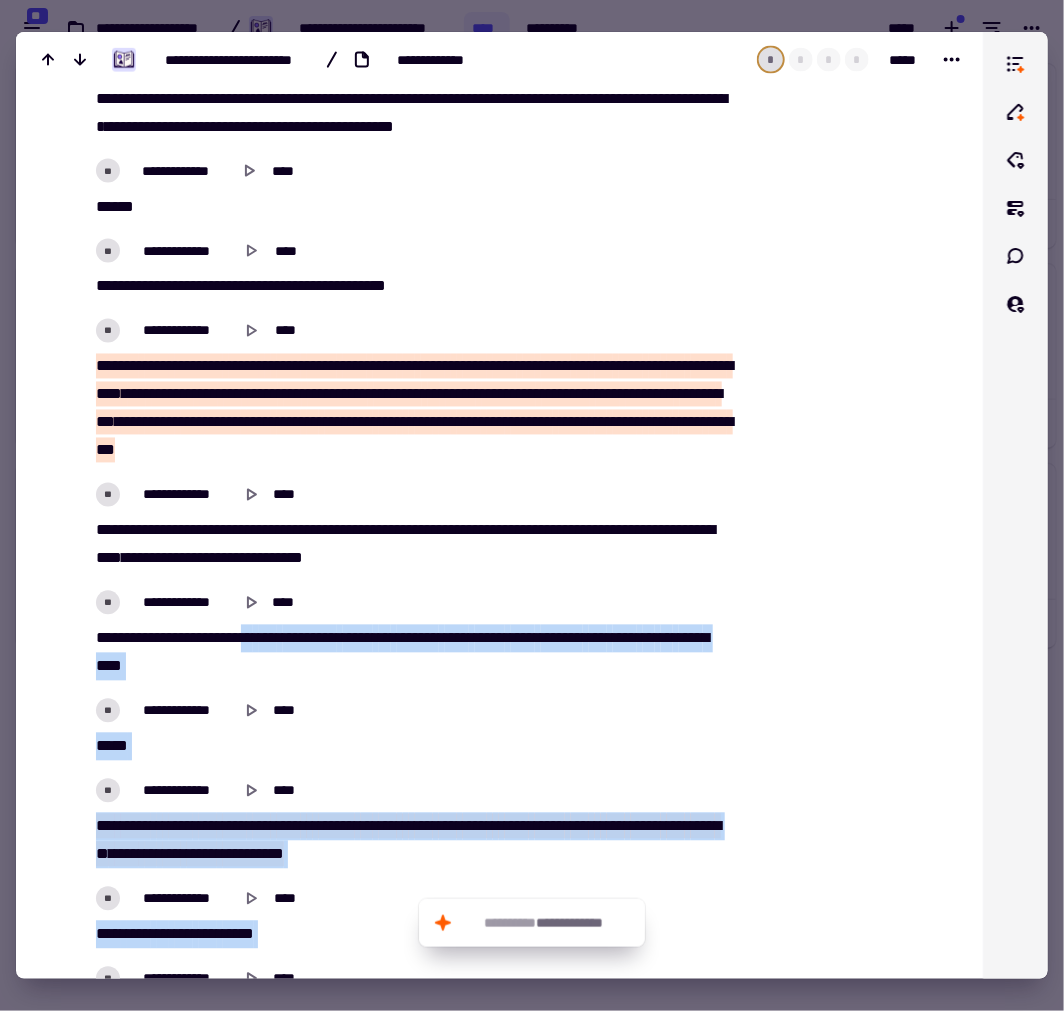 scroll, scrollTop: 0, scrollLeft: 0, axis: both 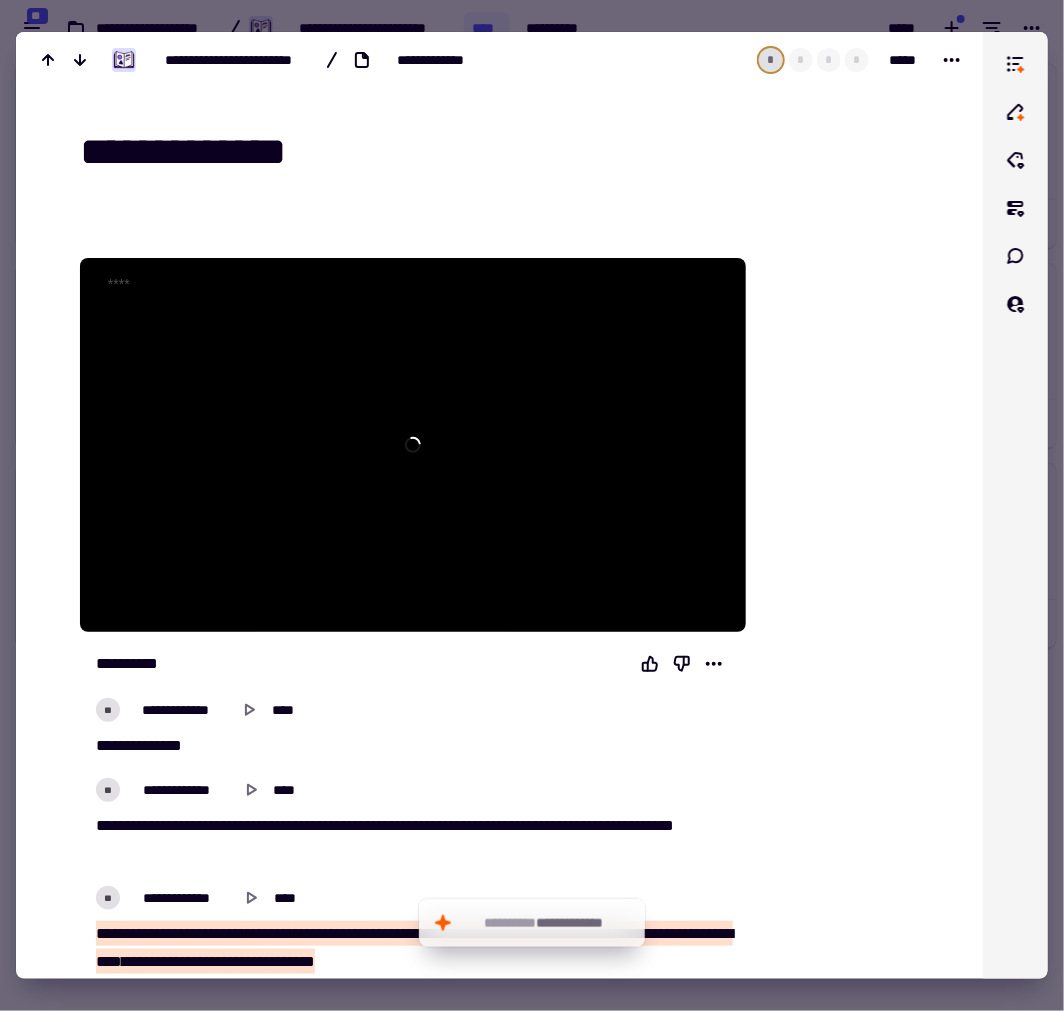 type on "****" 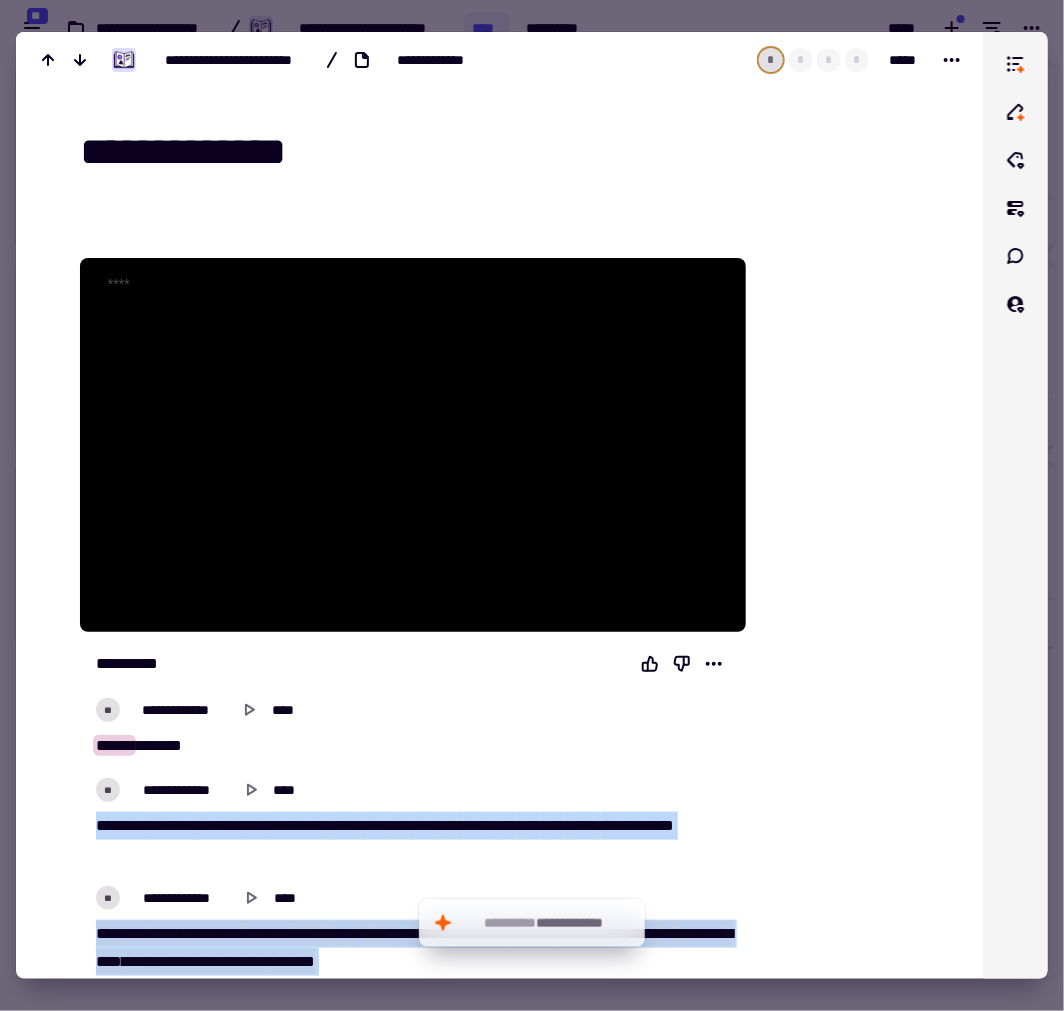 drag, startPoint x: 441, startPoint y: 551, endPoint x: 83, endPoint y: 833, distance: 455.728 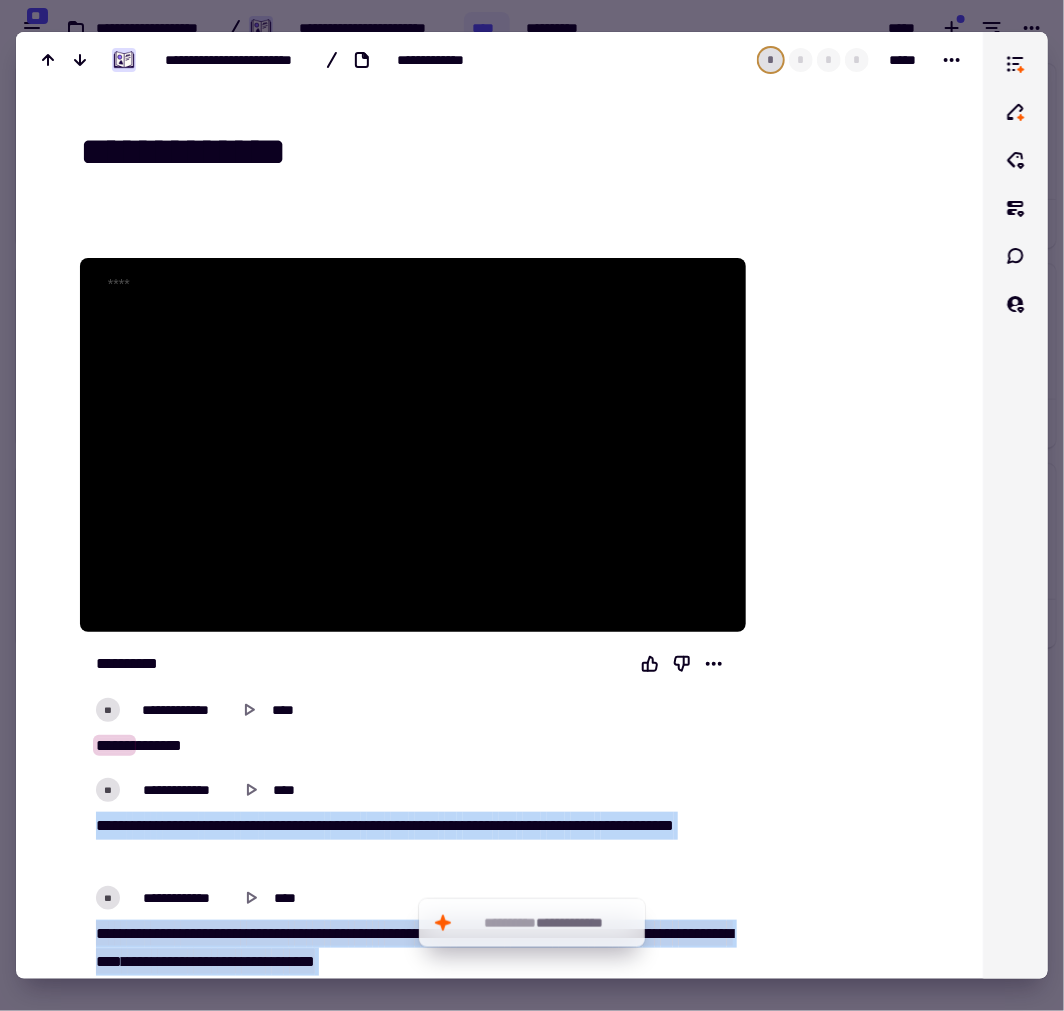 click on "**********" at bounding box center [412, 11664] 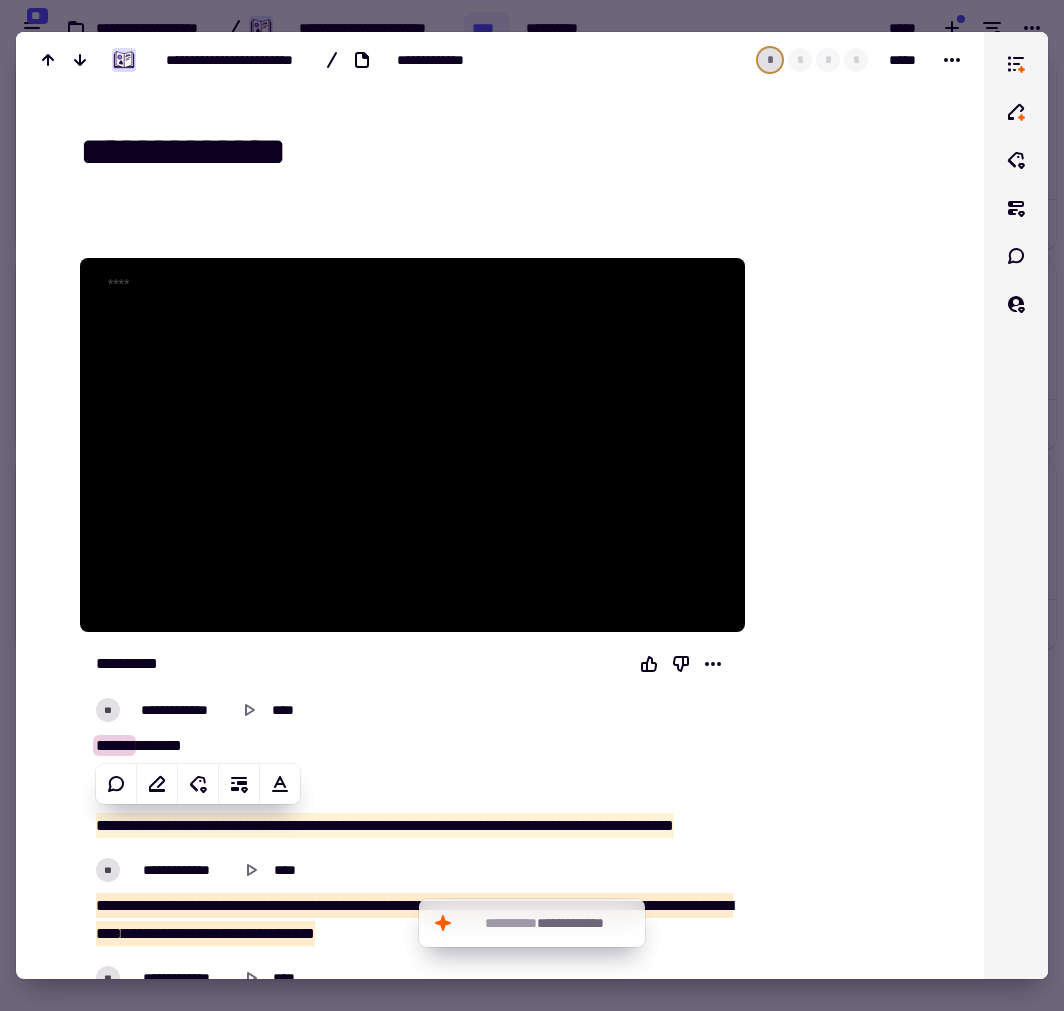 scroll, scrollTop: 0, scrollLeft: 0, axis: both 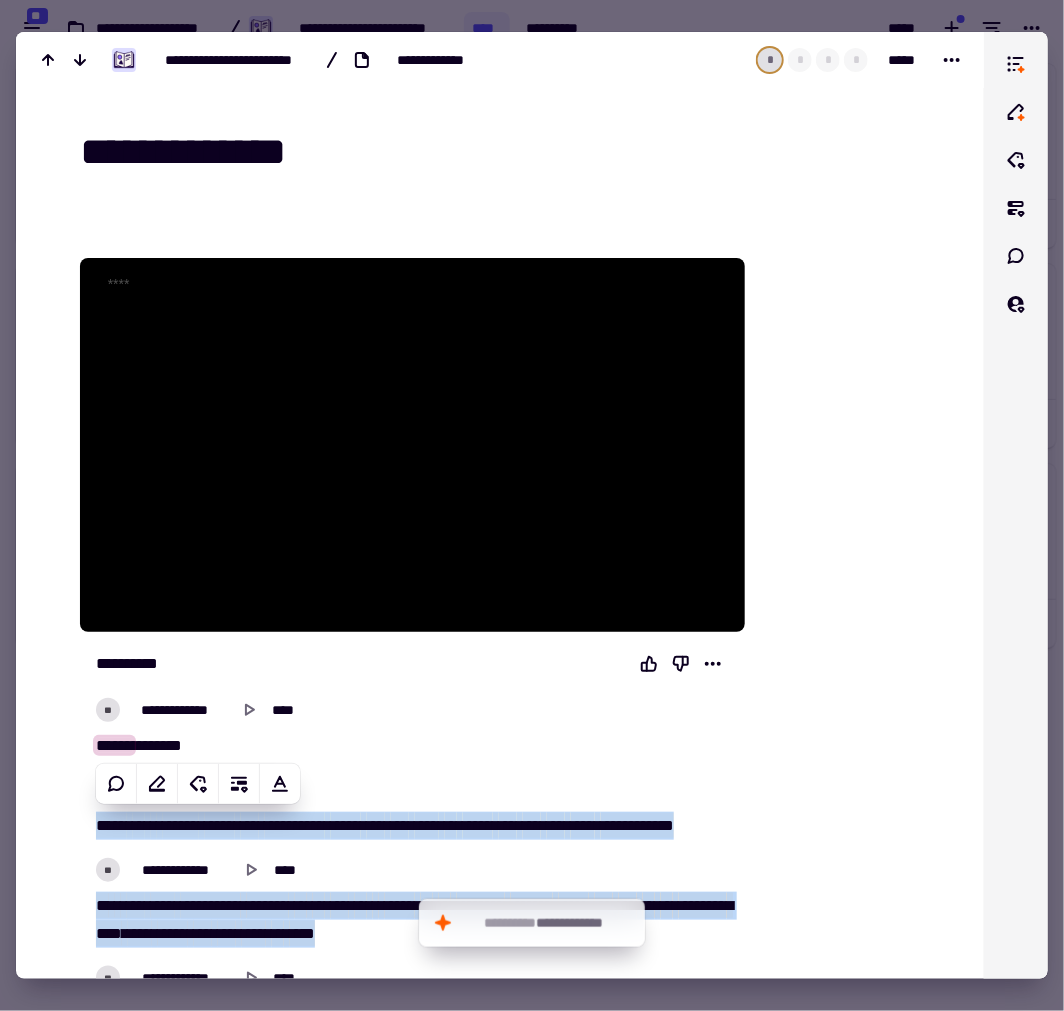 click at bounding box center [532, 505] 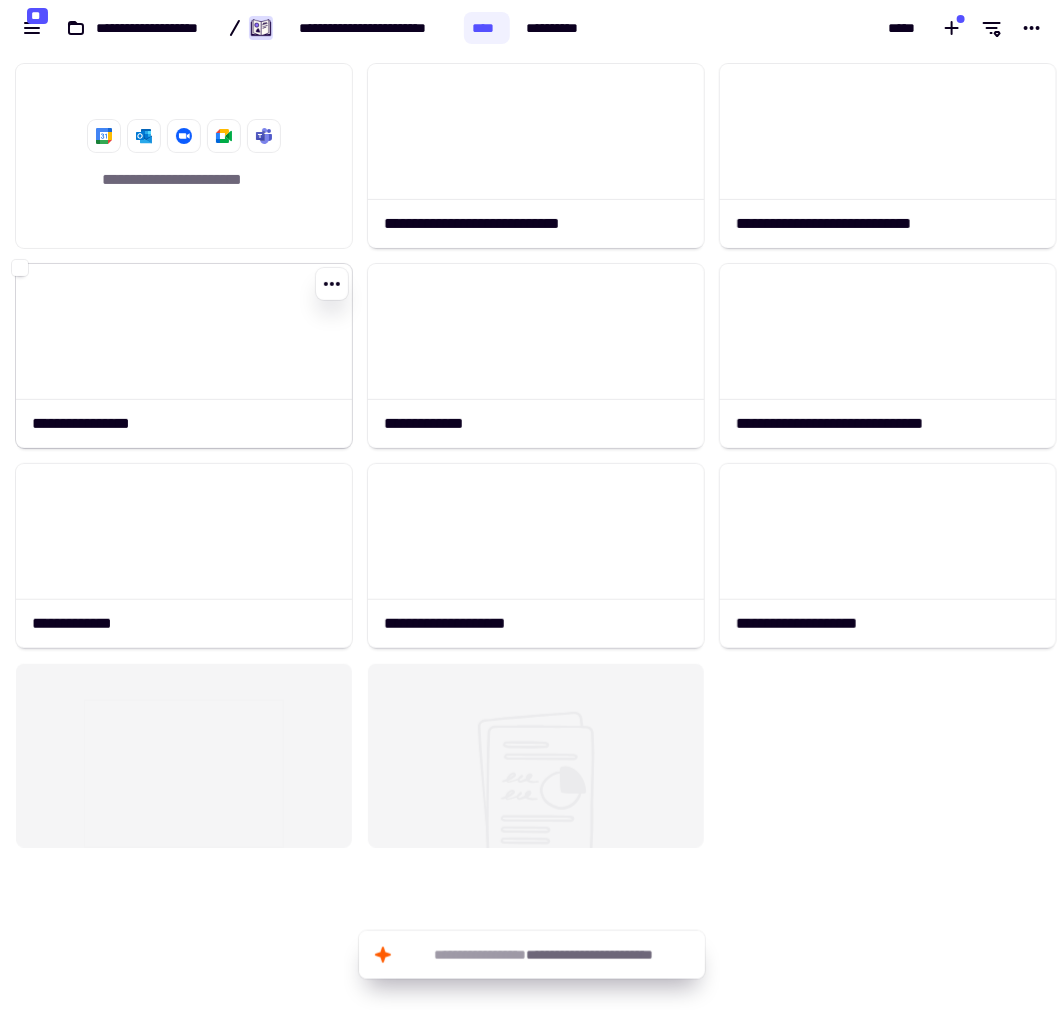 click 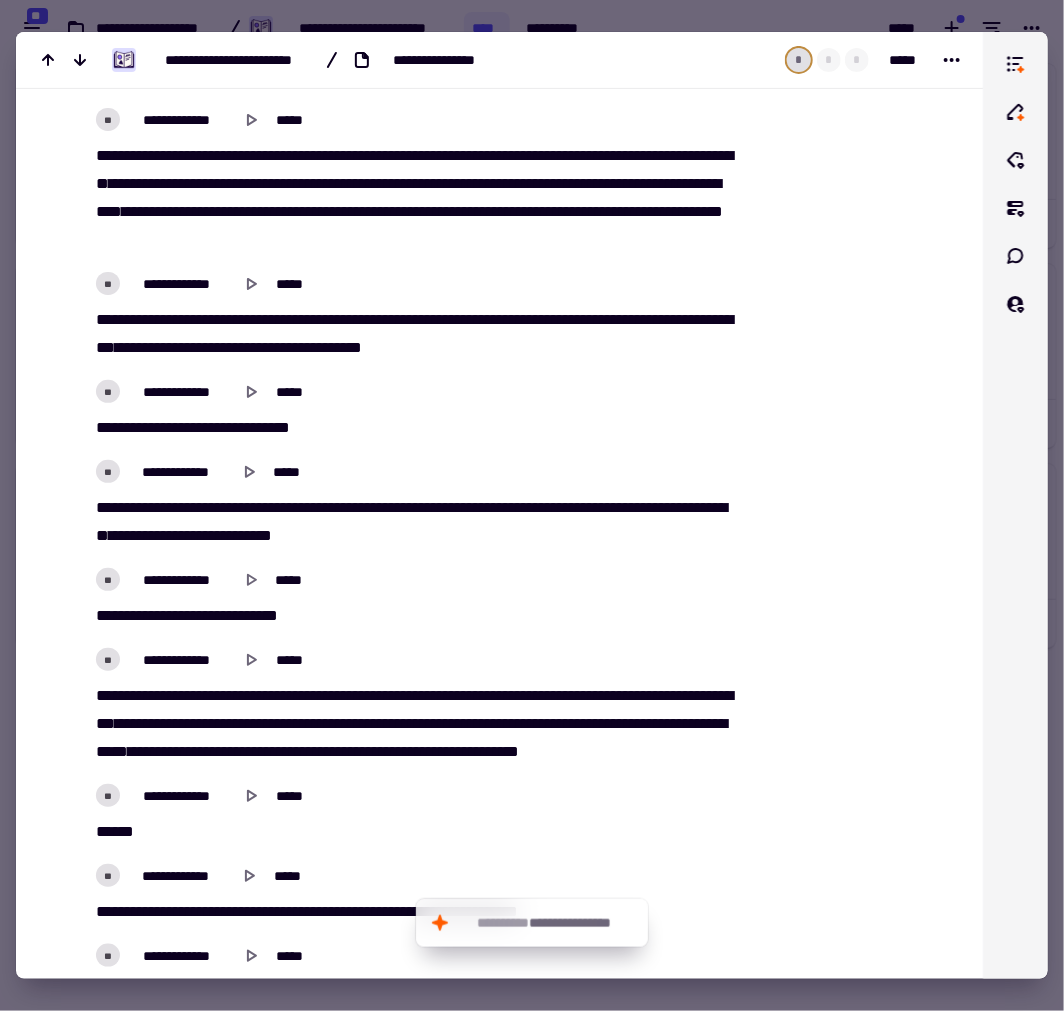 scroll, scrollTop: 26378, scrollLeft: 0, axis: vertical 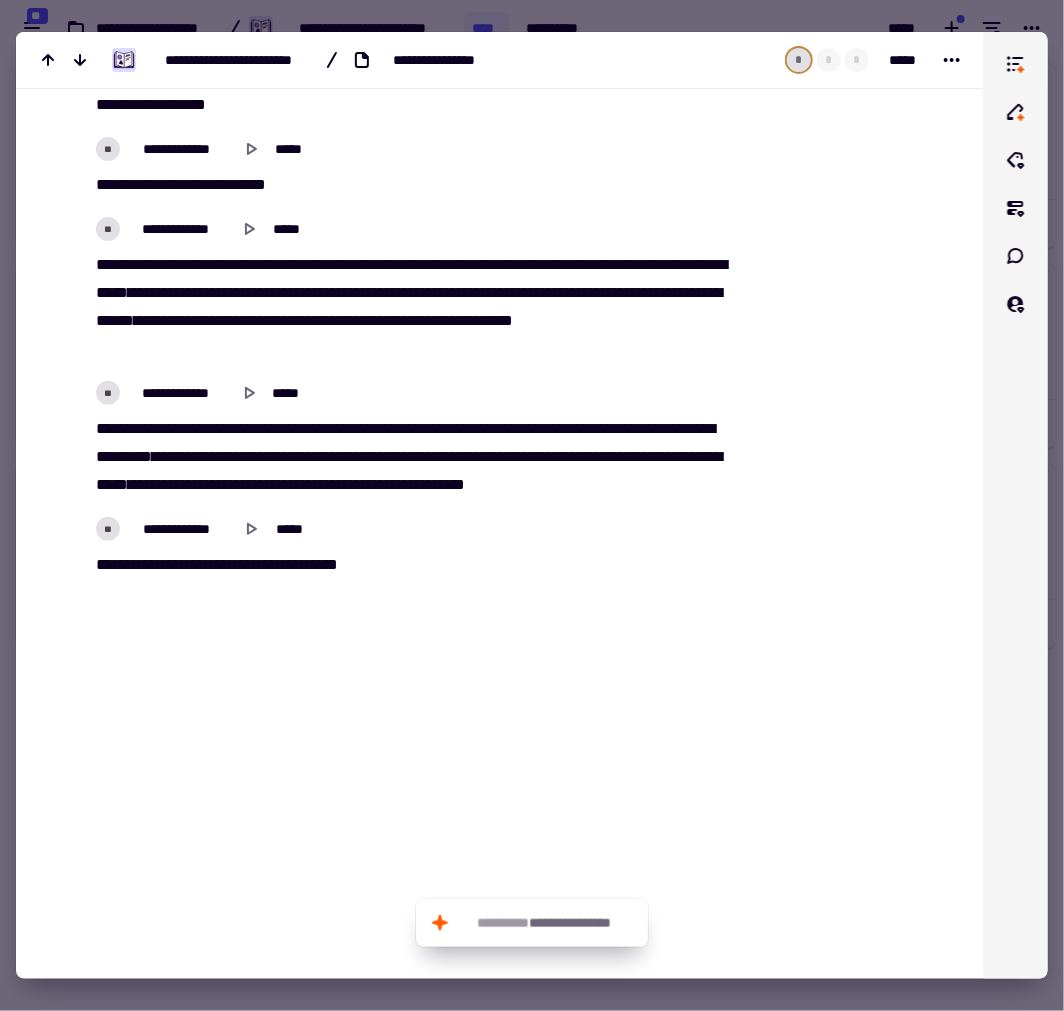 drag, startPoint x: 481, startPoint y: 657, endPoint x: 364, endPoint y: 550, distance: 158.54968 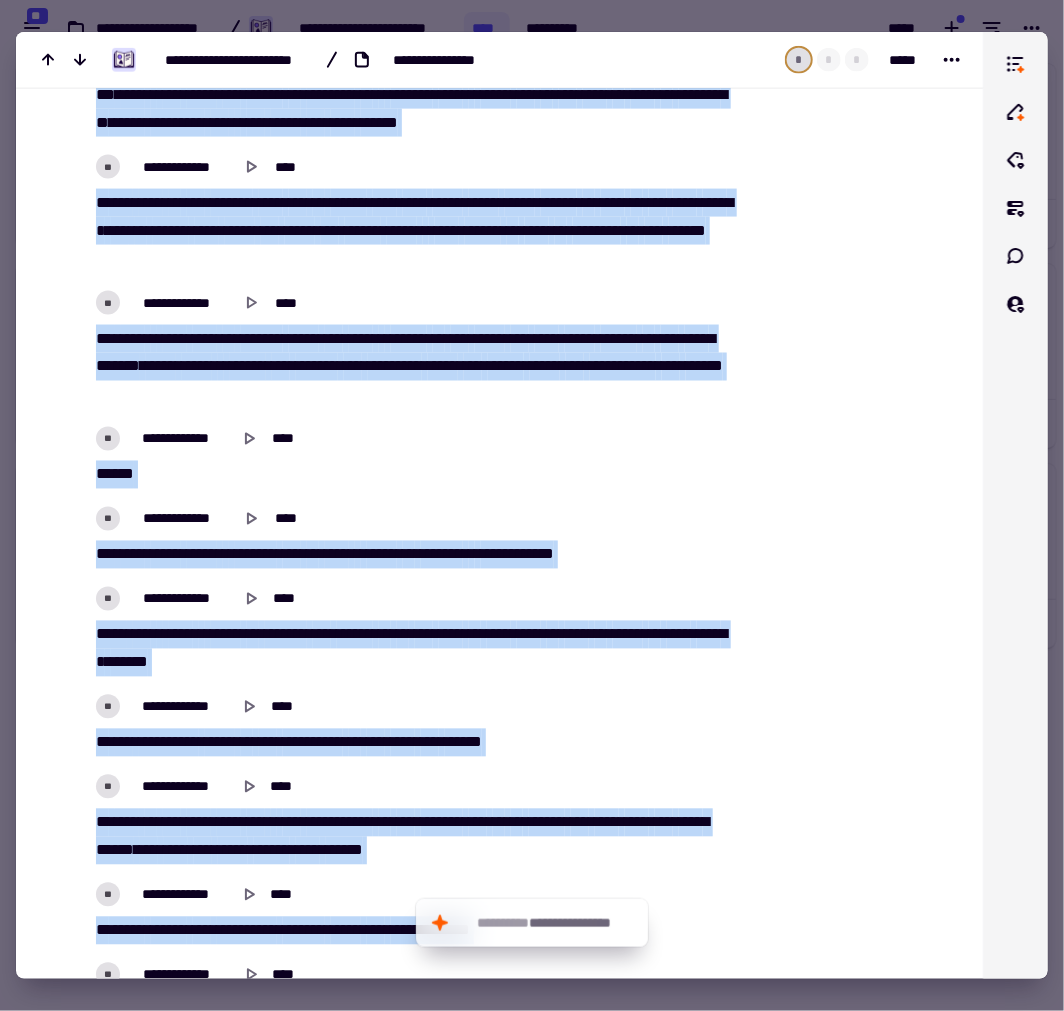 scroll, scrollTop: 0, scrollLeft: 0, axis: both 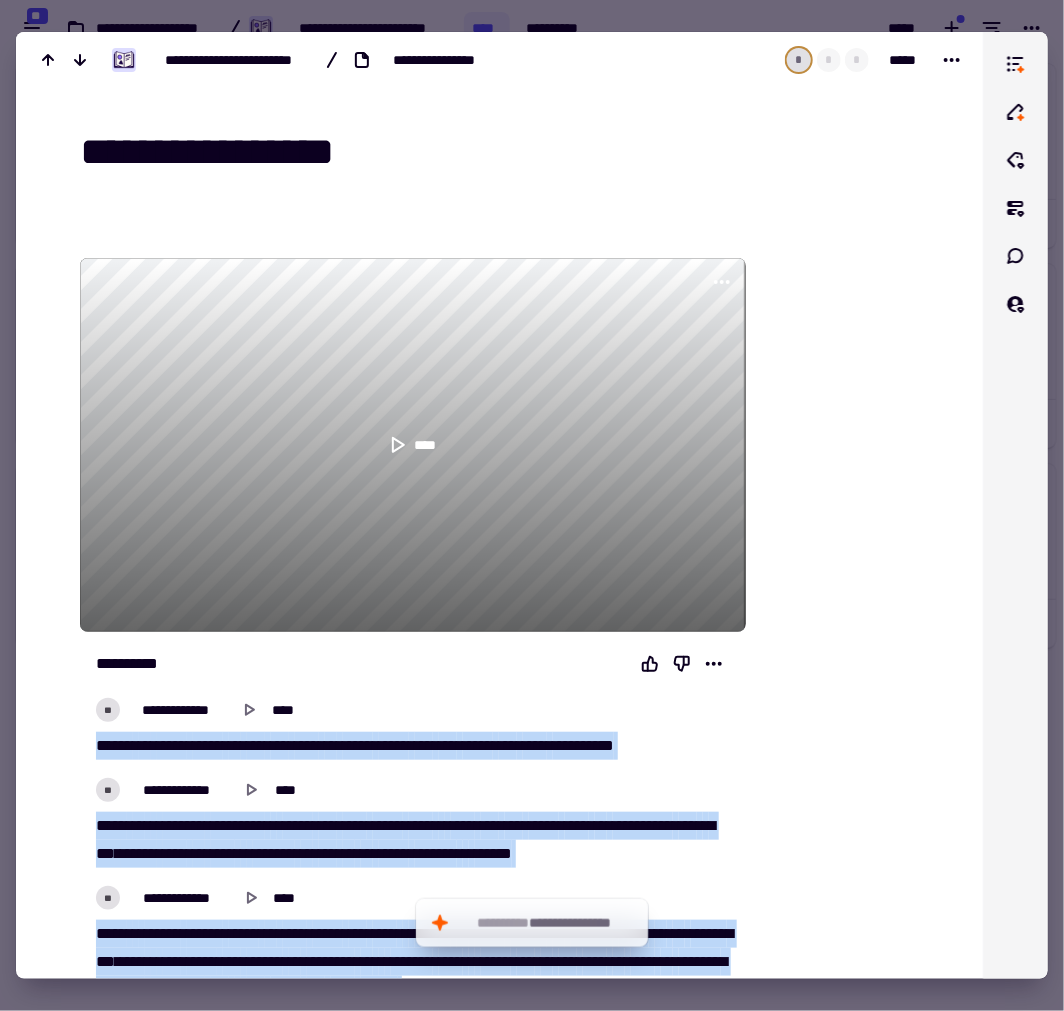 drag, startPoint x: 364, startPoint y: 551, endPoint x: 184, endPoint y: 8, distance: 572.0568 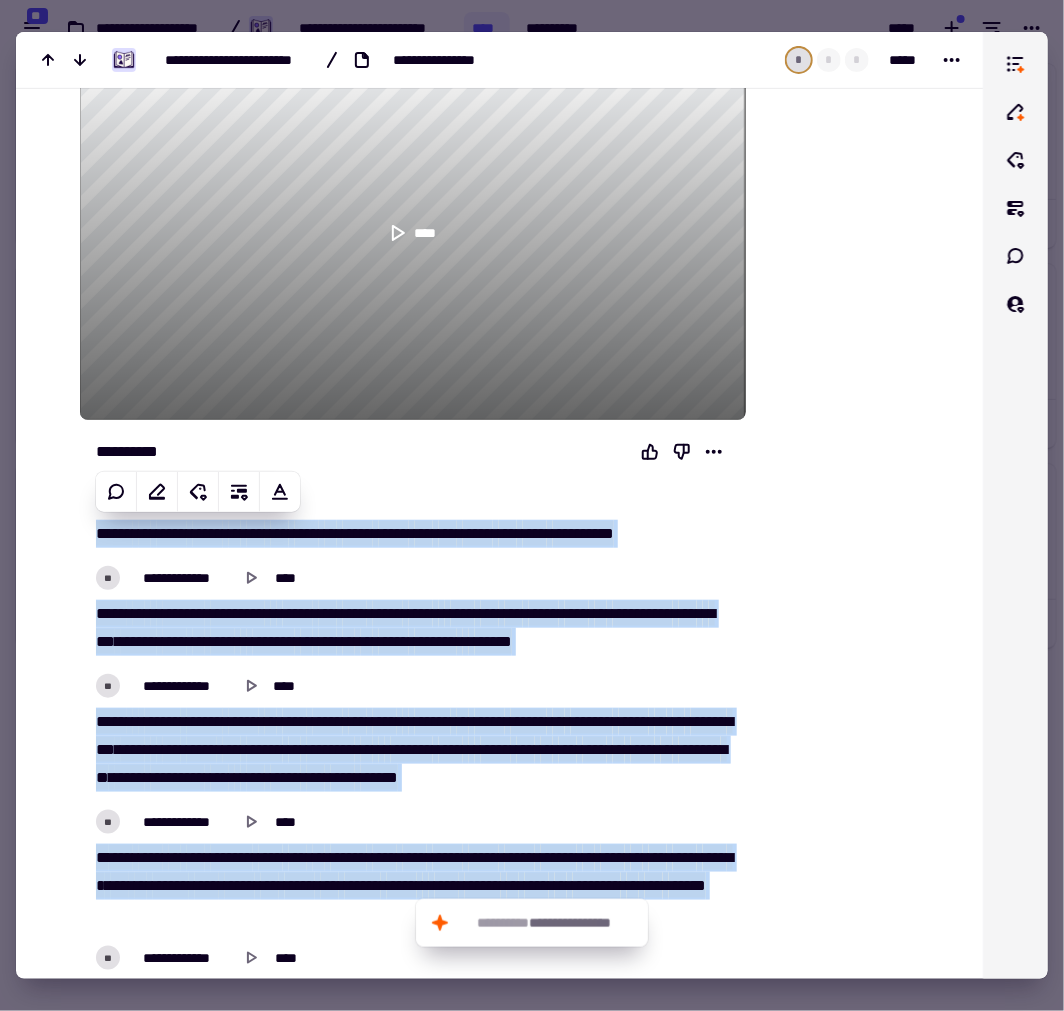 scroll, scrollTop: 222, scrollLeft: 0, axis: vertical 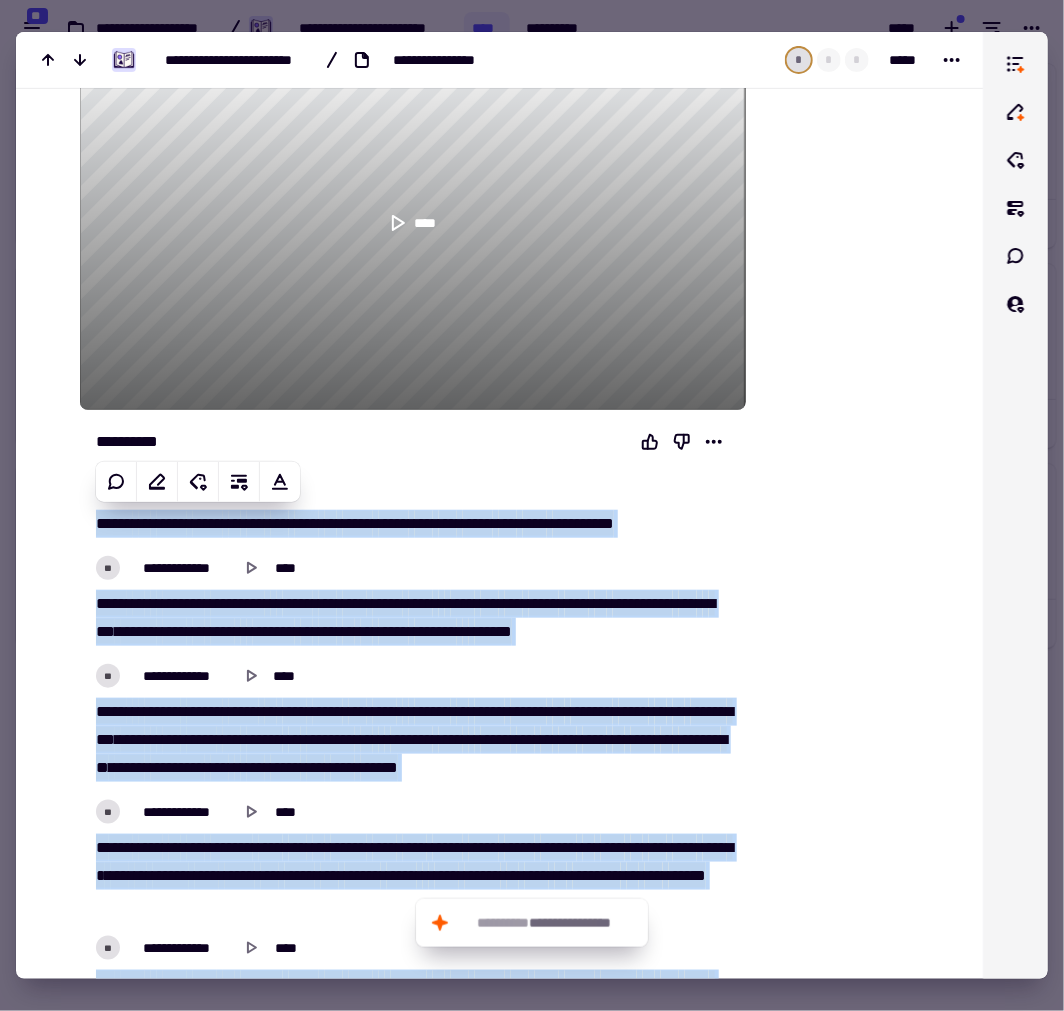 click at bounding box center [847, 13517] 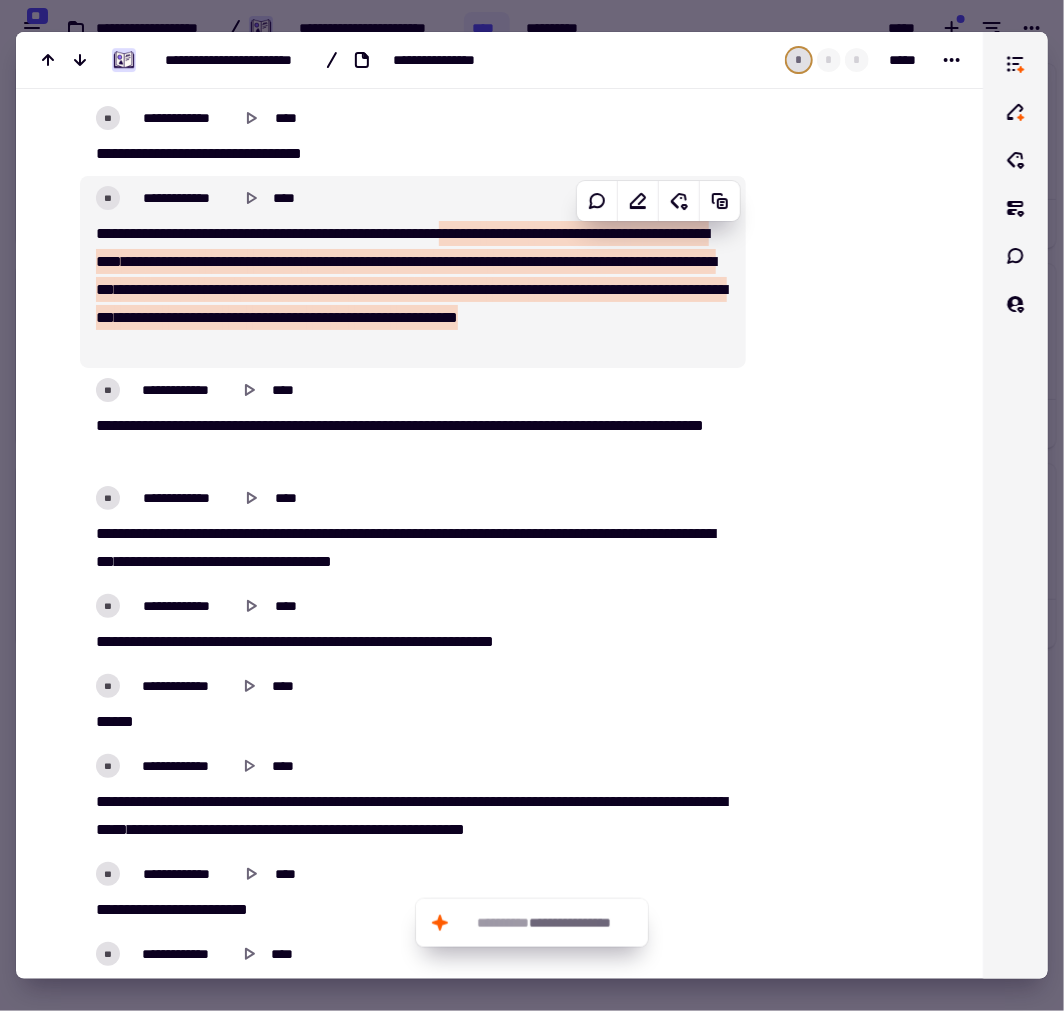scroll, scrollTop: 16027, scrollLeft: 0, axis: vertical 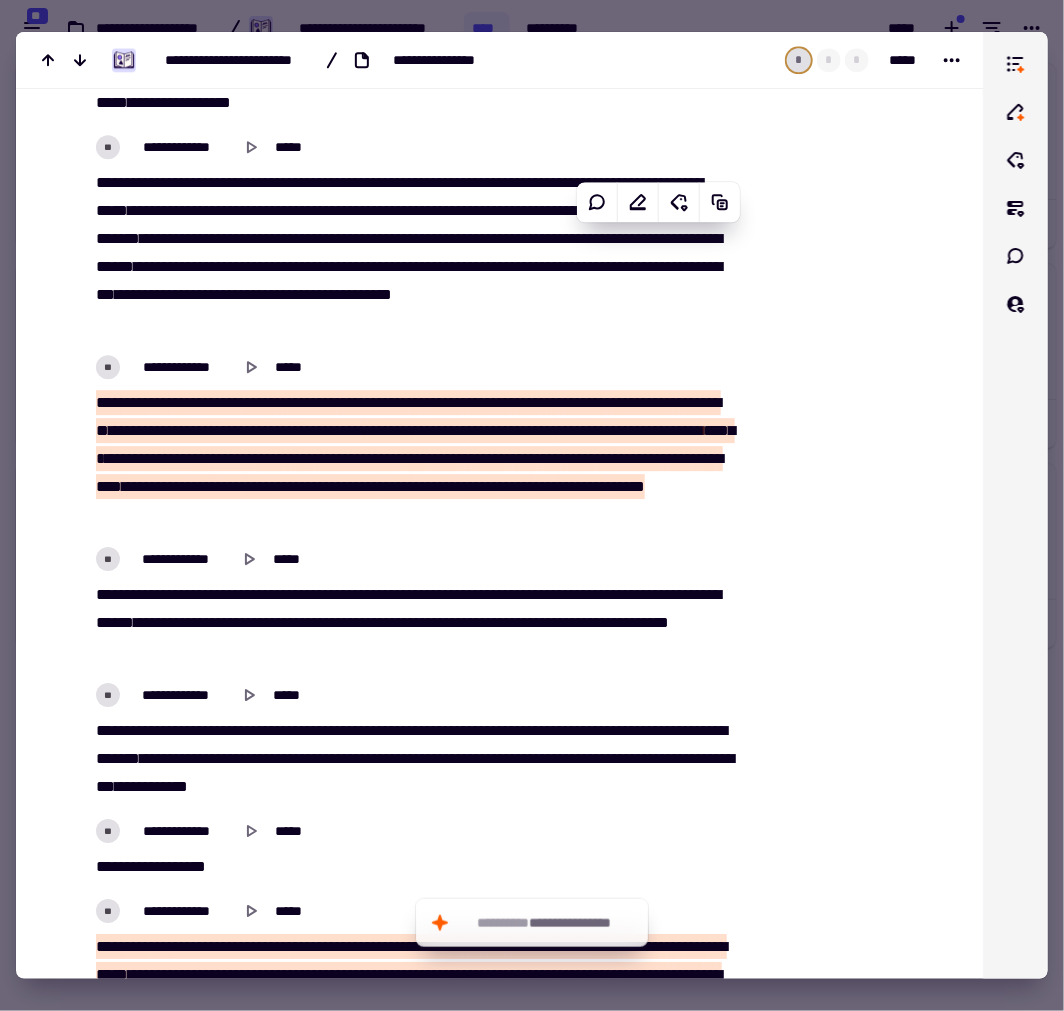click at bounding box center (532, 505) 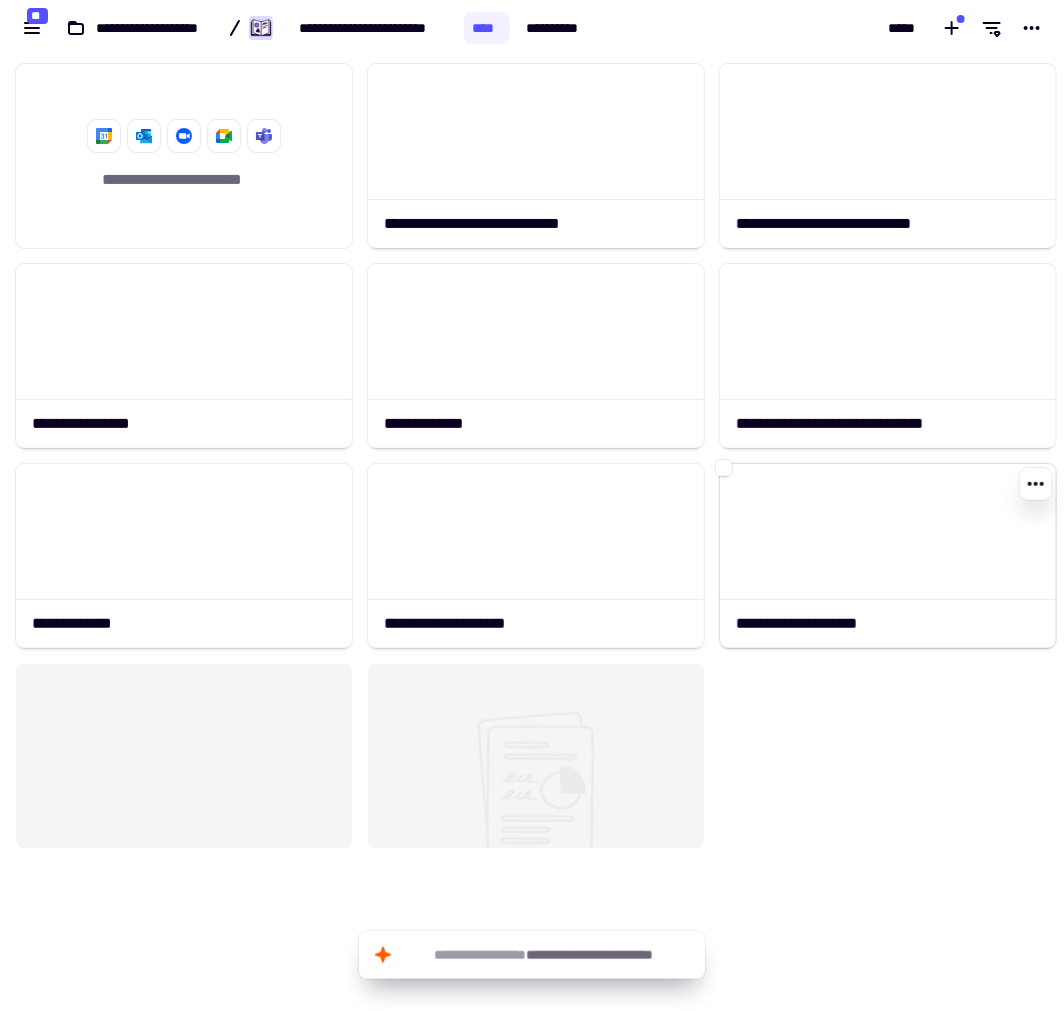 click 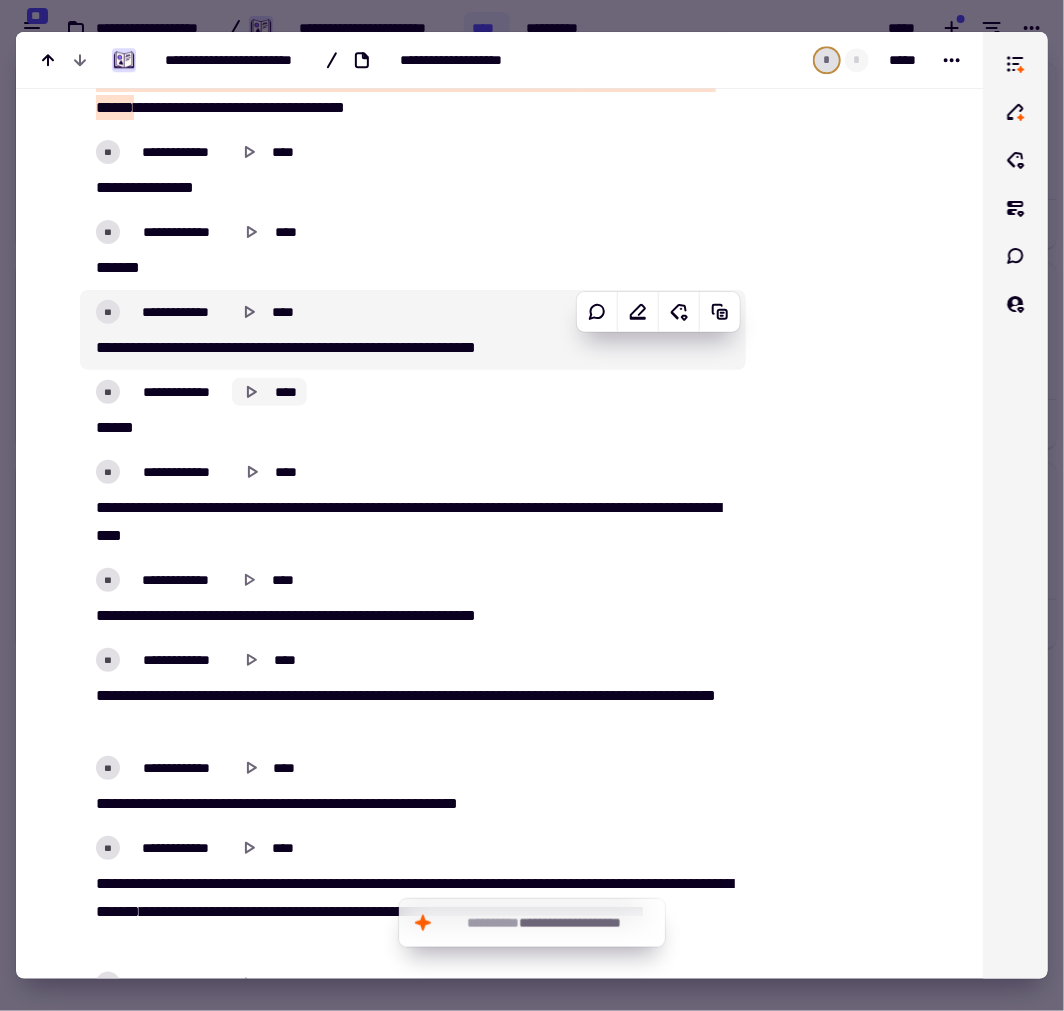 scroll, scrollTop: 9414, scrollLeft: 0, axis: vertical 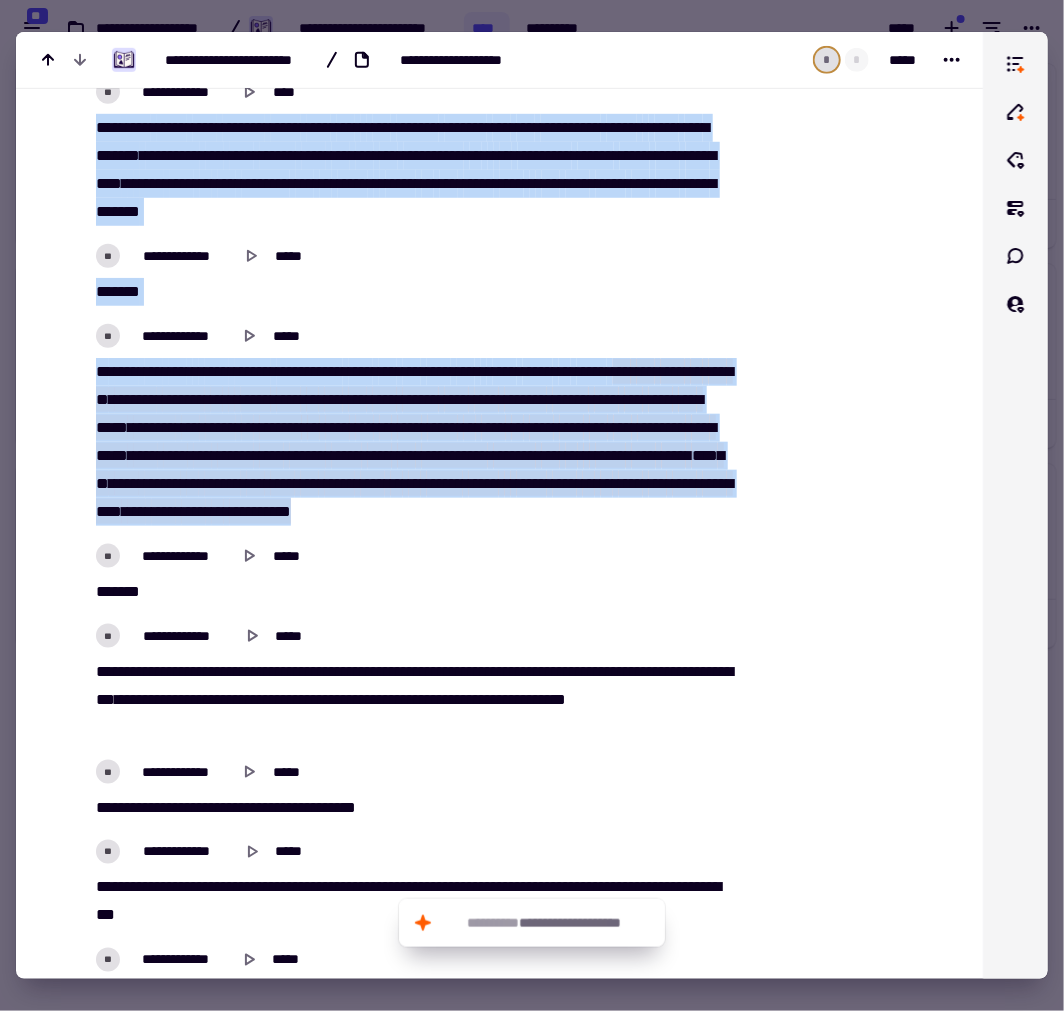 drag, startPoint x: 204, startPoint y: 430, endPoint x: 757, endPoint y: 512, distance: 559.0465 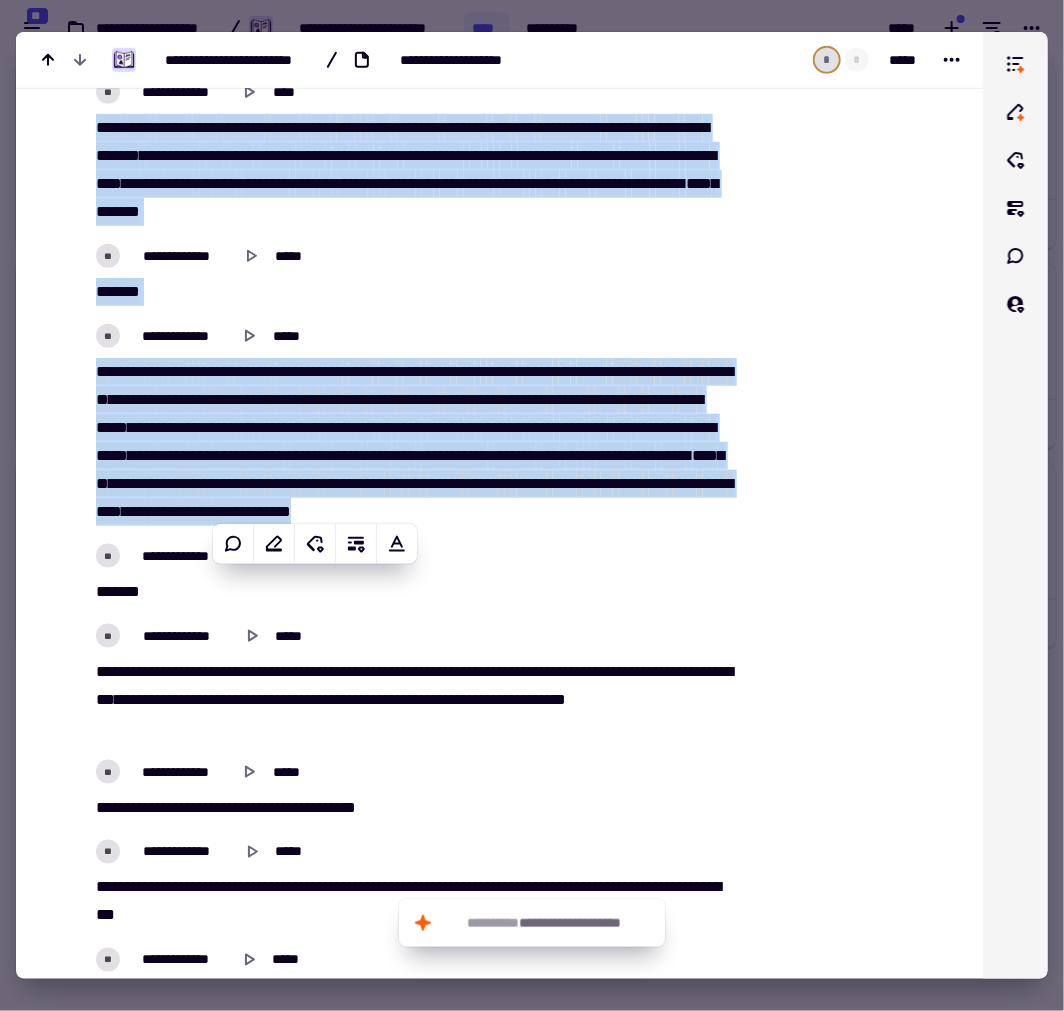 scroll, scrollTop: 10081, scrollLeft: 0, axis: vertical 